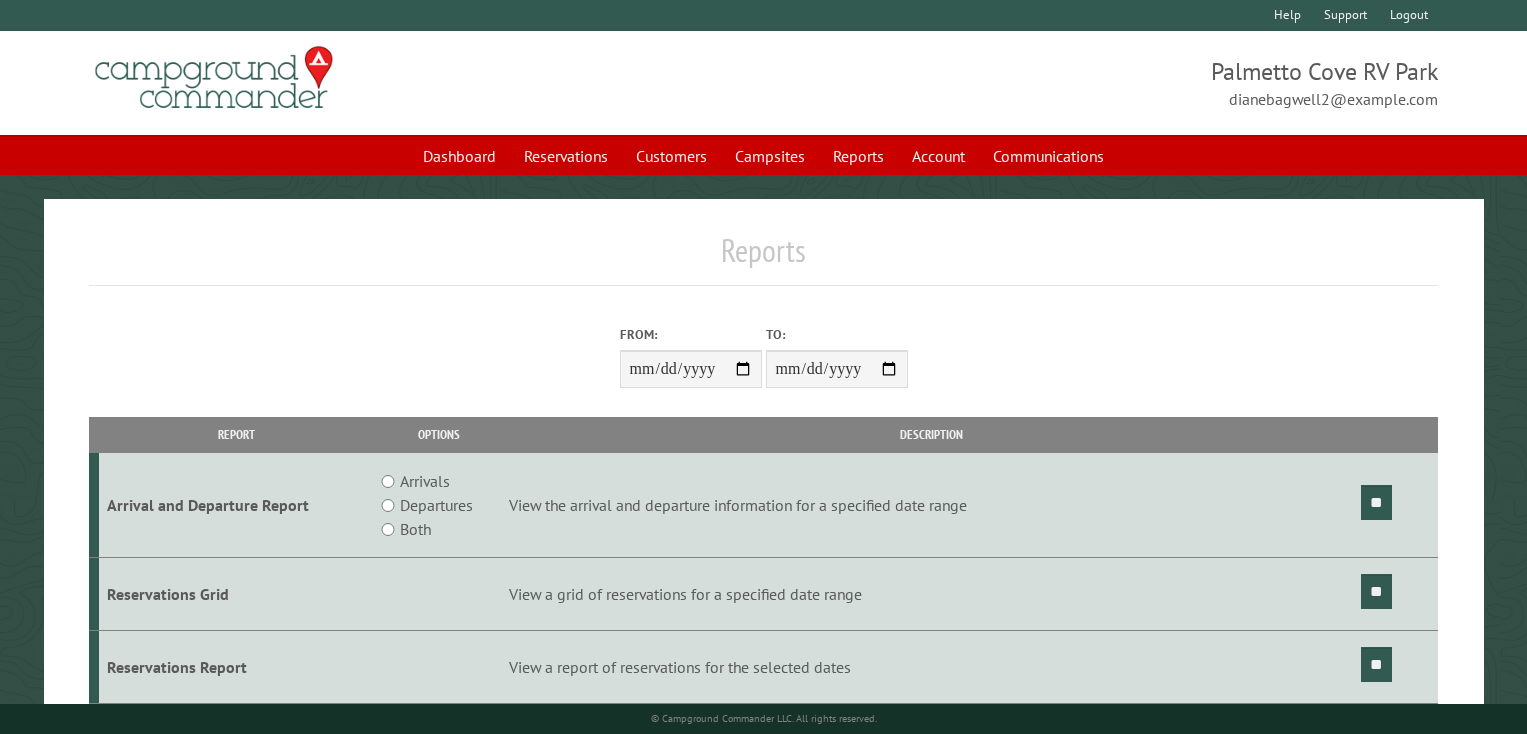 scroll, scrollTop: 0, scrollLeft: 0, axis: both 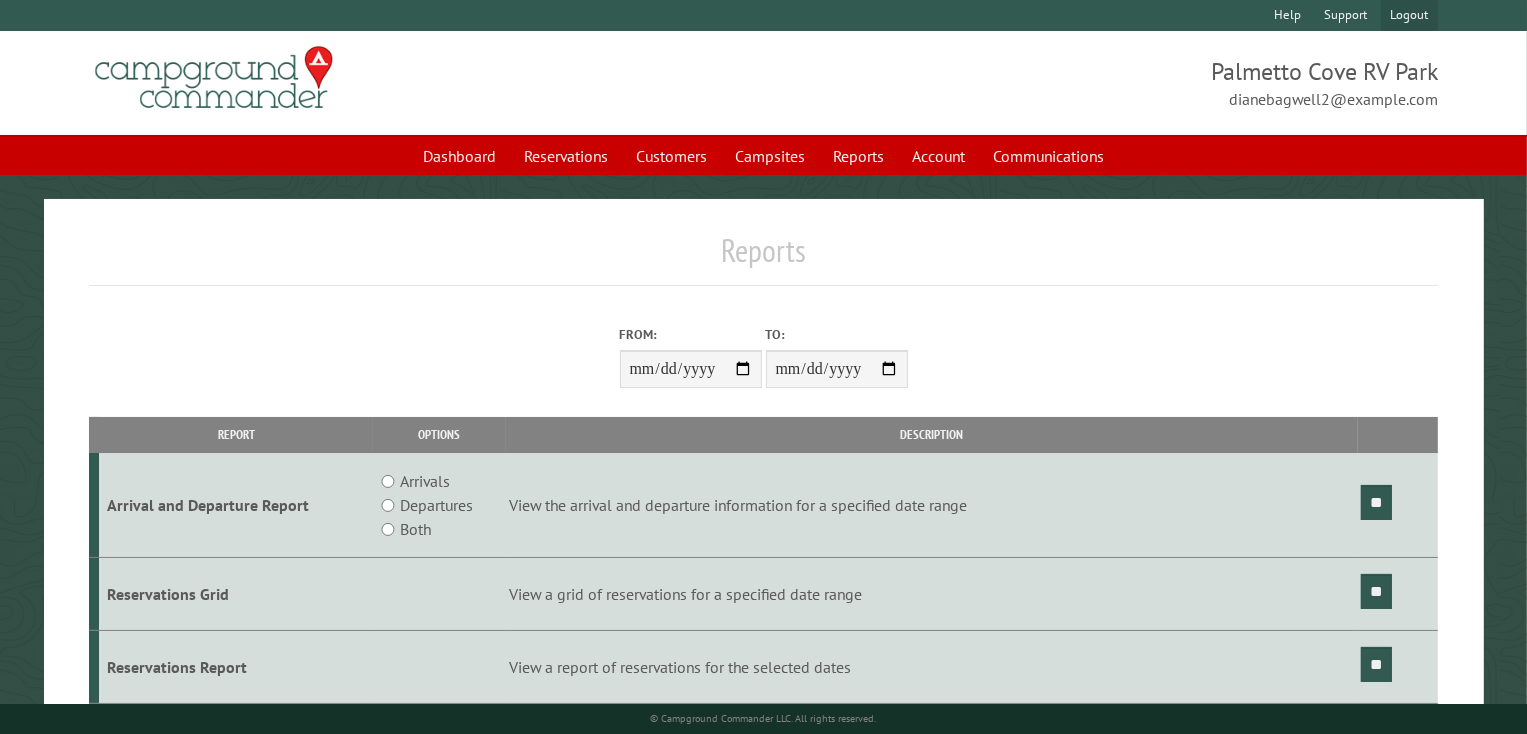 click on "Logout" at bounding box center (1409, 15) 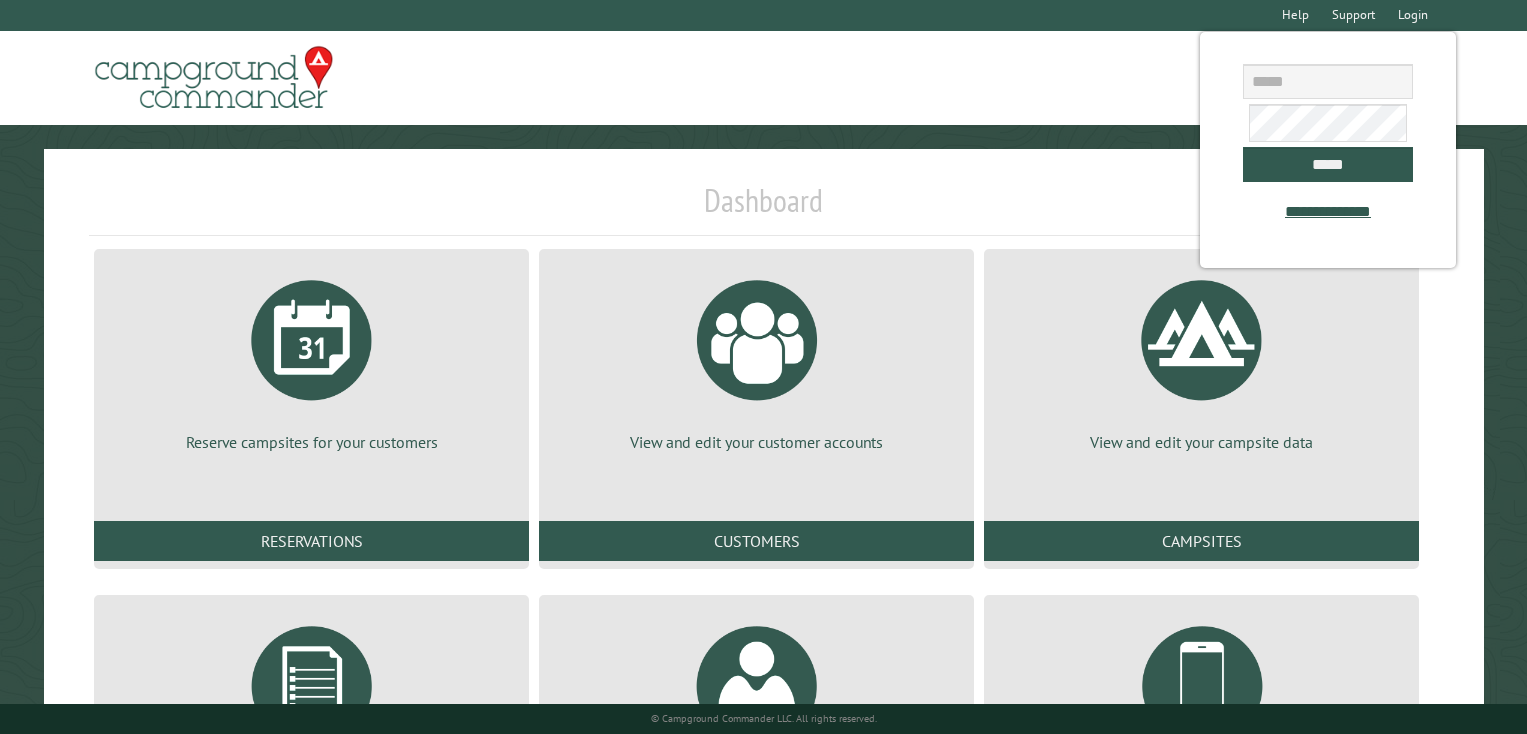 scroll, scrollTop: 0, scrollLeft: 0, axis: both 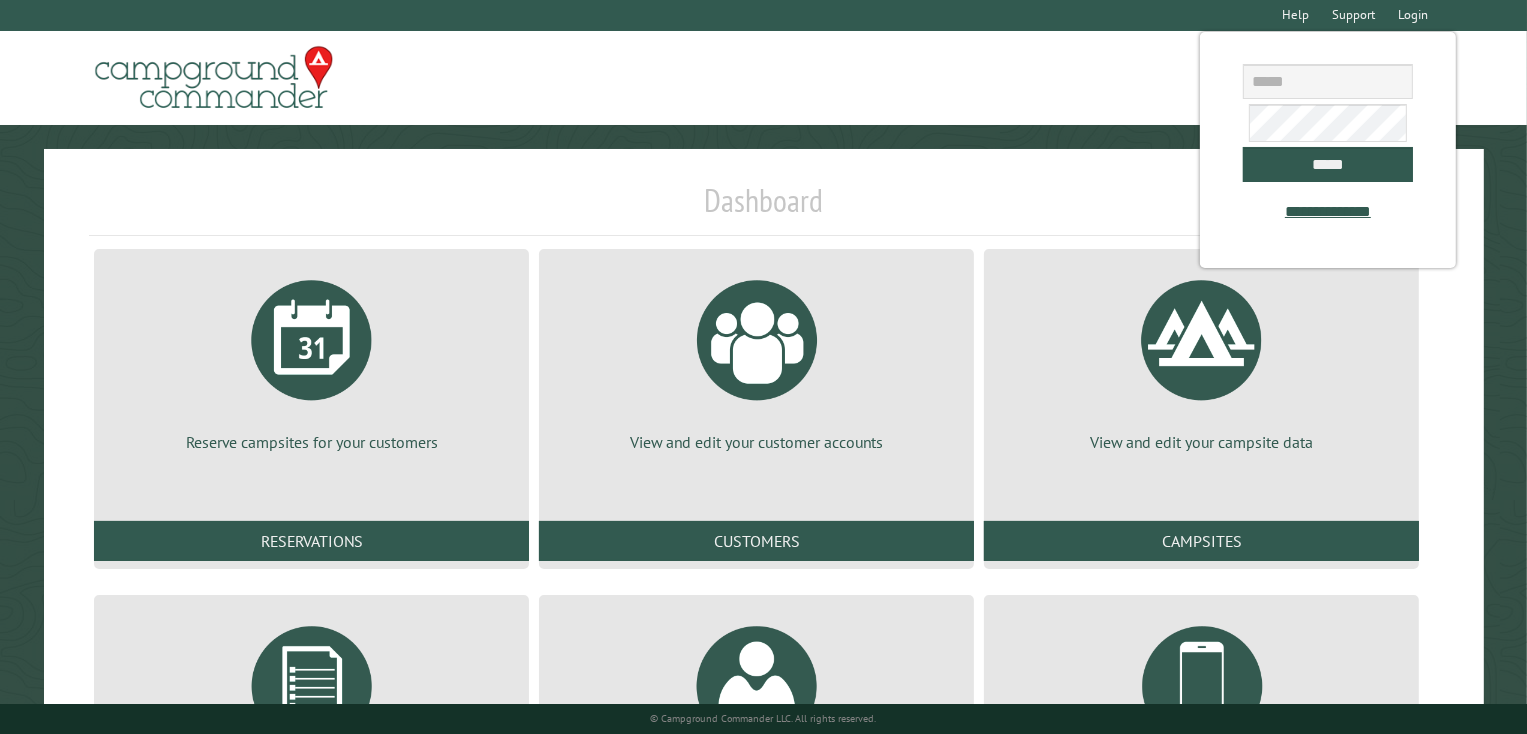 click on "**********" at bounding box center (1328, 150) 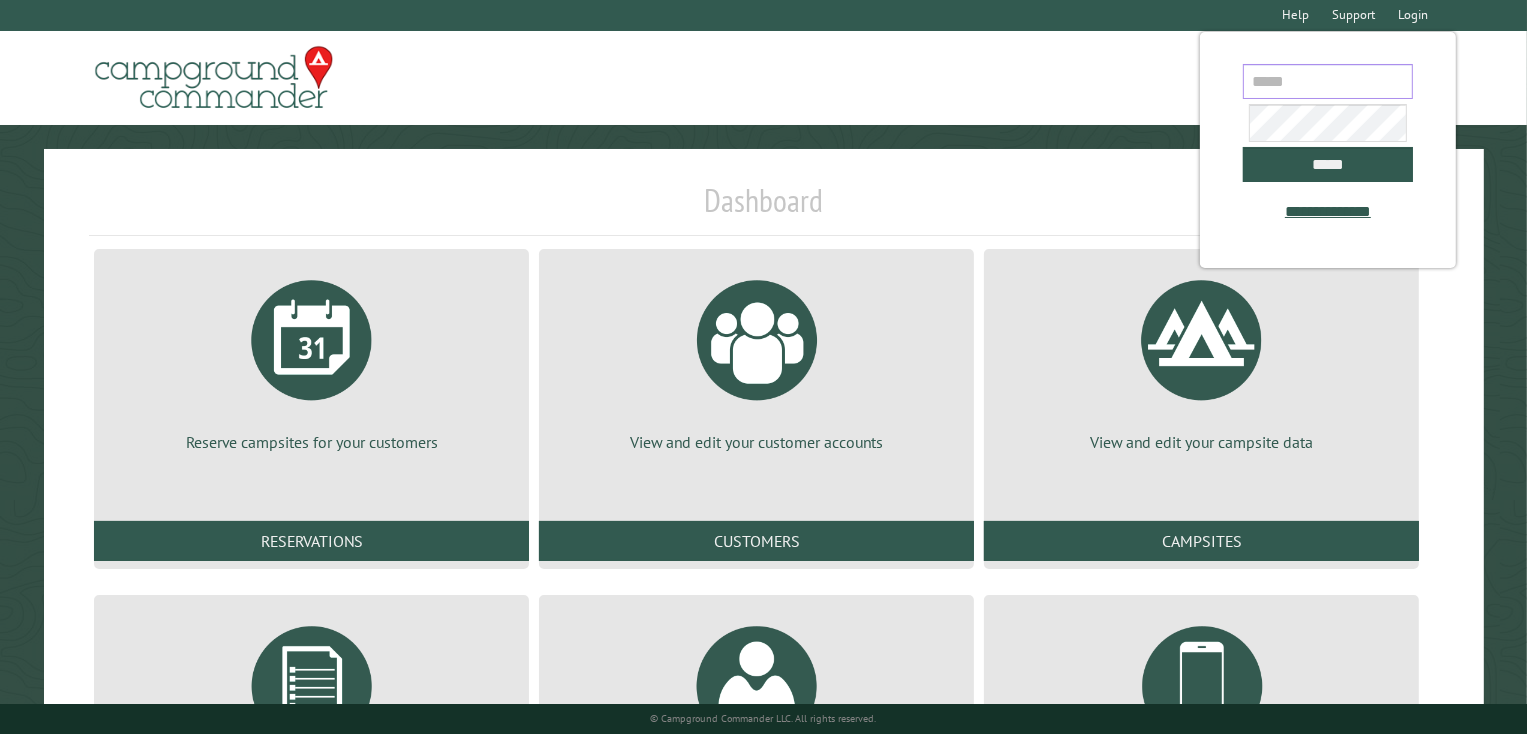 click at bounding box center [1328, 81] 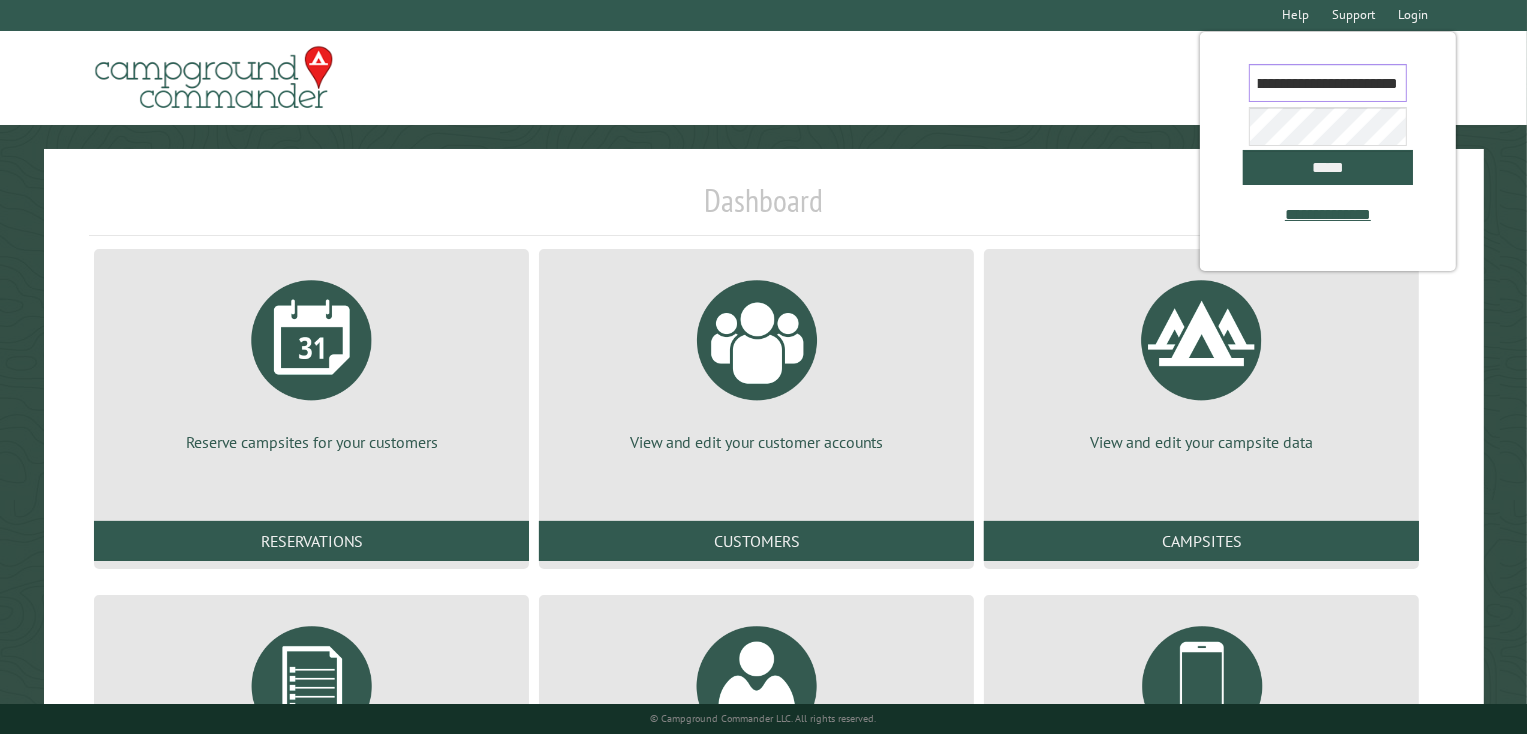 scroll, scrollTop: 0, scrollLeft: 101, axis: horizontal 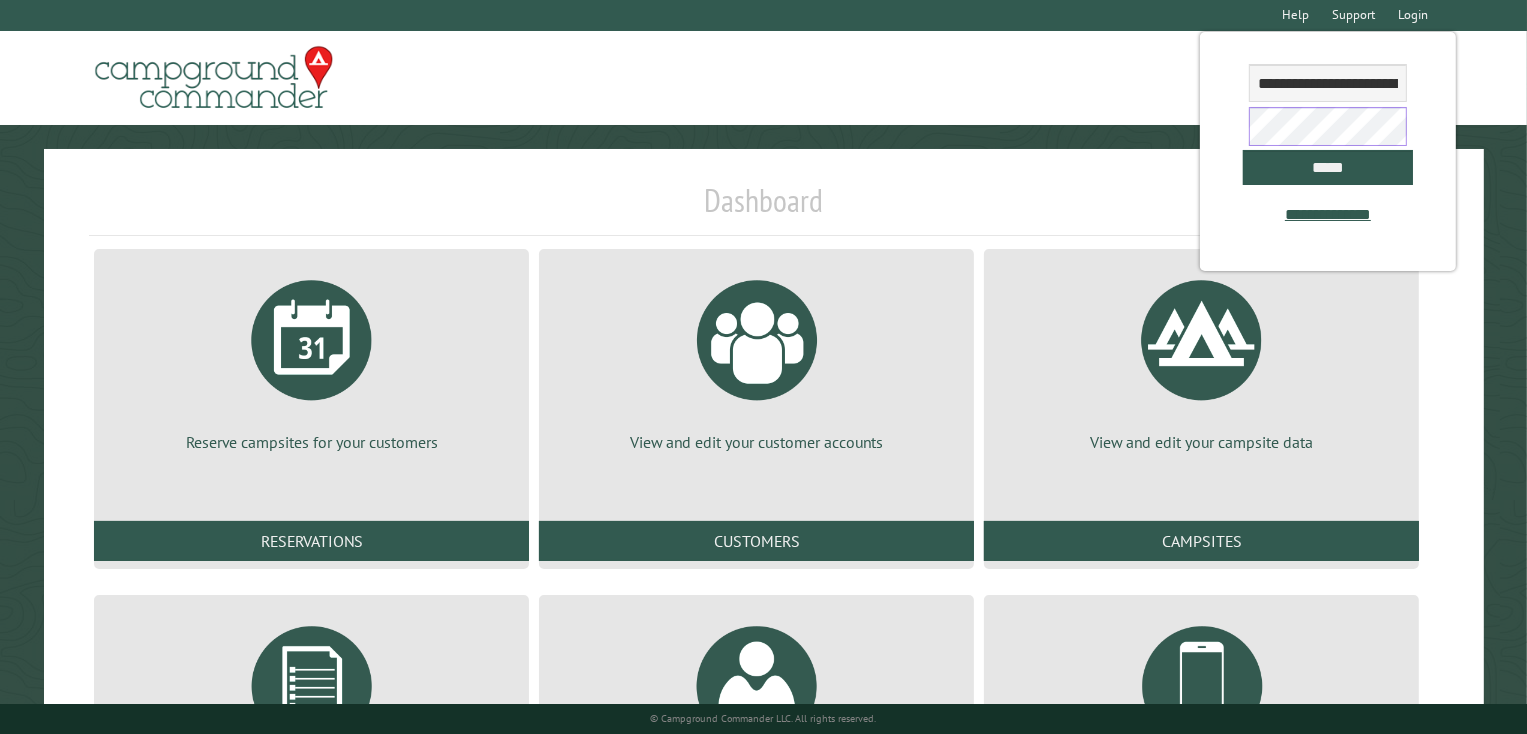 click on "*****" at bounding box center (1328, 167) 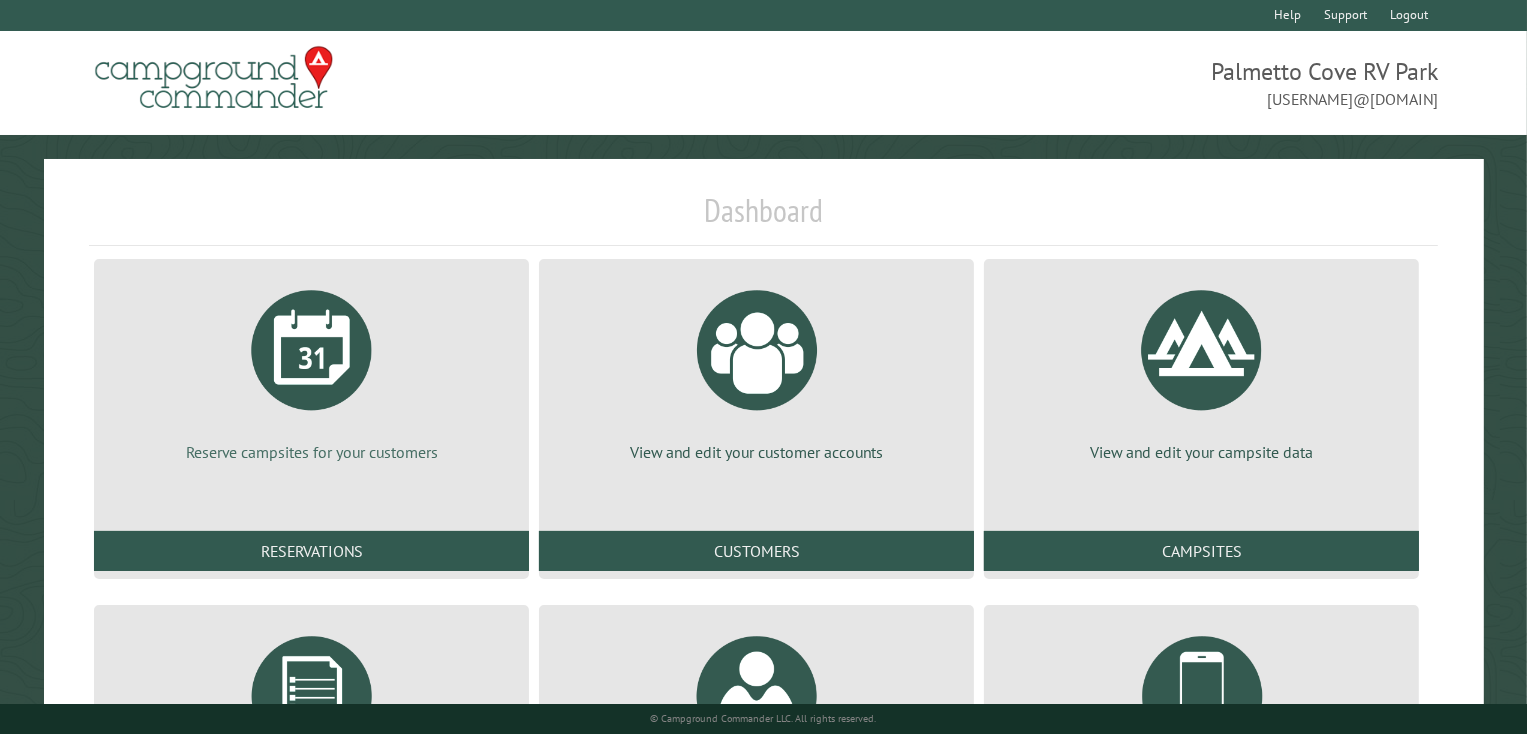 click at bounding box center (312, 350) 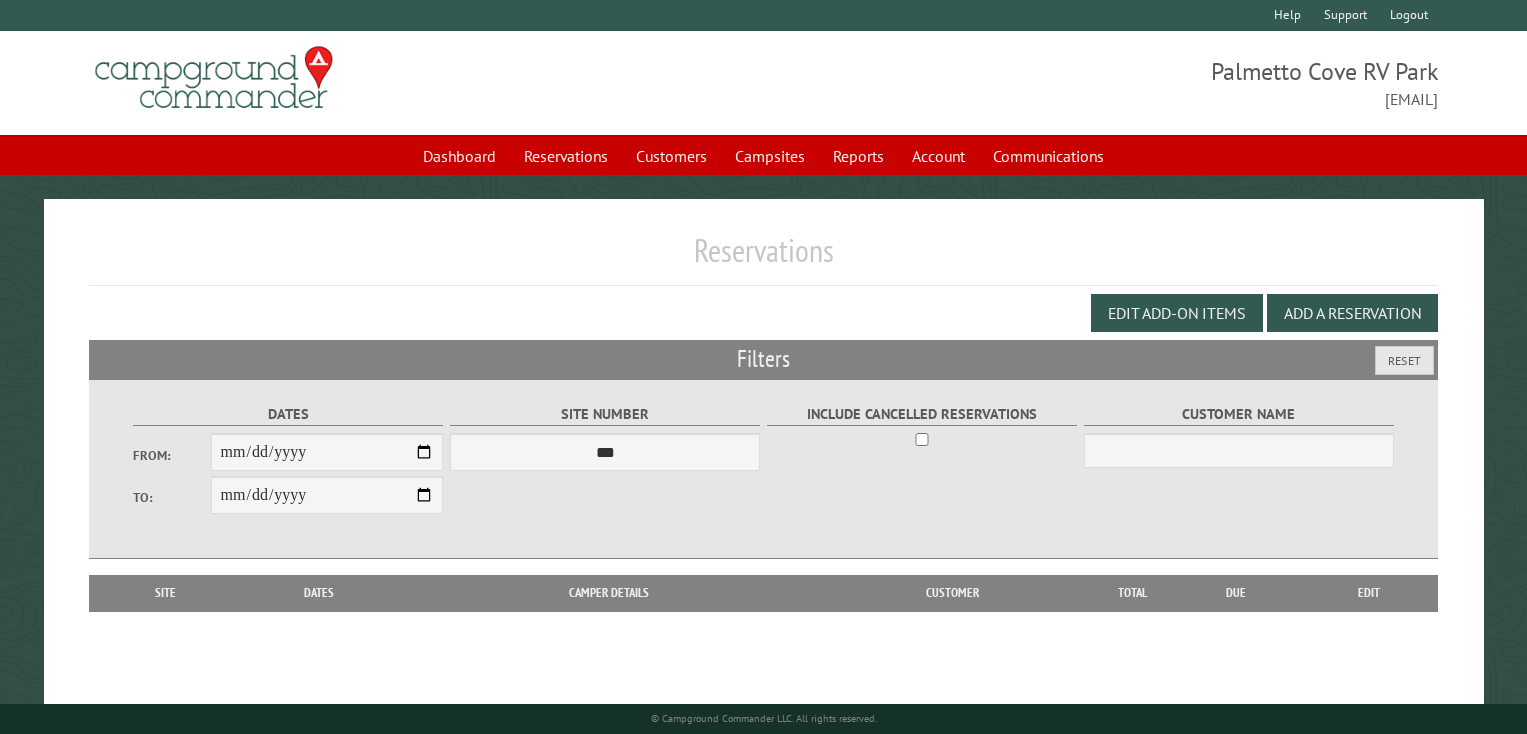scroll, scrollTop: 0, scrollLeft: 0, axis: both 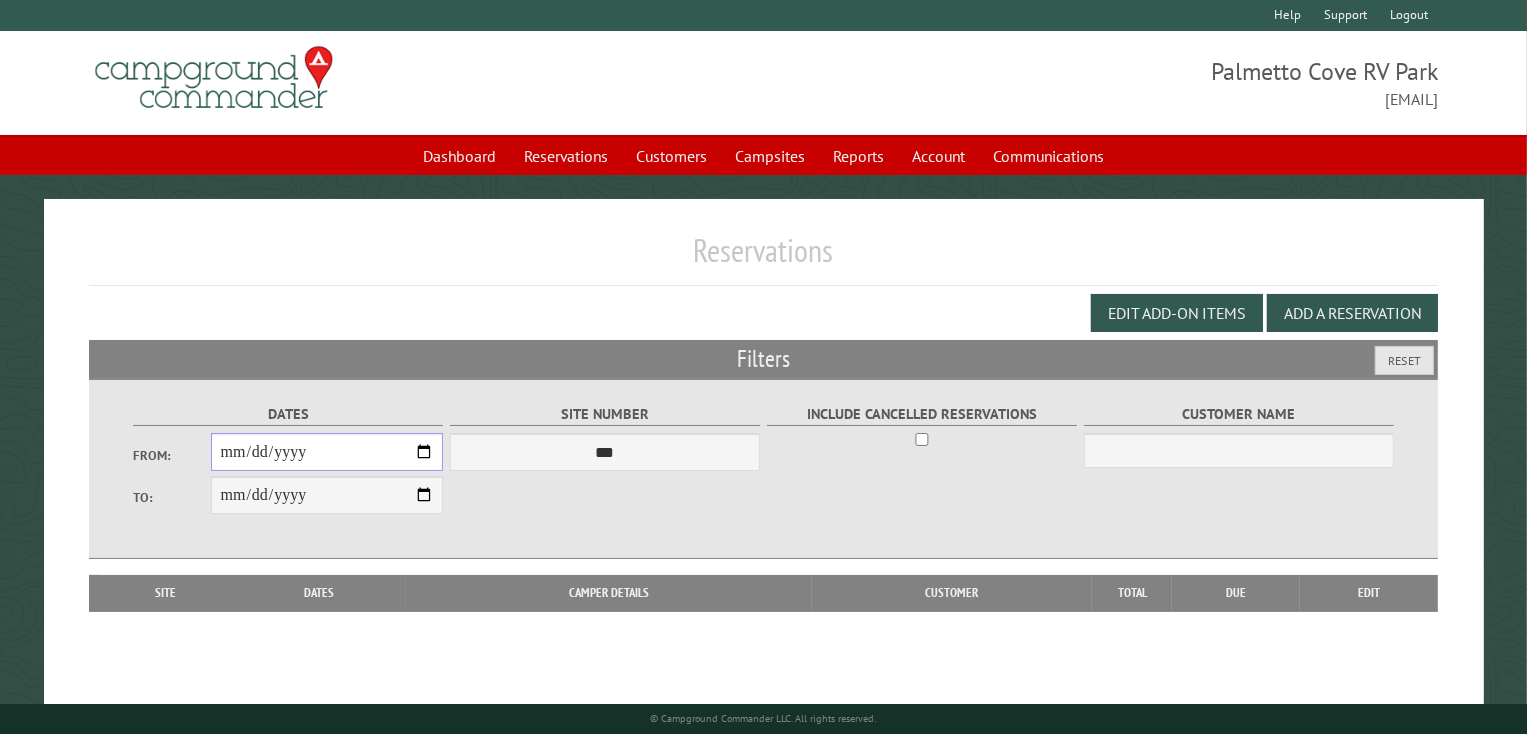 click on "From:" at bounding box center (327, 452) 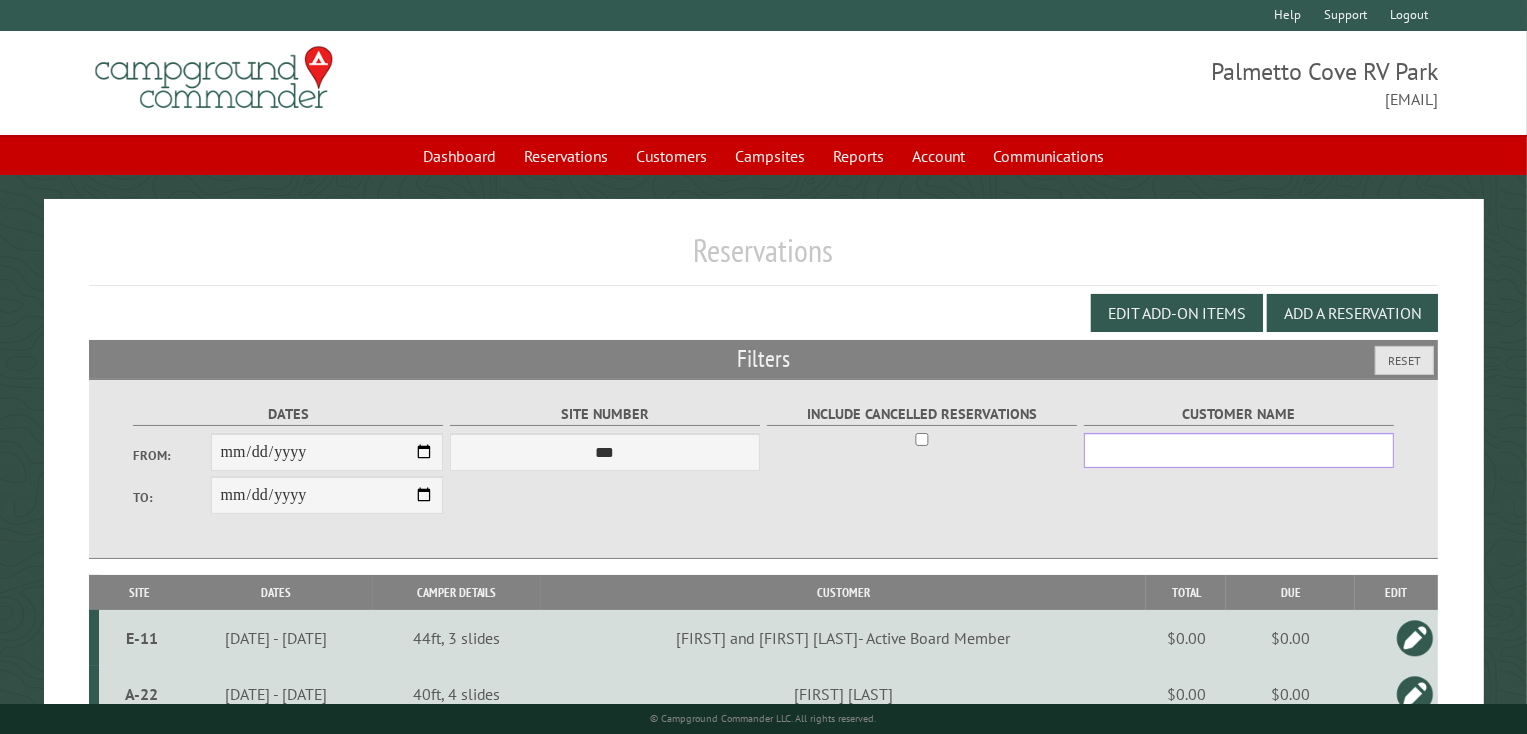 click on "Customer Name" at bounding box center [1239, 450] 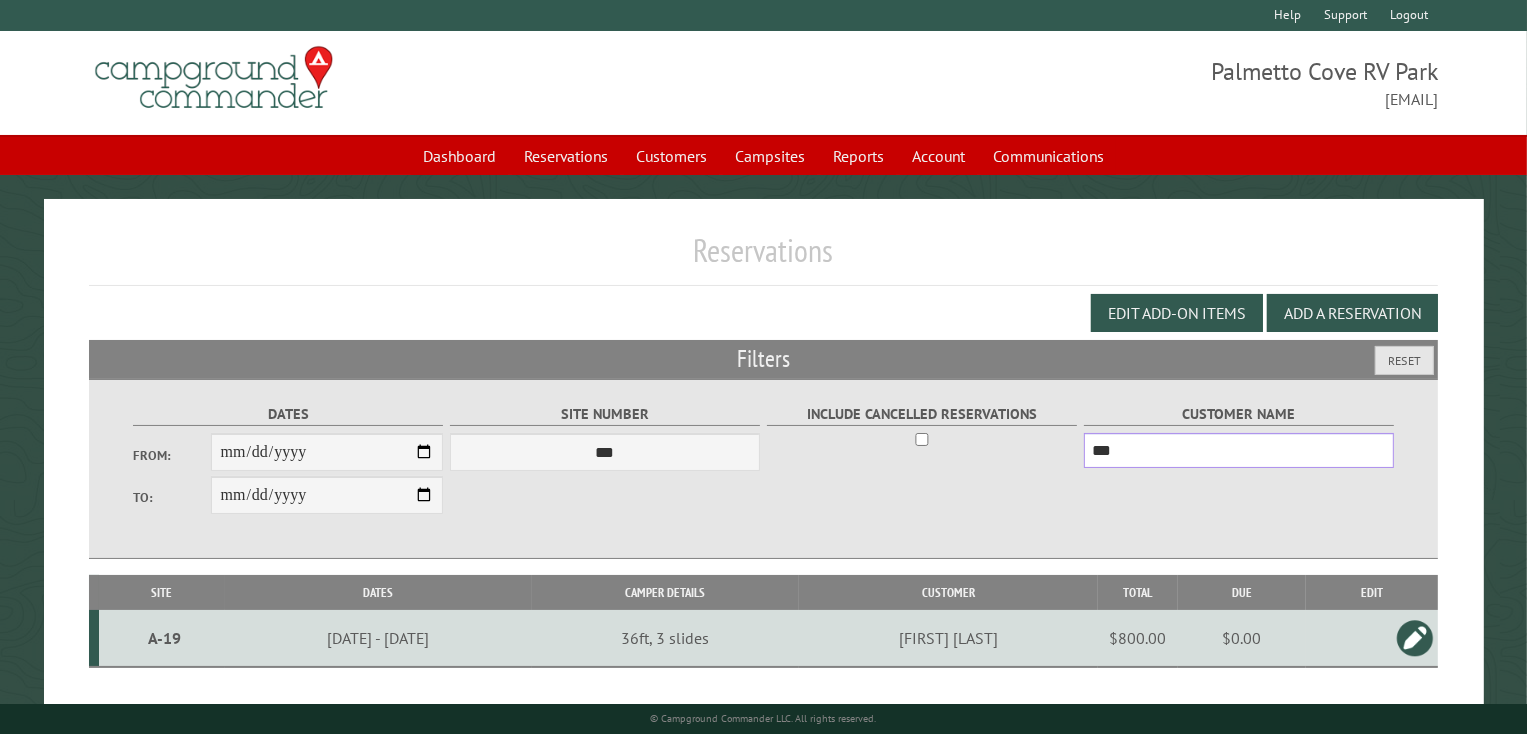 type on "***" 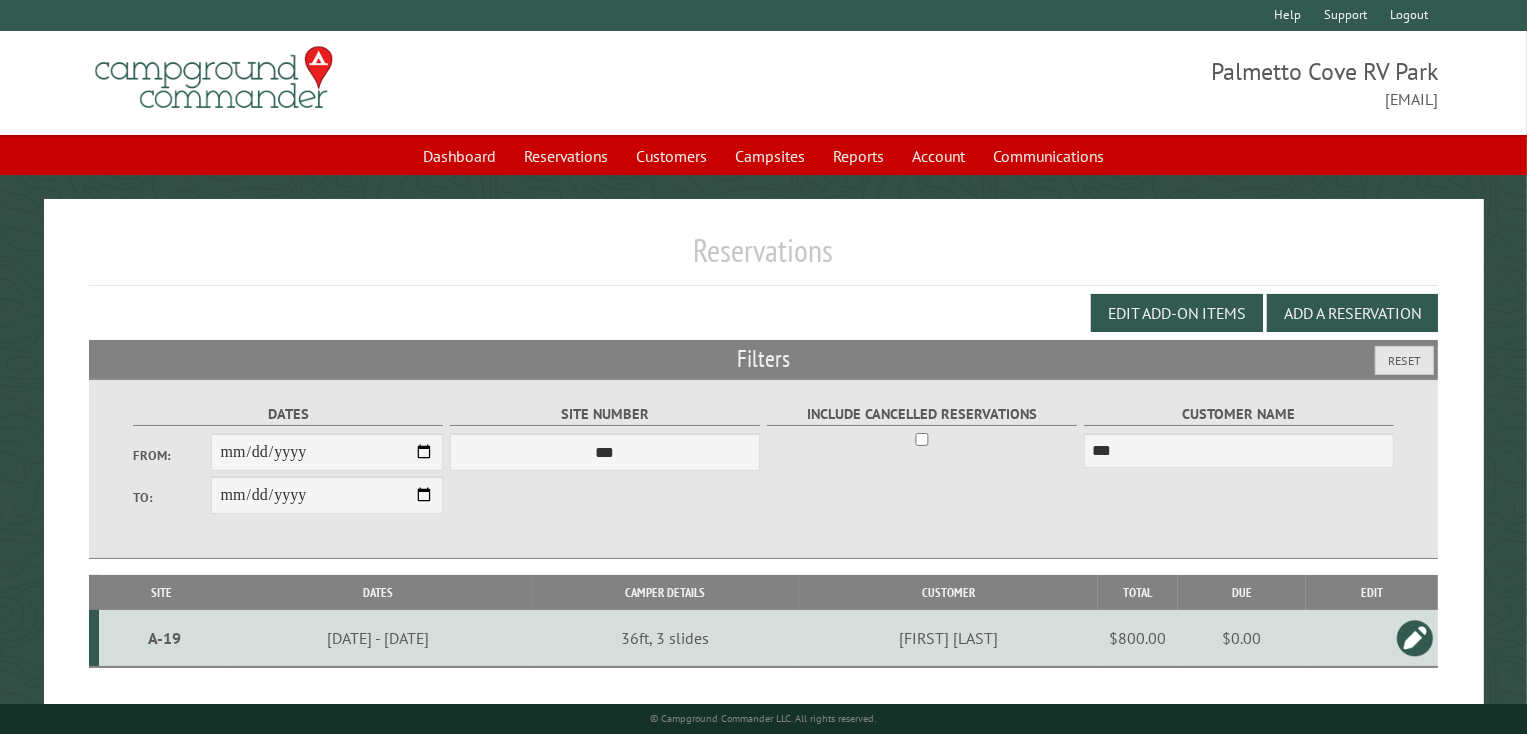 click at bounding box center (1415, 638) 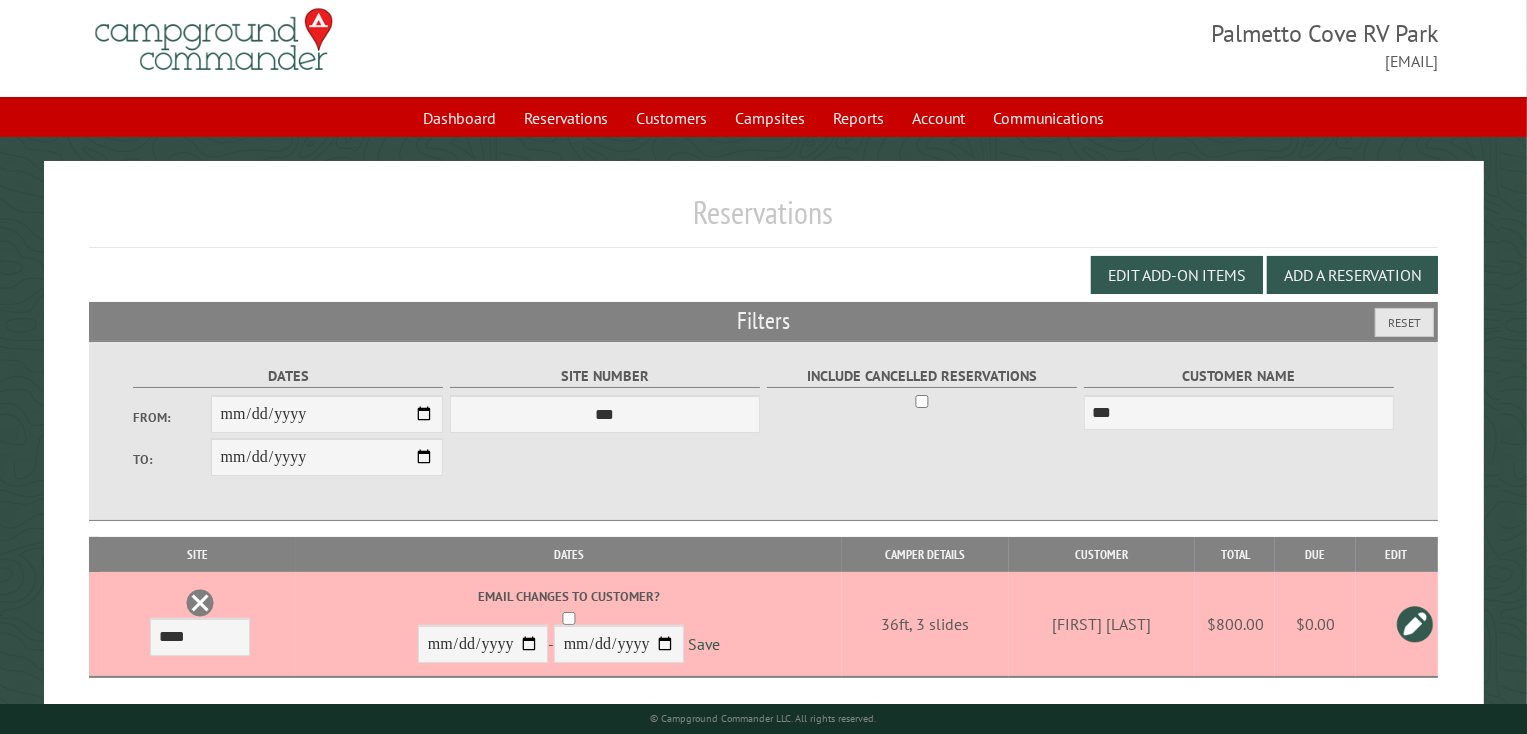 scroll, scrollTop: 100, scrollLeft: 0, axis: vertical 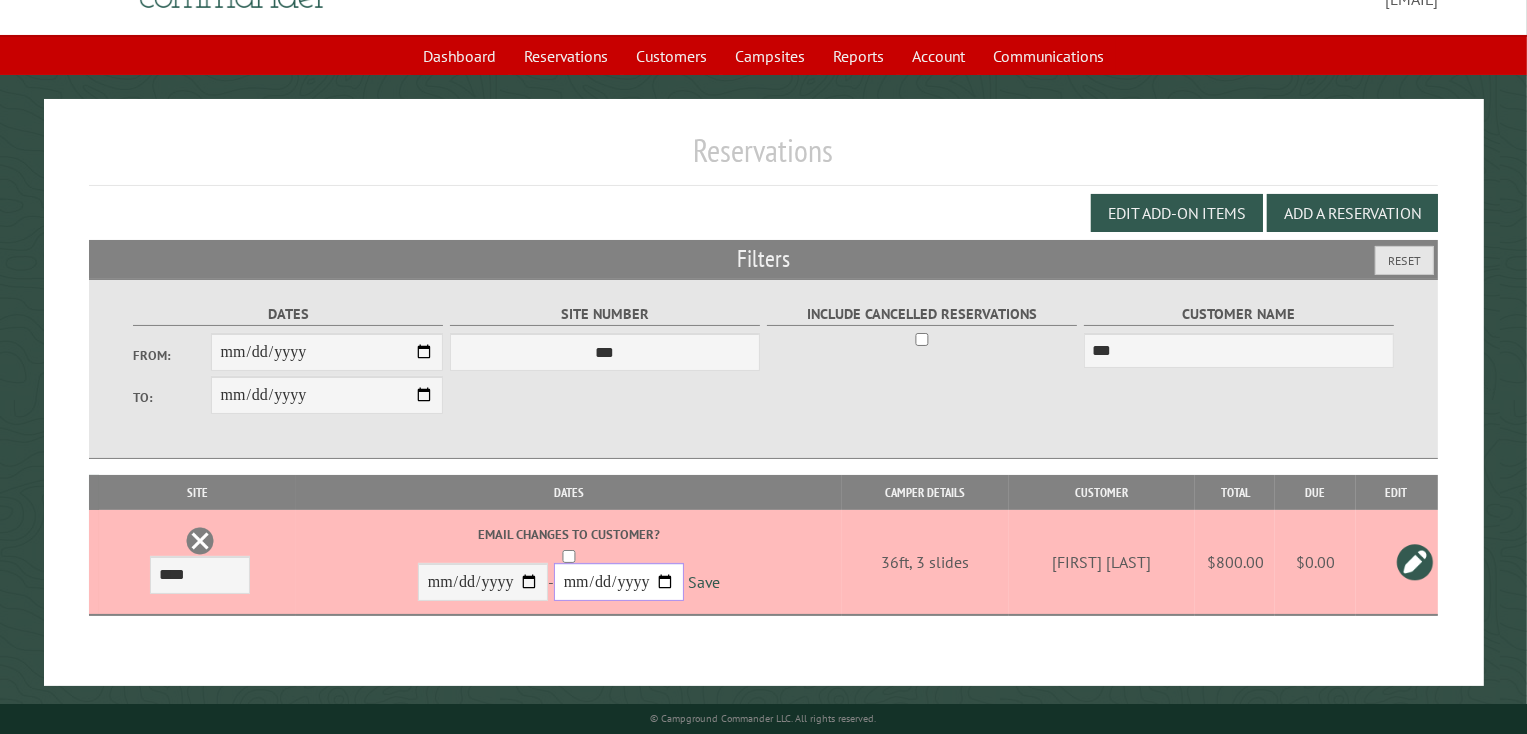 click on "**********" at bounding box center (619, 582) 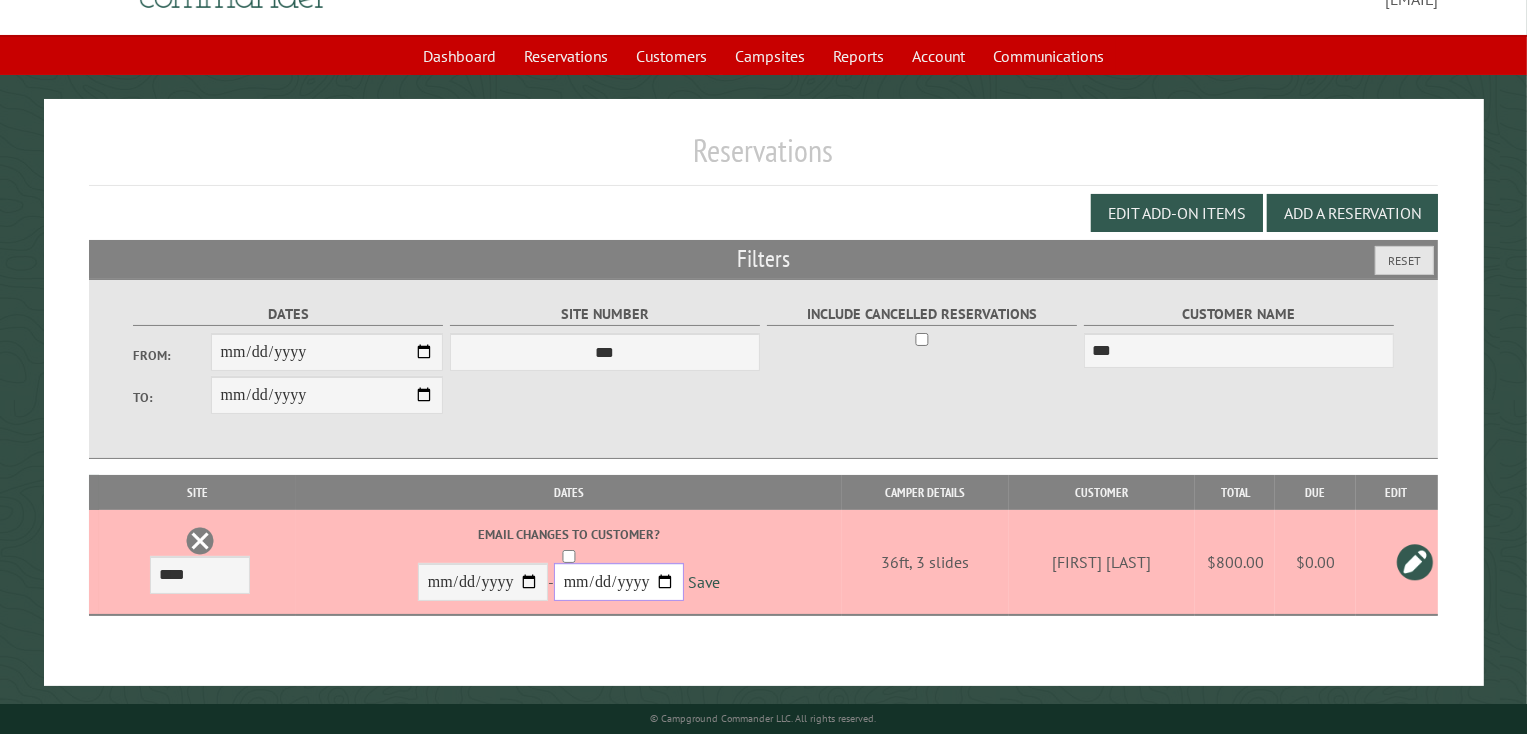 type on "**********" 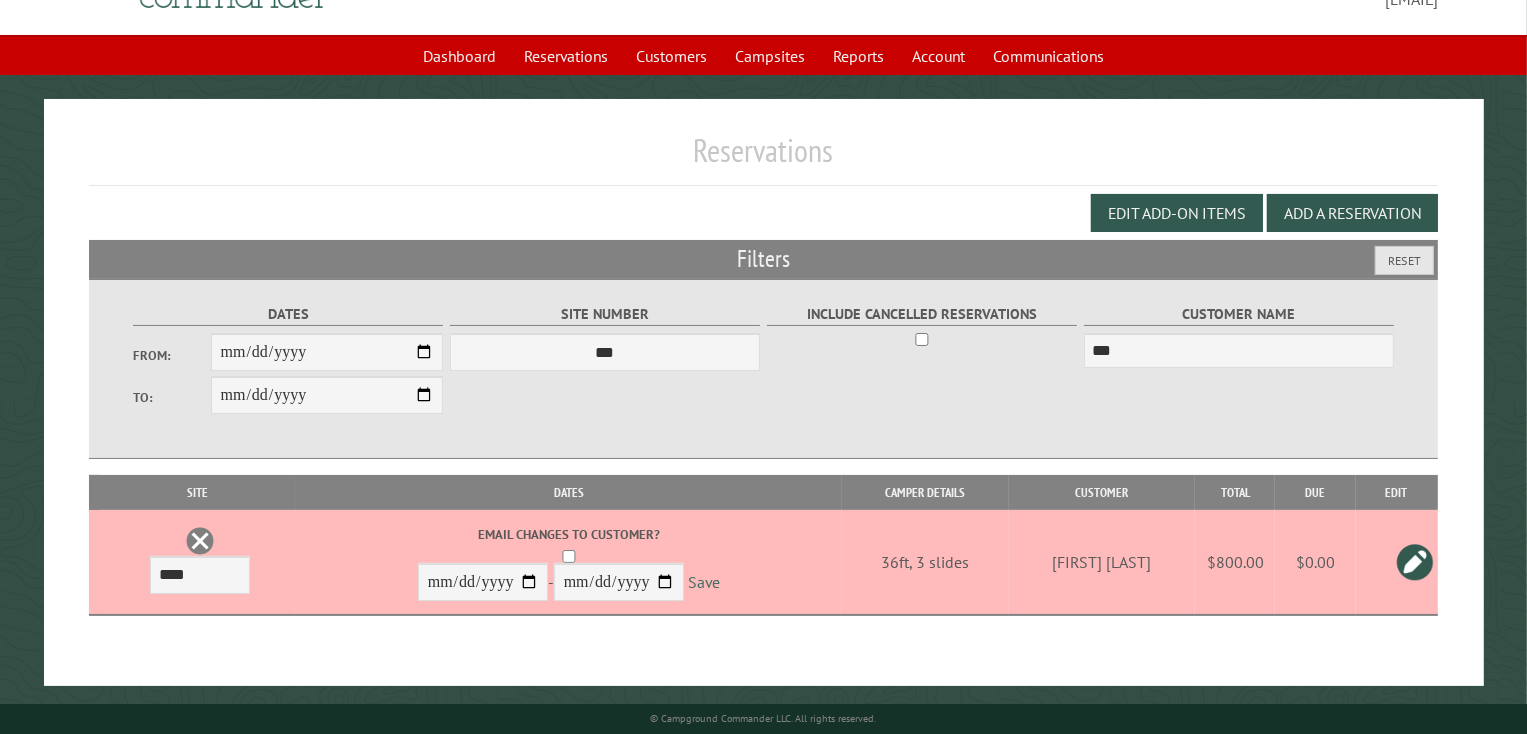 click on "Save" at bounding box center (704, 583) 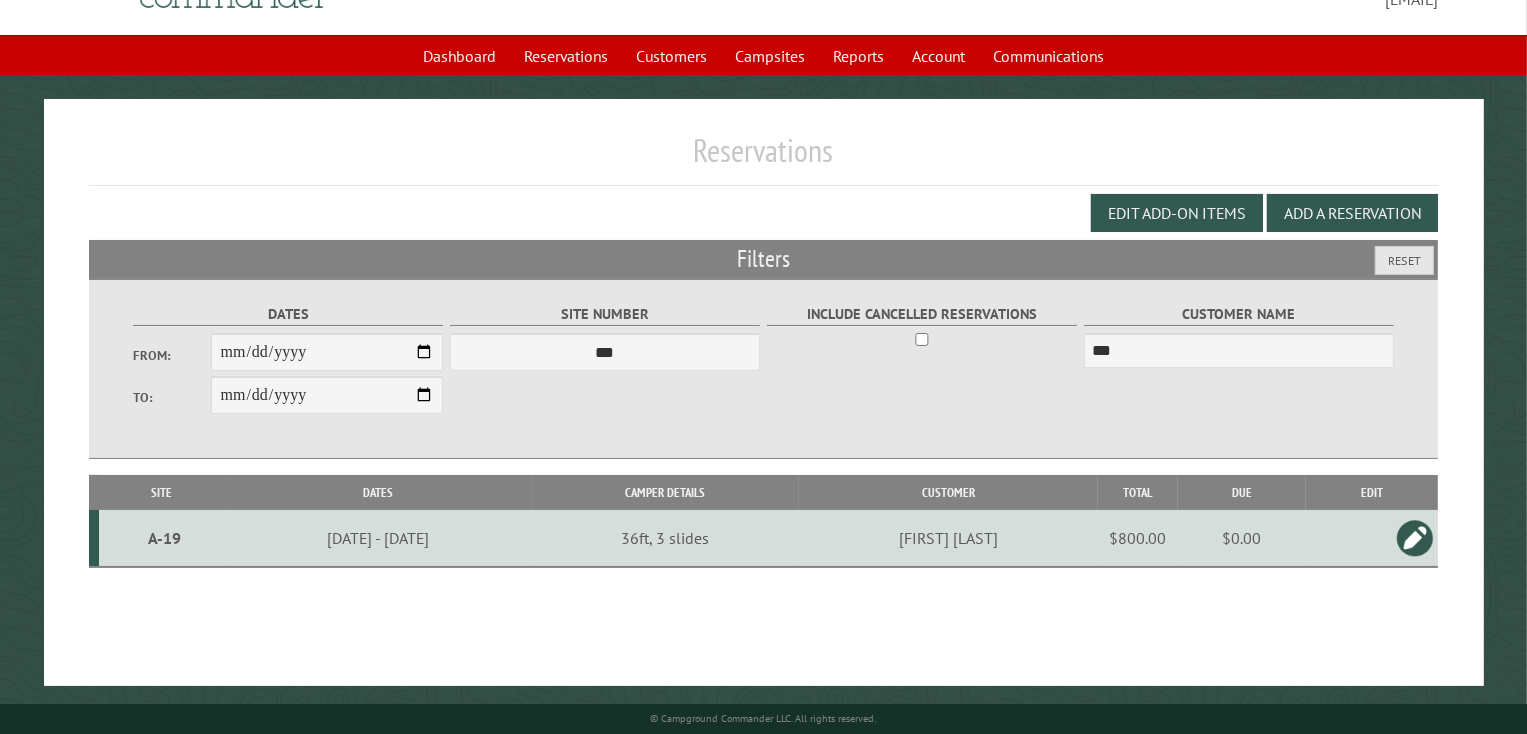 click on "$800.00" at bounding box center [1138, 538] 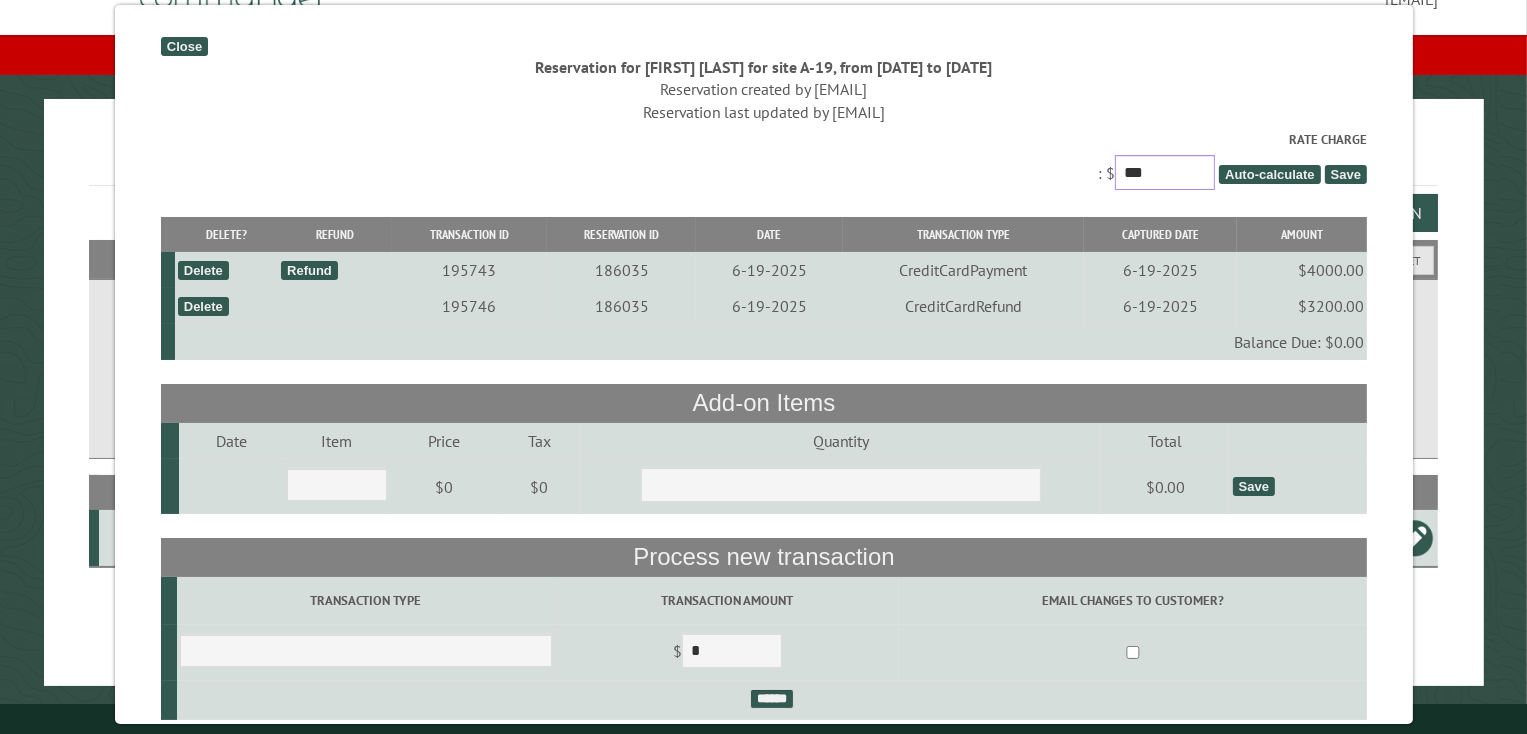 drag, startPoint x: 1168, startPoint y: 175, endPoint x: 931, endPoint y: 204, distance: 238.76767 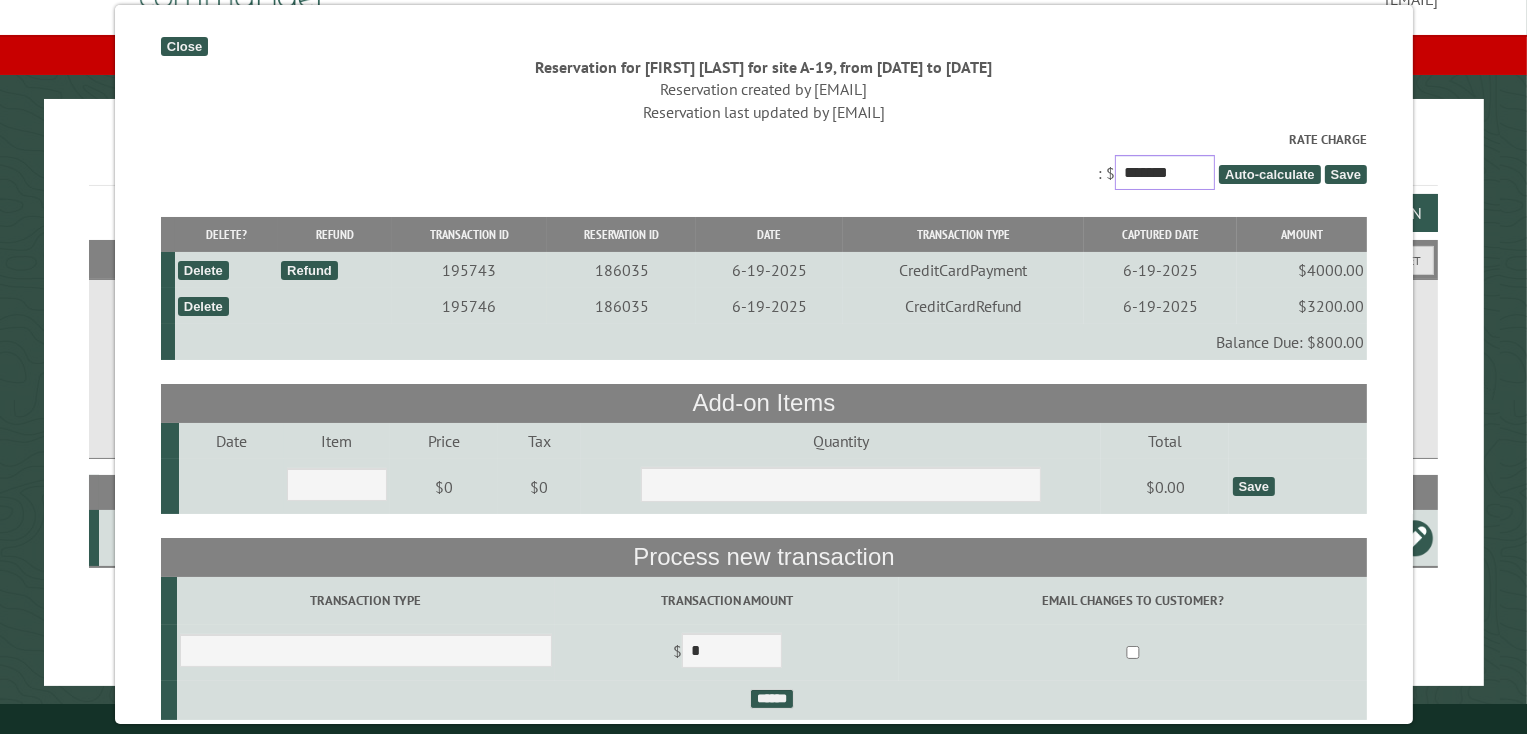 type on "*******" 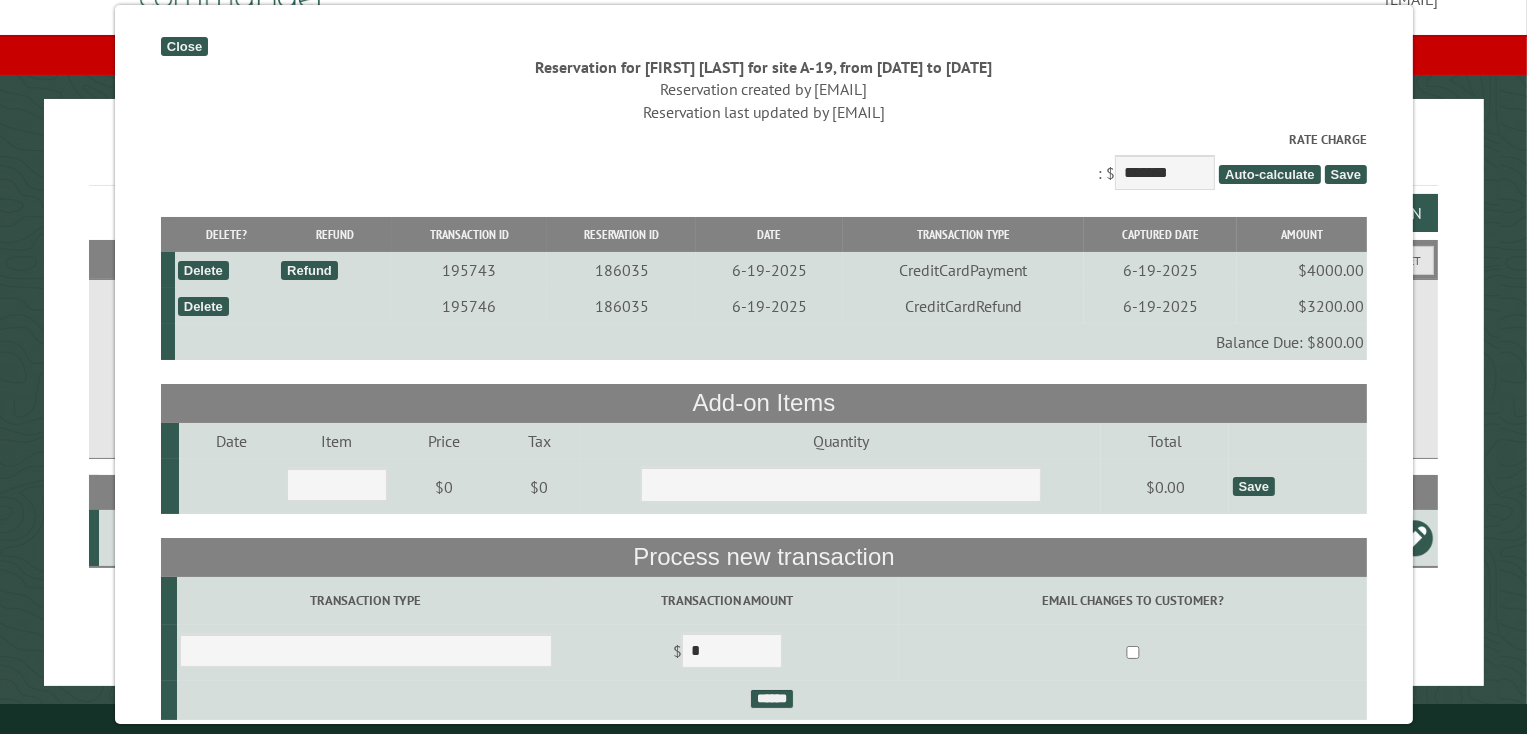 click on "Save" at bounding box center (1345, 174) 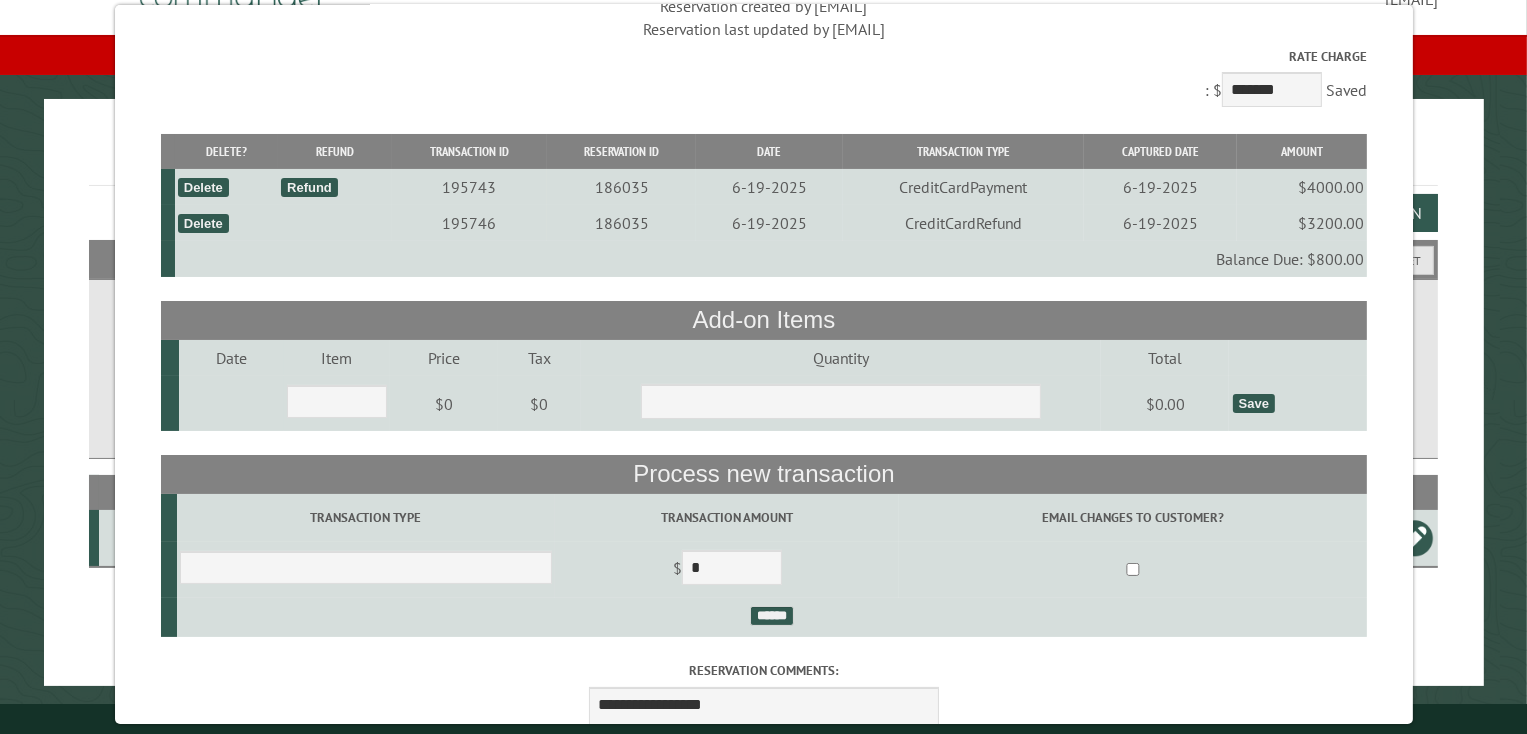 scroll, scrollTop: 200, scrollLeft: 0, axis: vertical 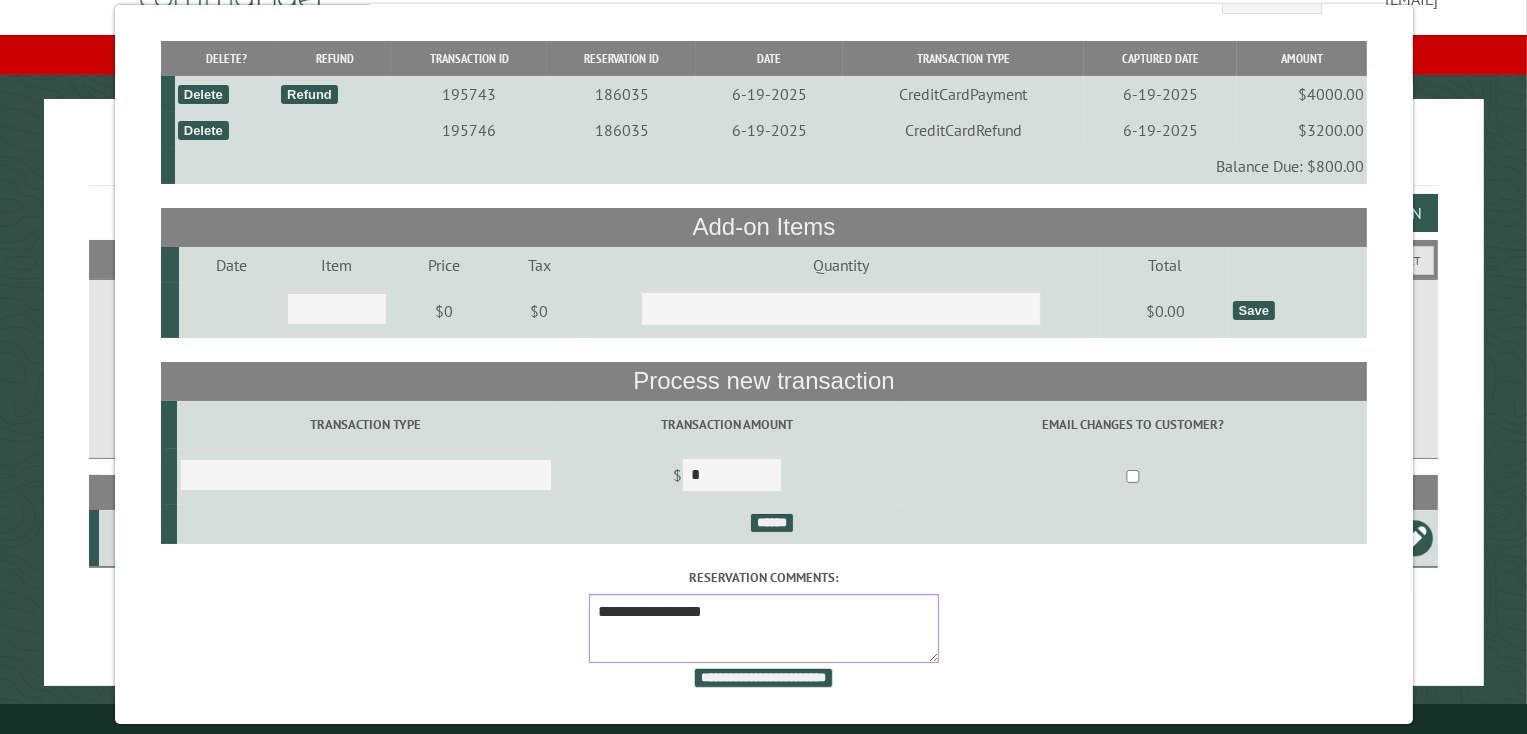 drag, startPoint x: 736, startPoint y: 602, endPoint x: 94, endPoint y: 708, distance: 650.69196 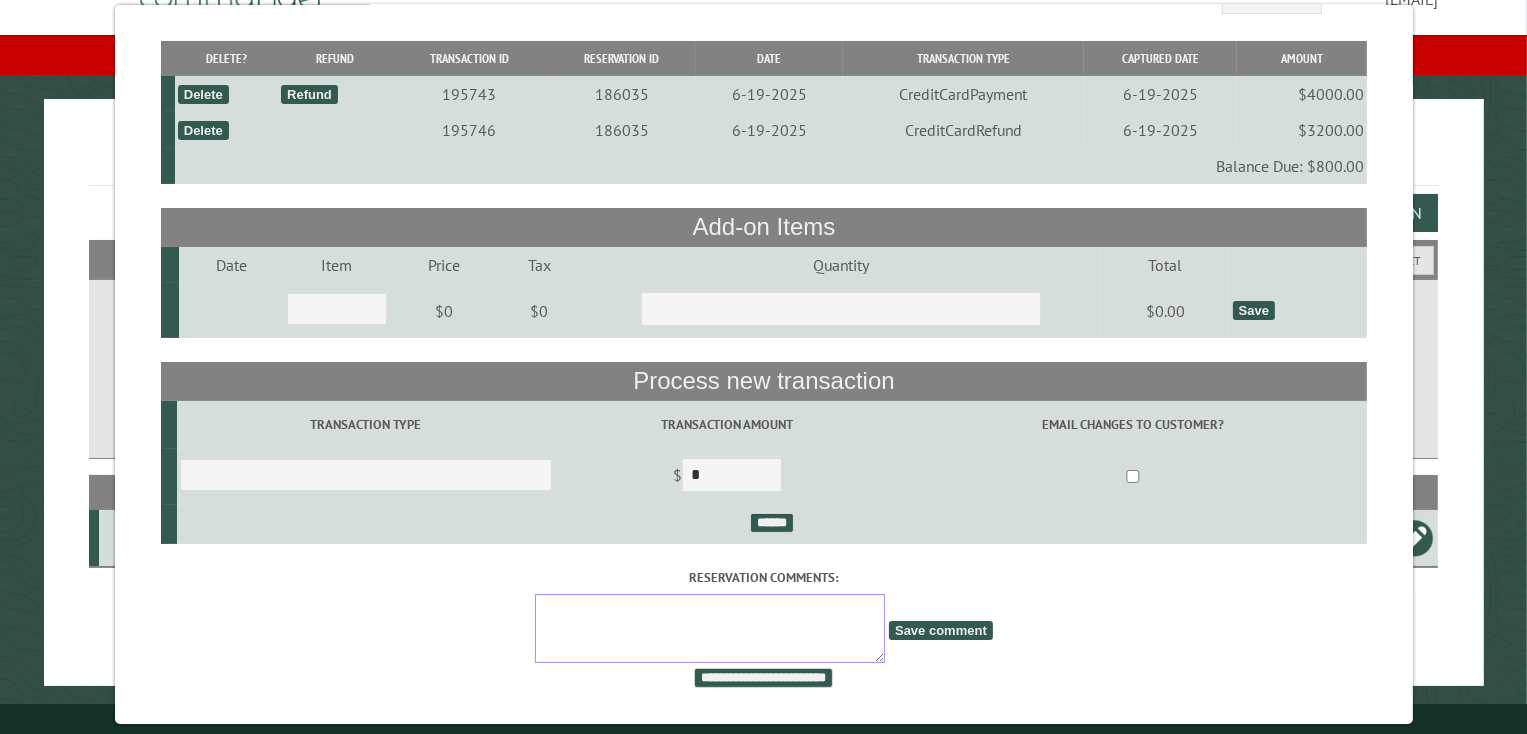 type 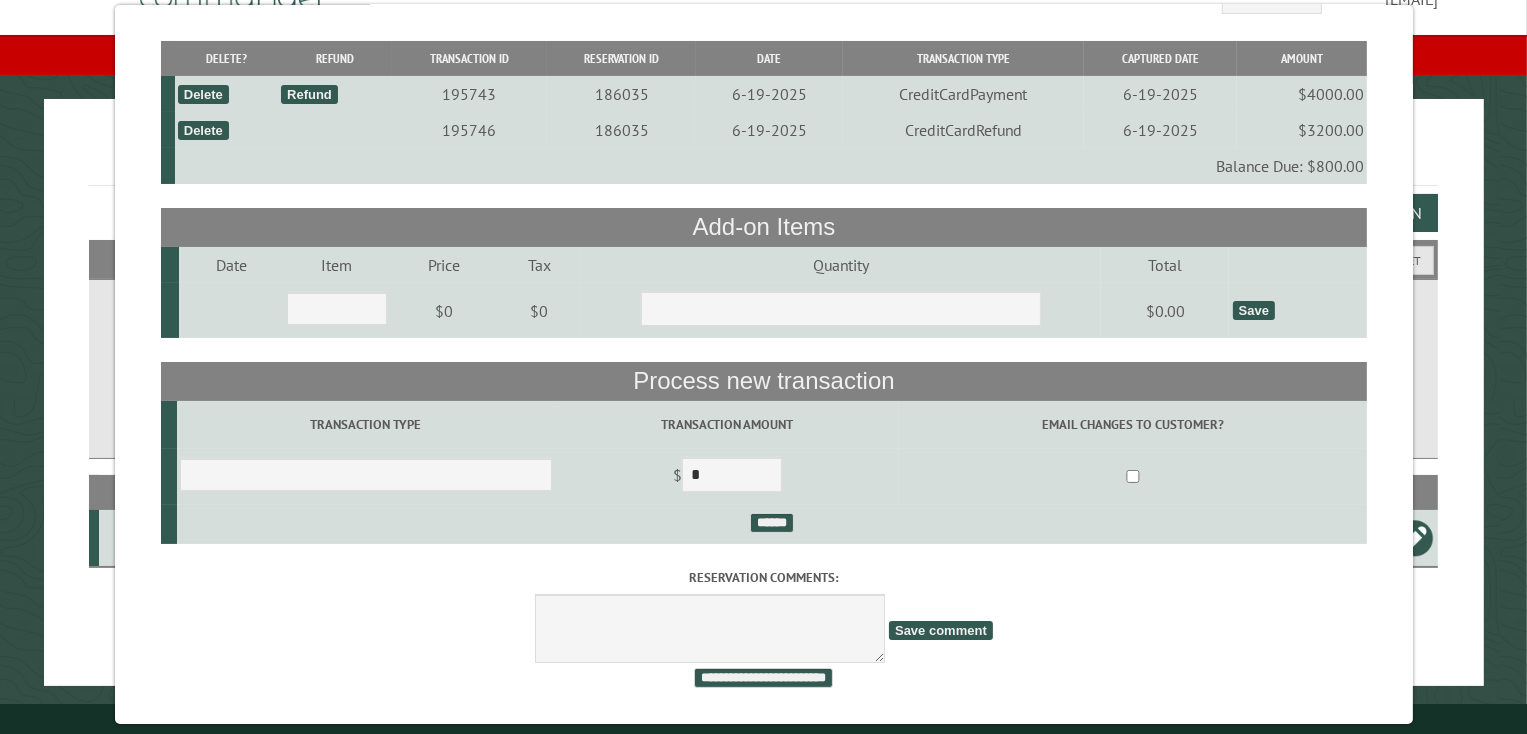 click on "Save comment" at bounding box center (941, 630) 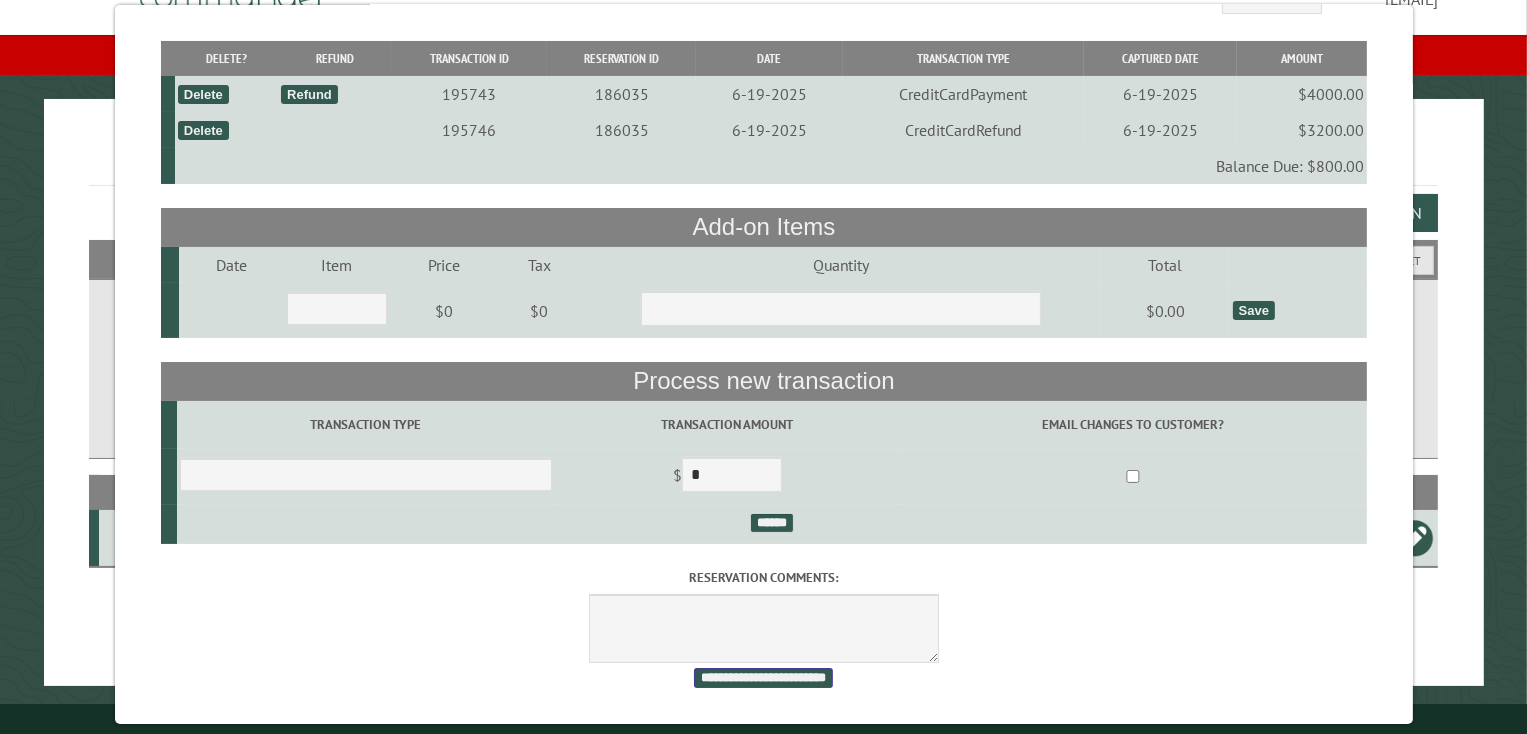 click on "**********" at bounding box center [763, 678] 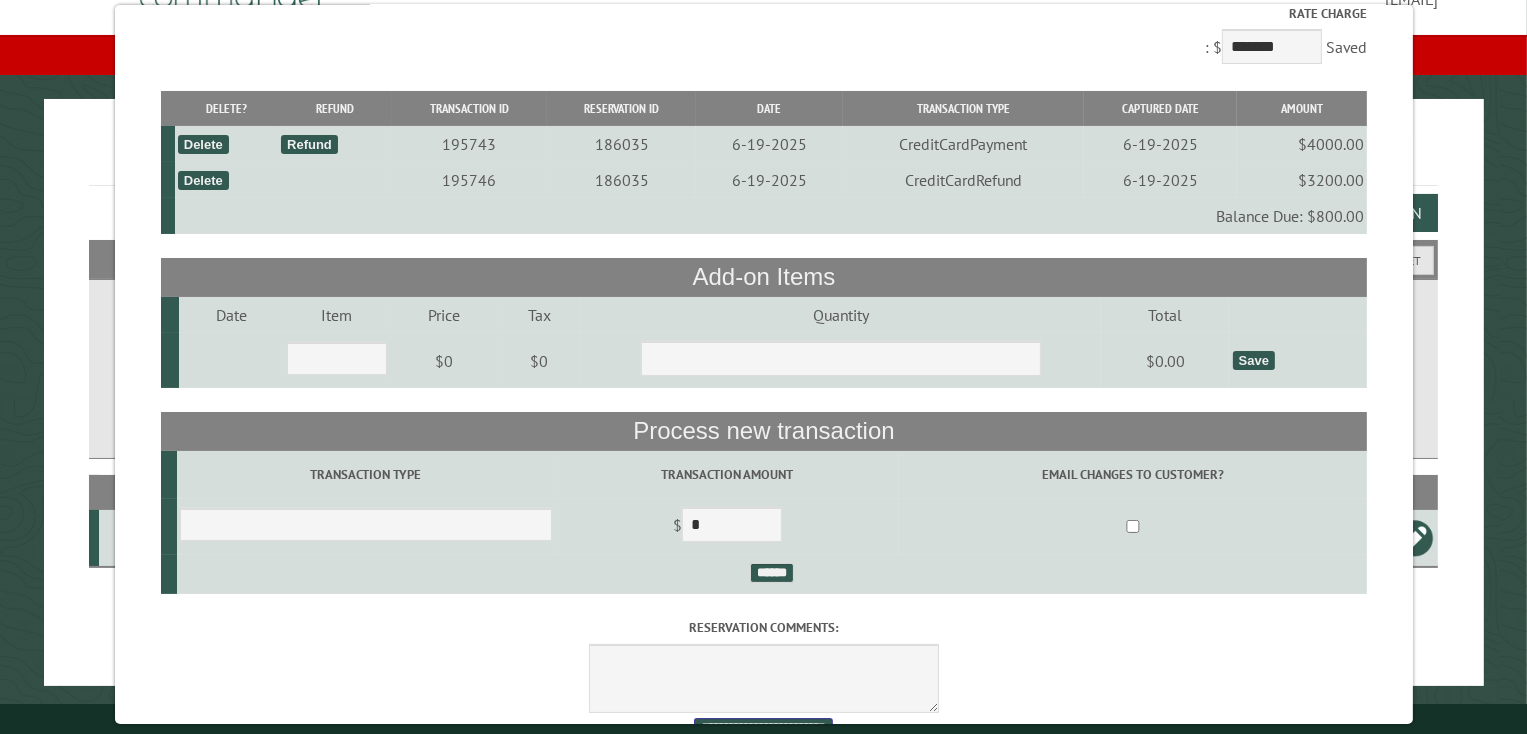 scroll, scrollTop: 0, scrollLeft: 0, axis: both 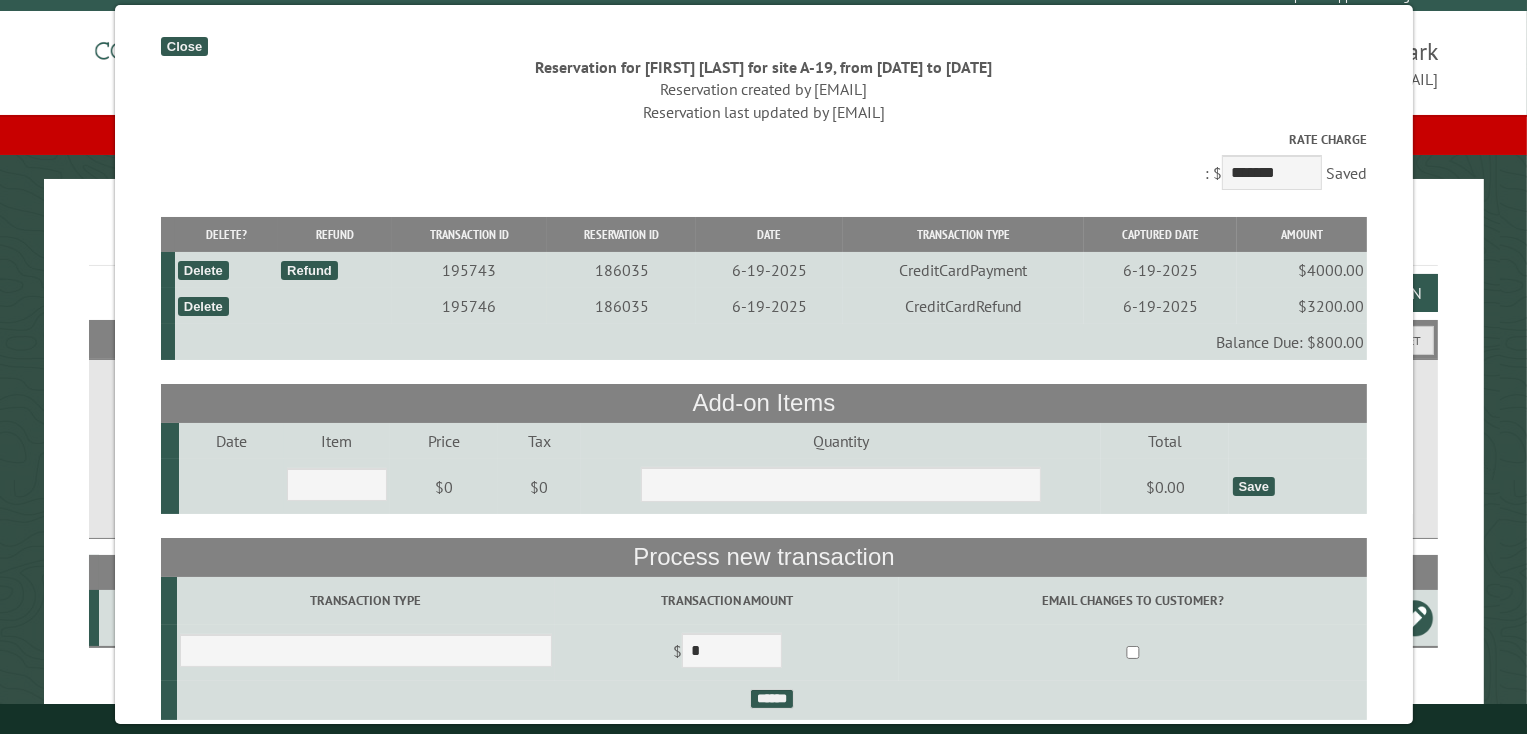 click on "Close" at bounding box center [183, 46] 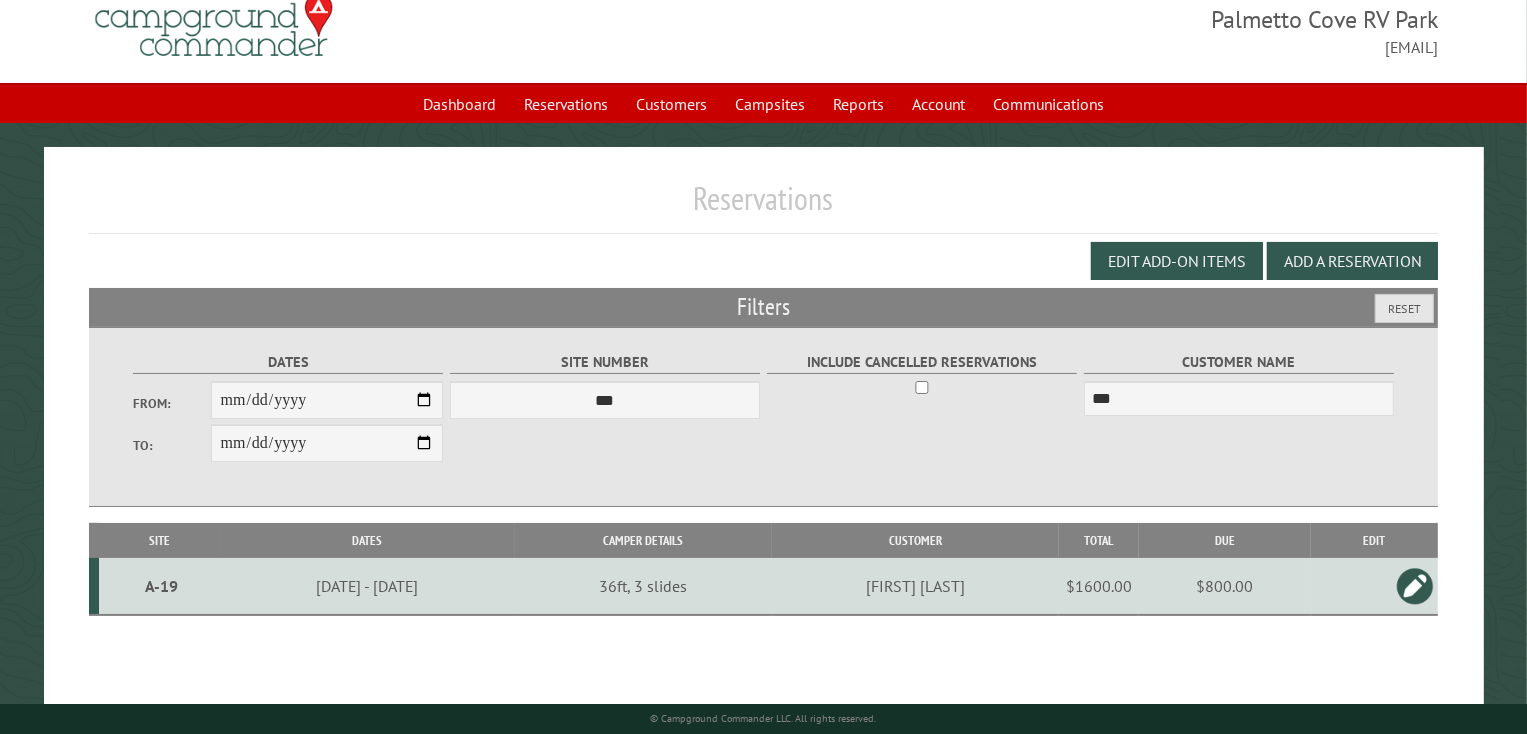 scroll, scrollTop: 0, scrollLeft: 0, axis: both 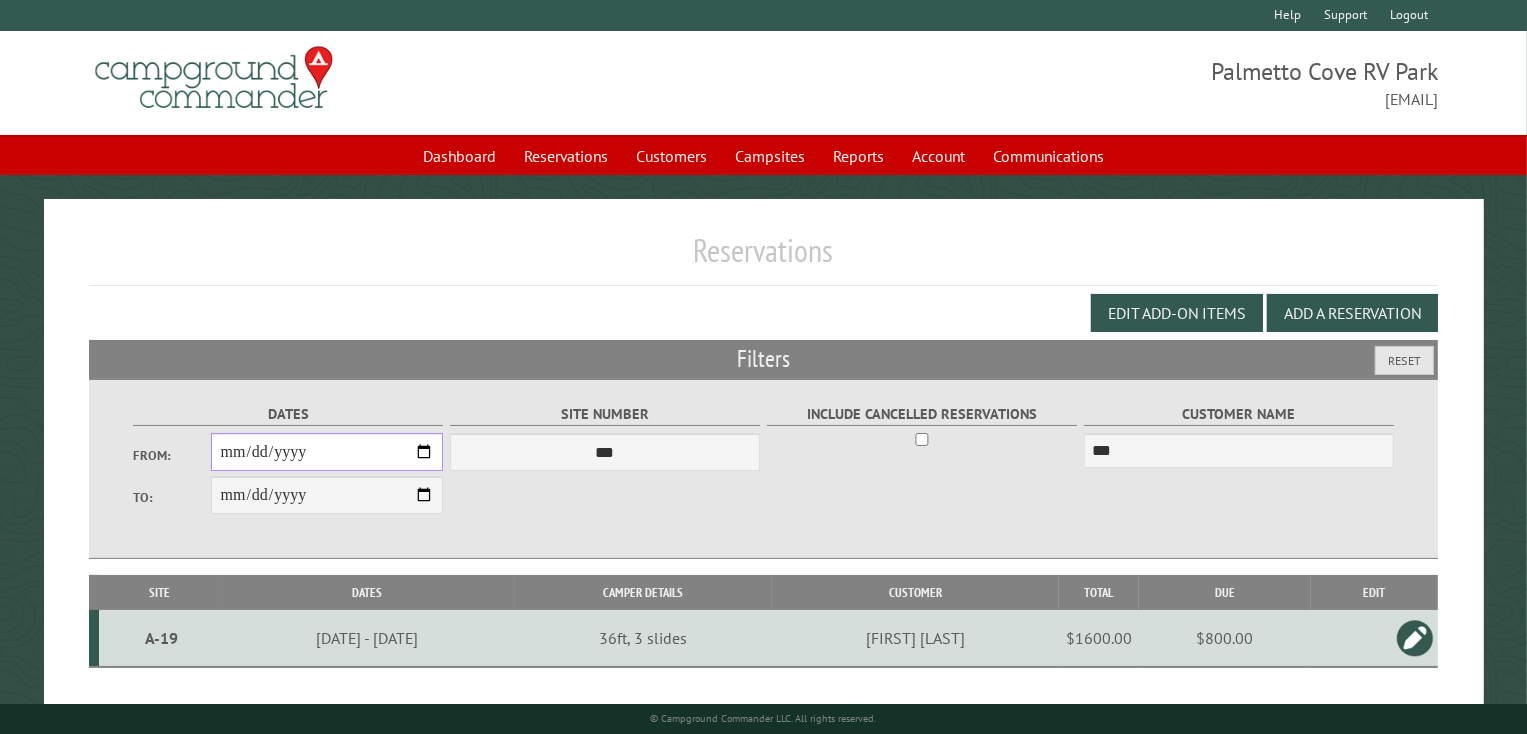 click on "**********" at bounding box center [327, 452] 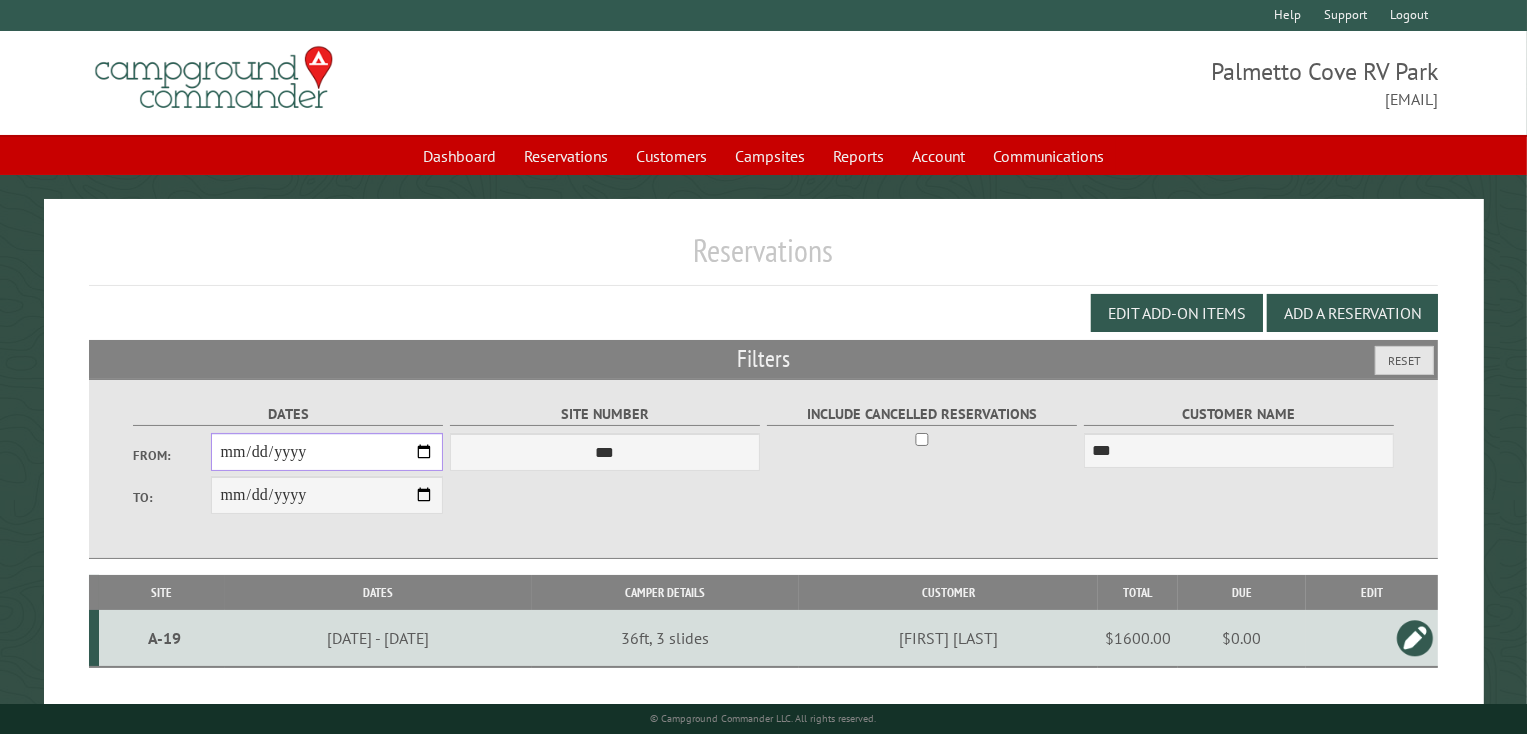 click on "**********" at bounding box center (327, 452) 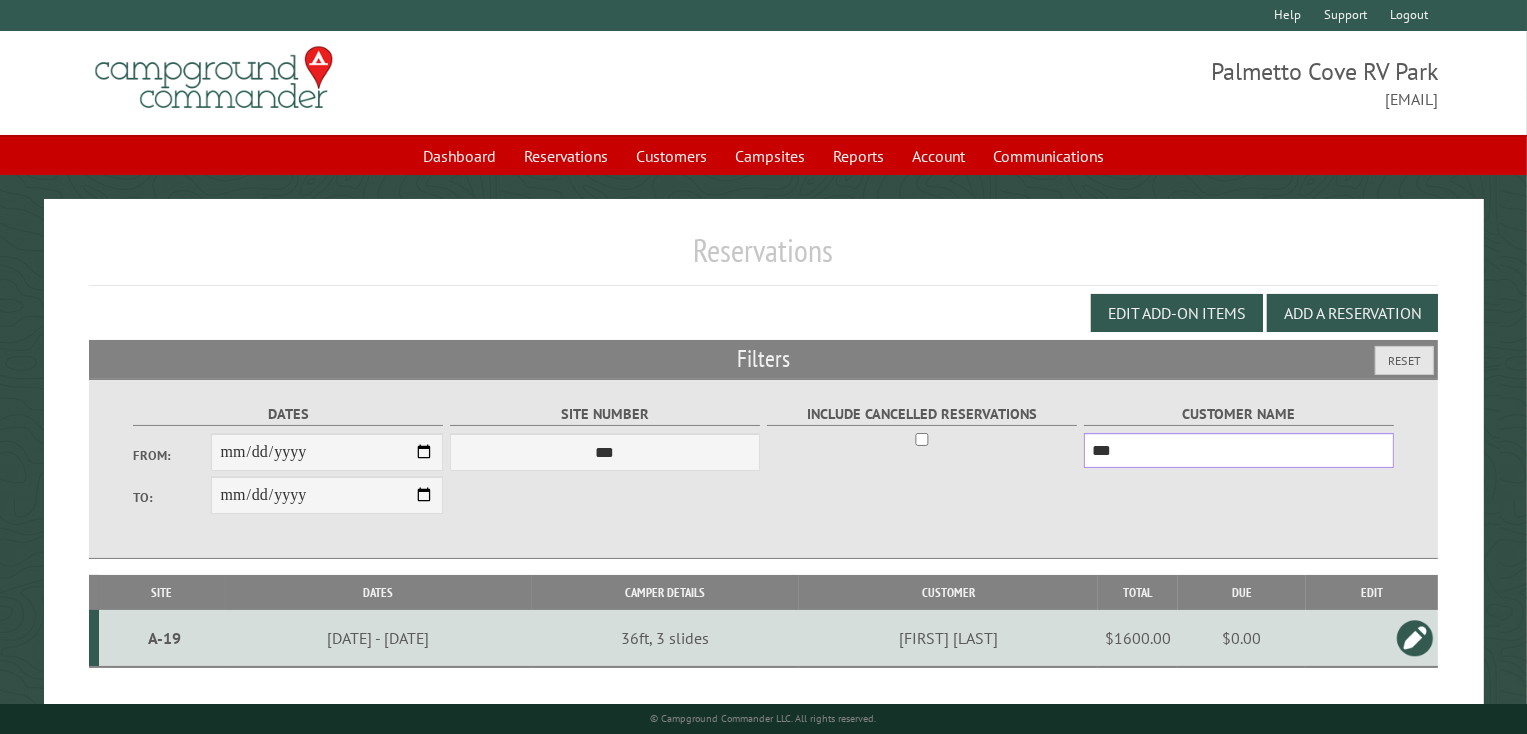 drag, startPoint x: 1143, startPoint y: 451, endPoint x: 940, endPoint y: 464, distance: 203.41583 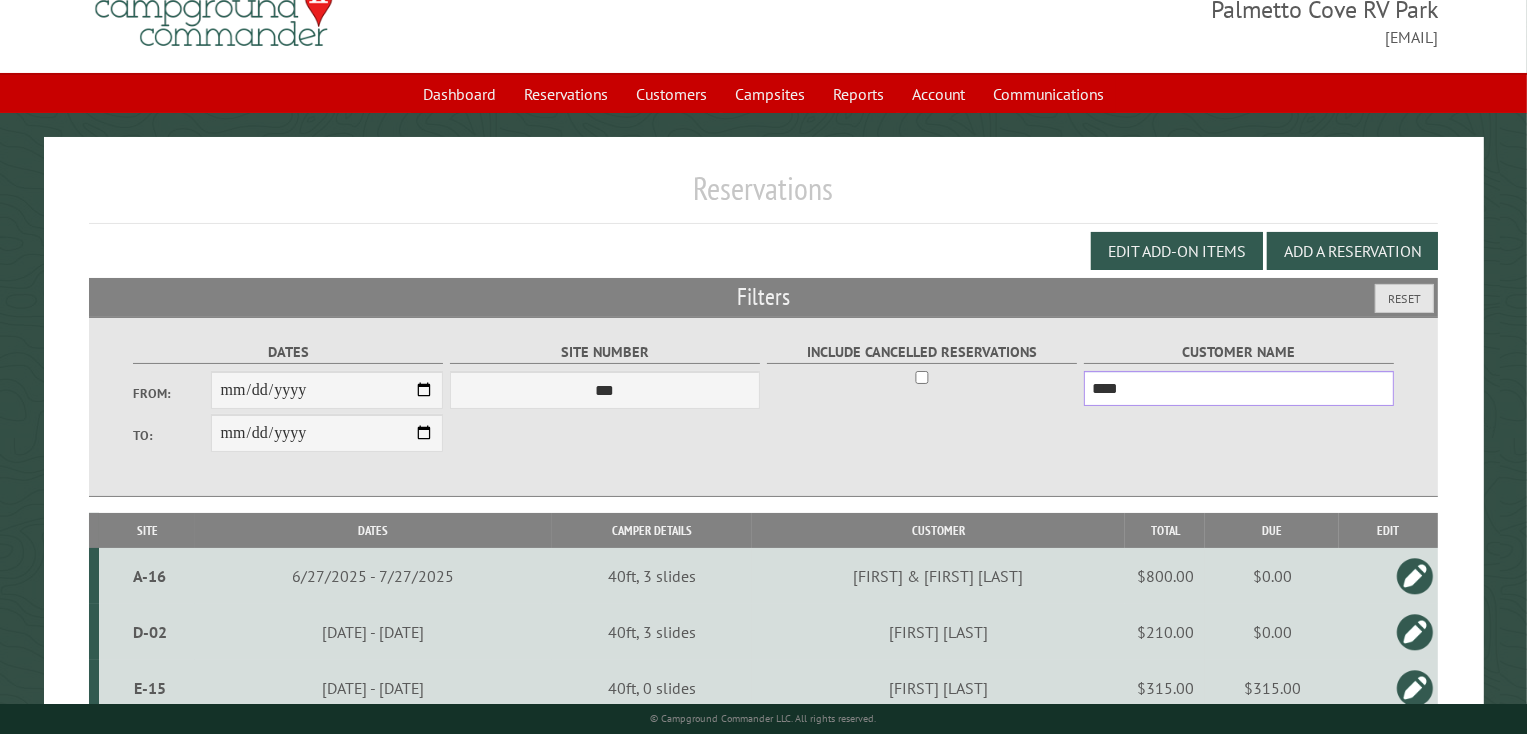 scroll, scrollTop: 151, scrollLeft: 0, axis: vertical 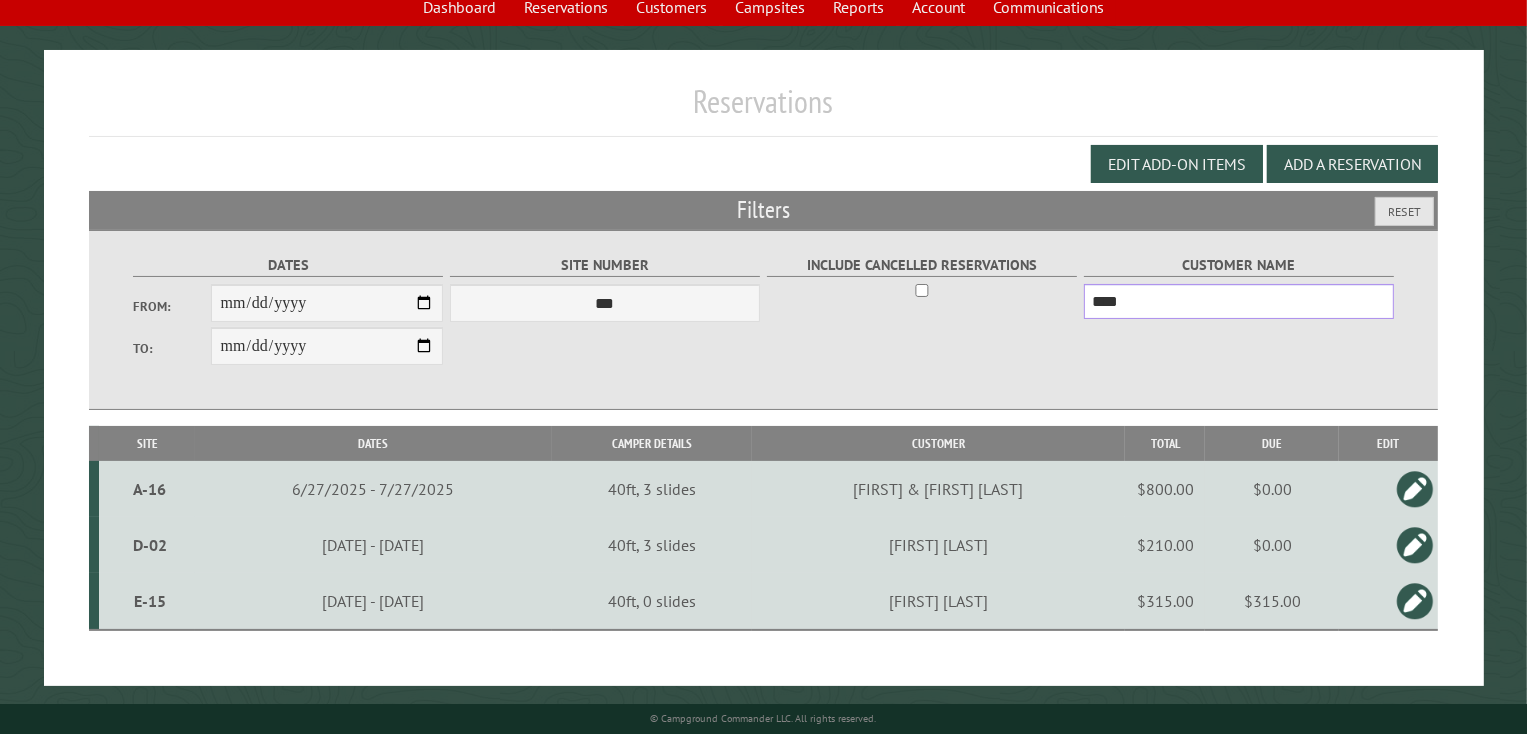 type on "****" 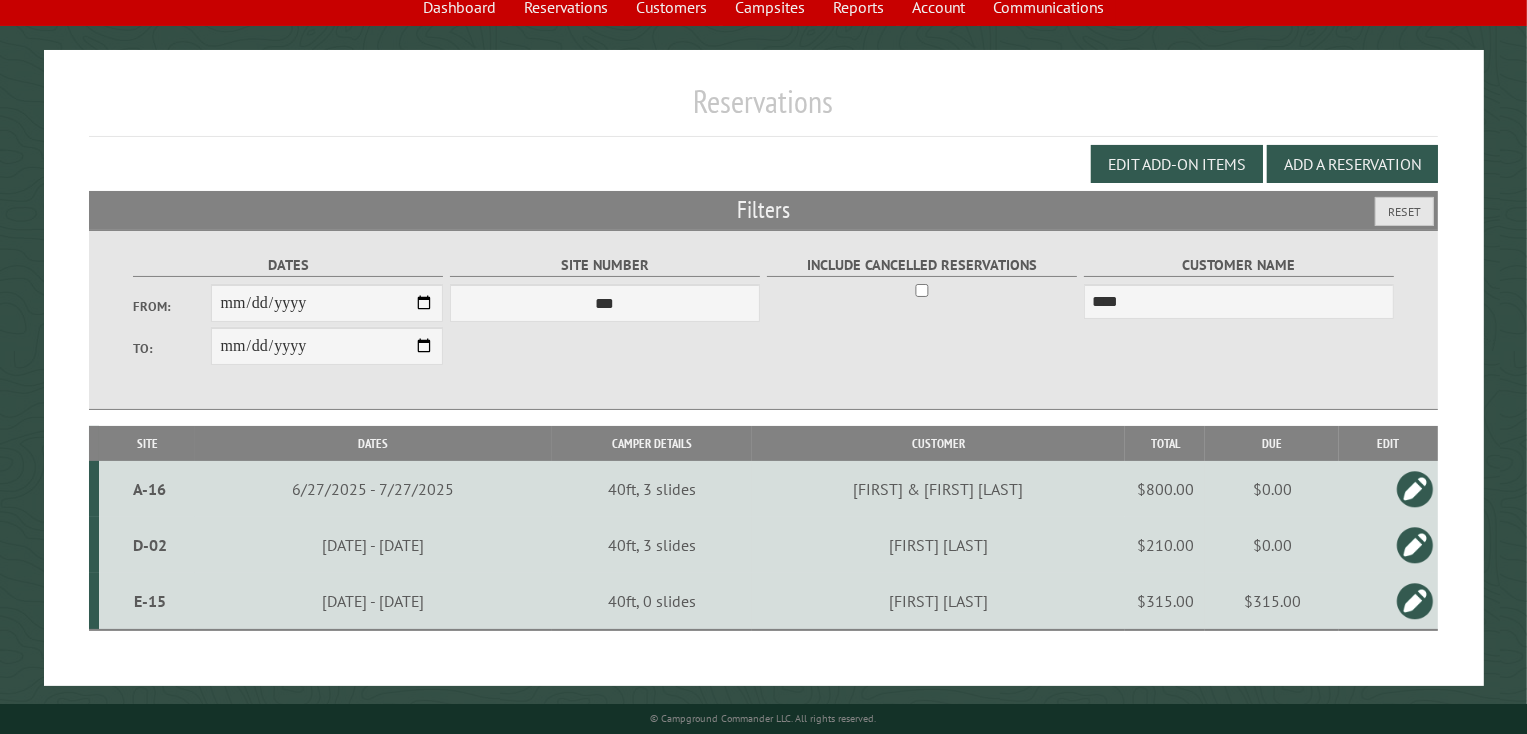 click on "Michael Whittingham" at bounding box center (939, 601) 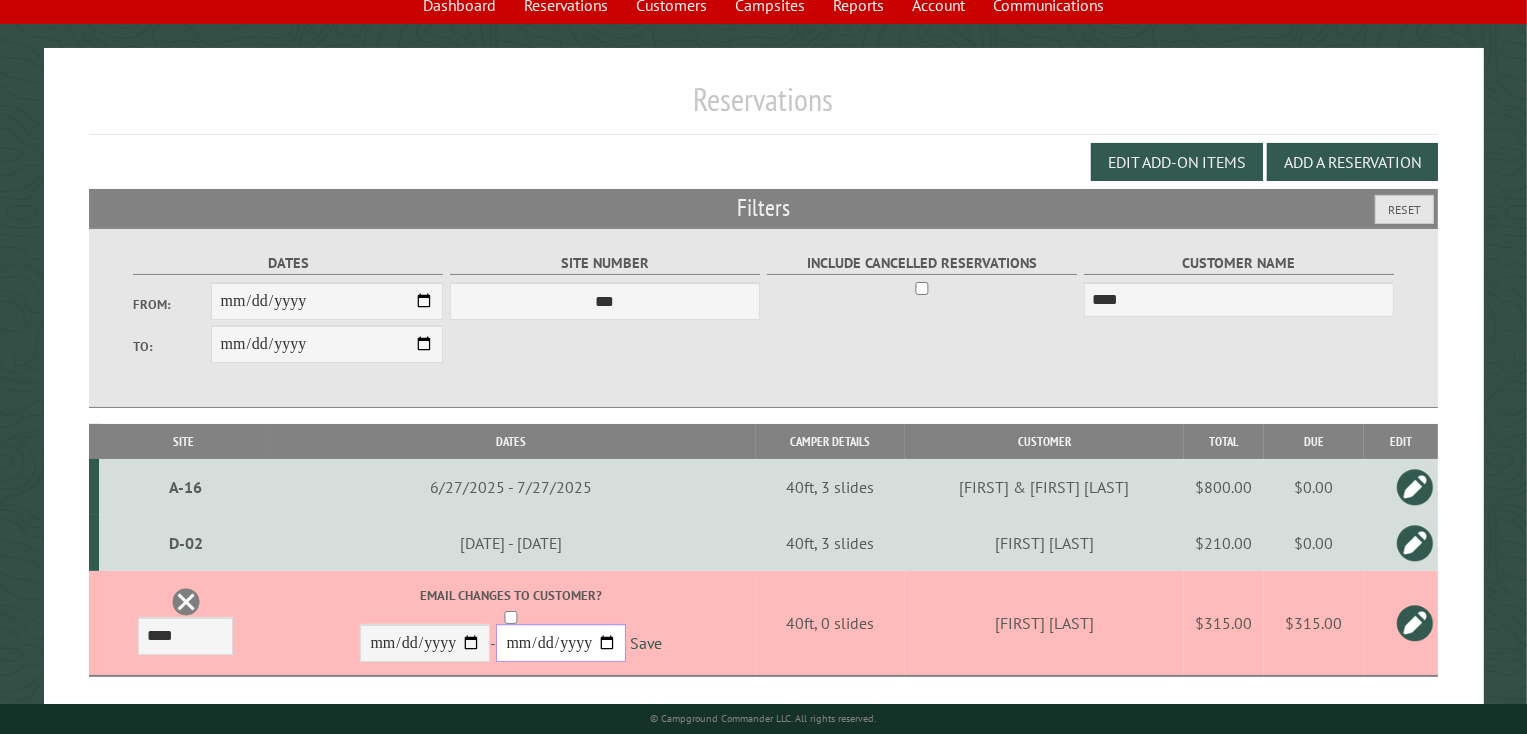 click on "**********" at bounding box center (561, 643) 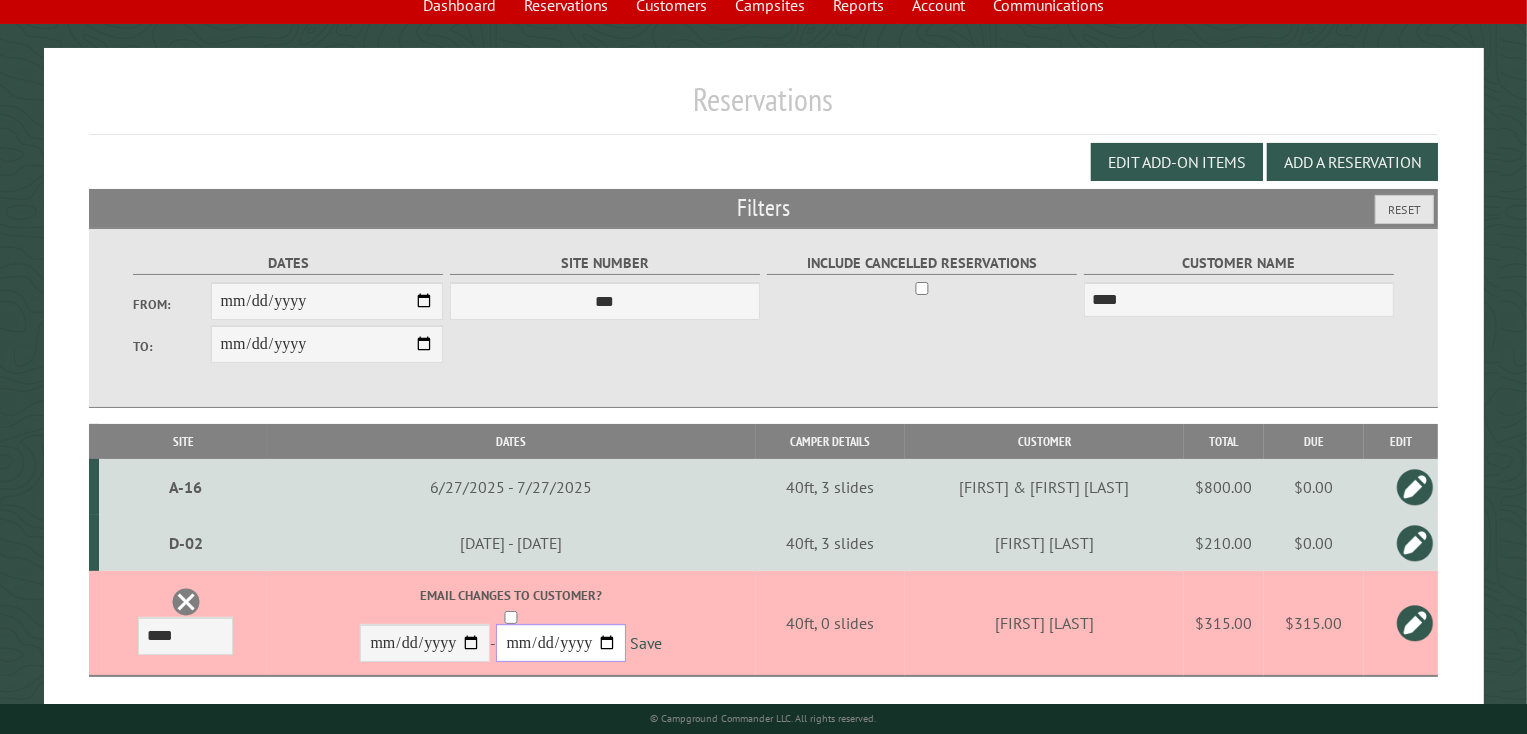 type on "**********" 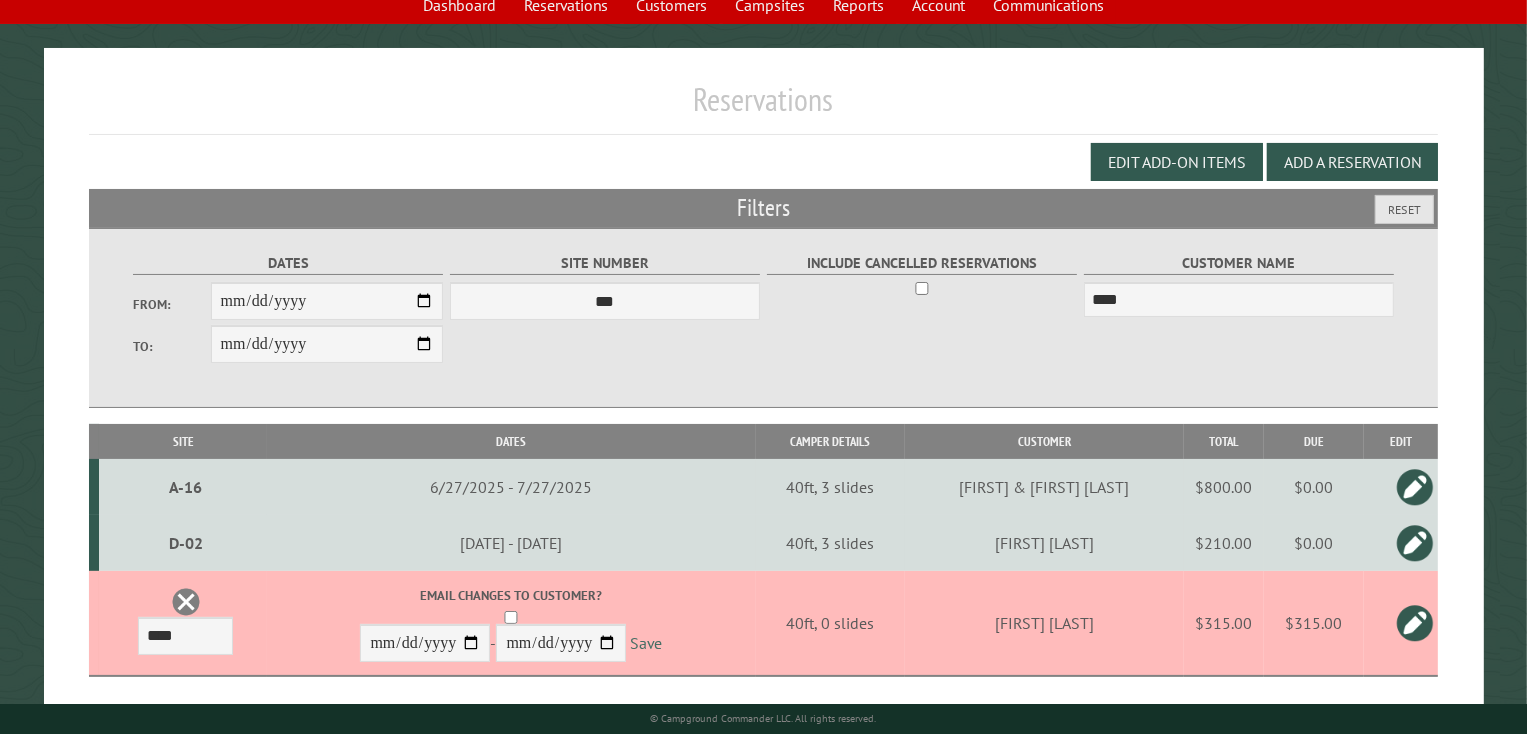 click on "Save" at bounding box center (646, 644) 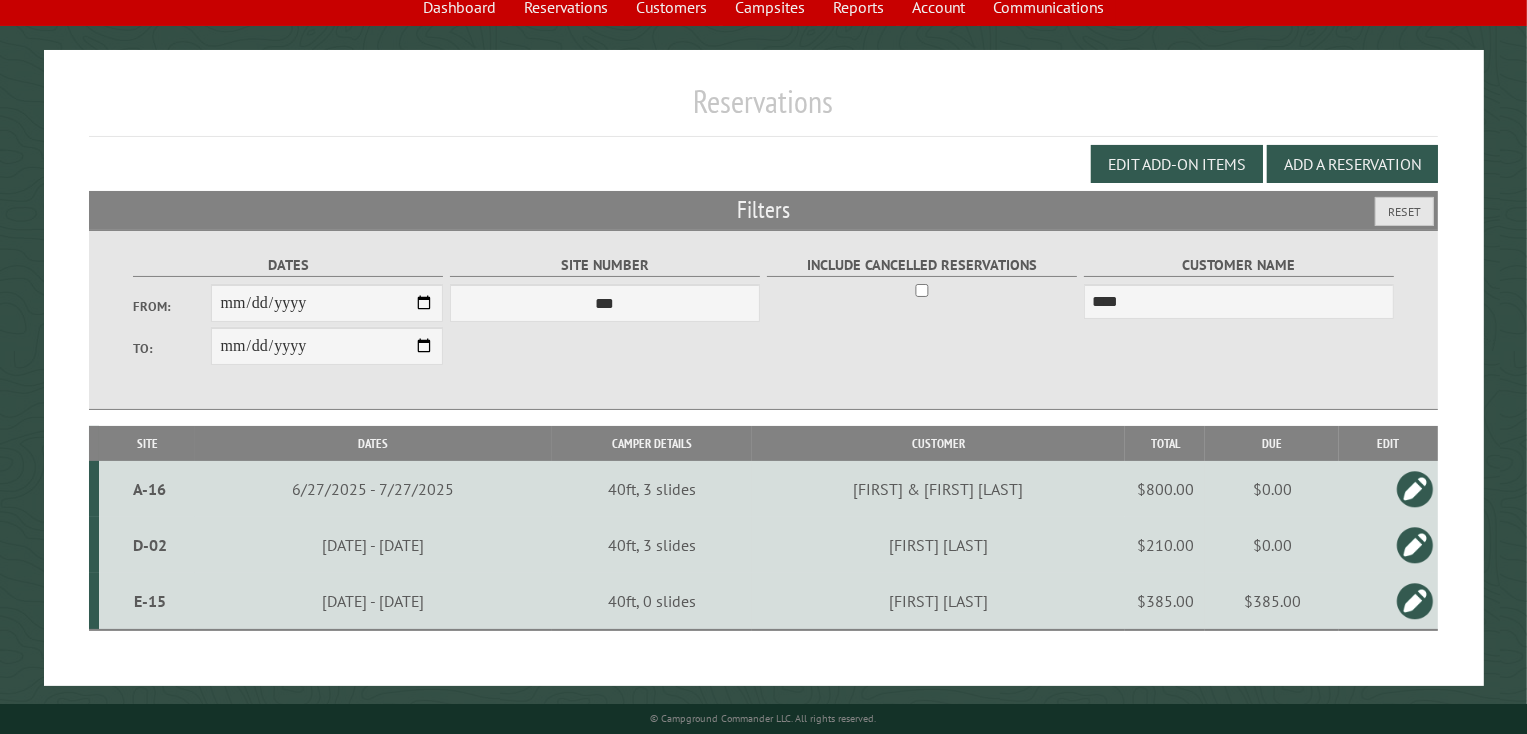 click on "$385.00" at bounding box center (1165, 601) 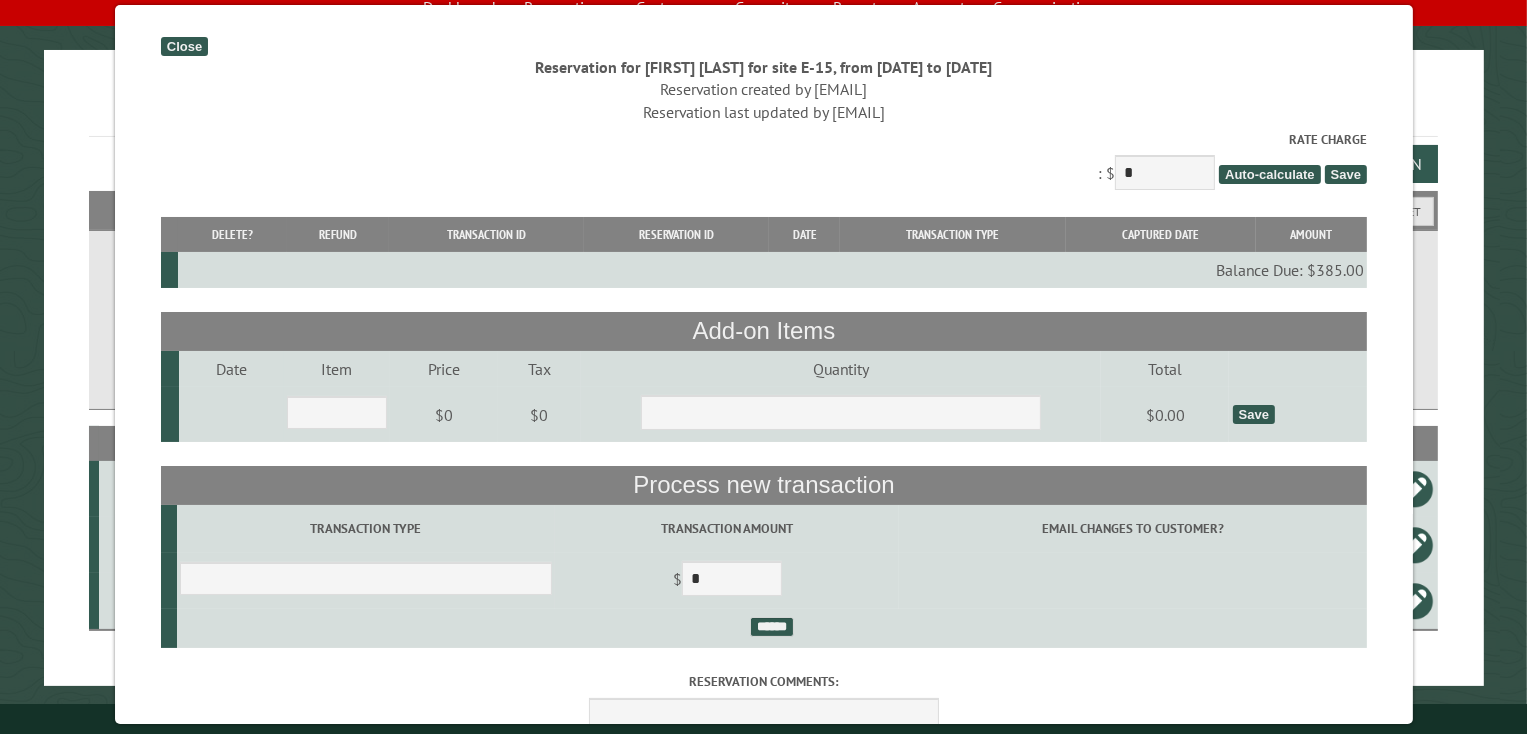 type on "***" 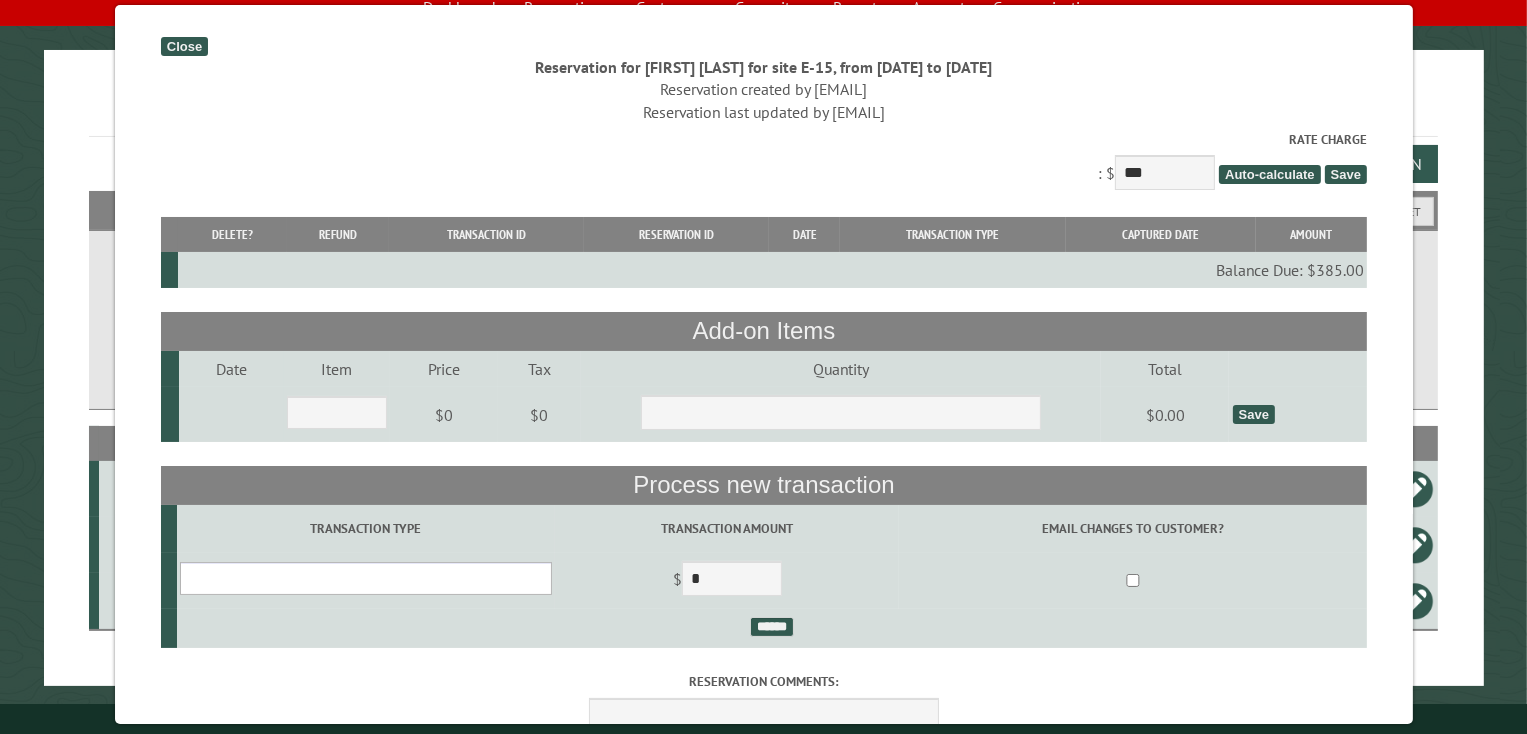 click on "**********" at bounding box center [365, 578] 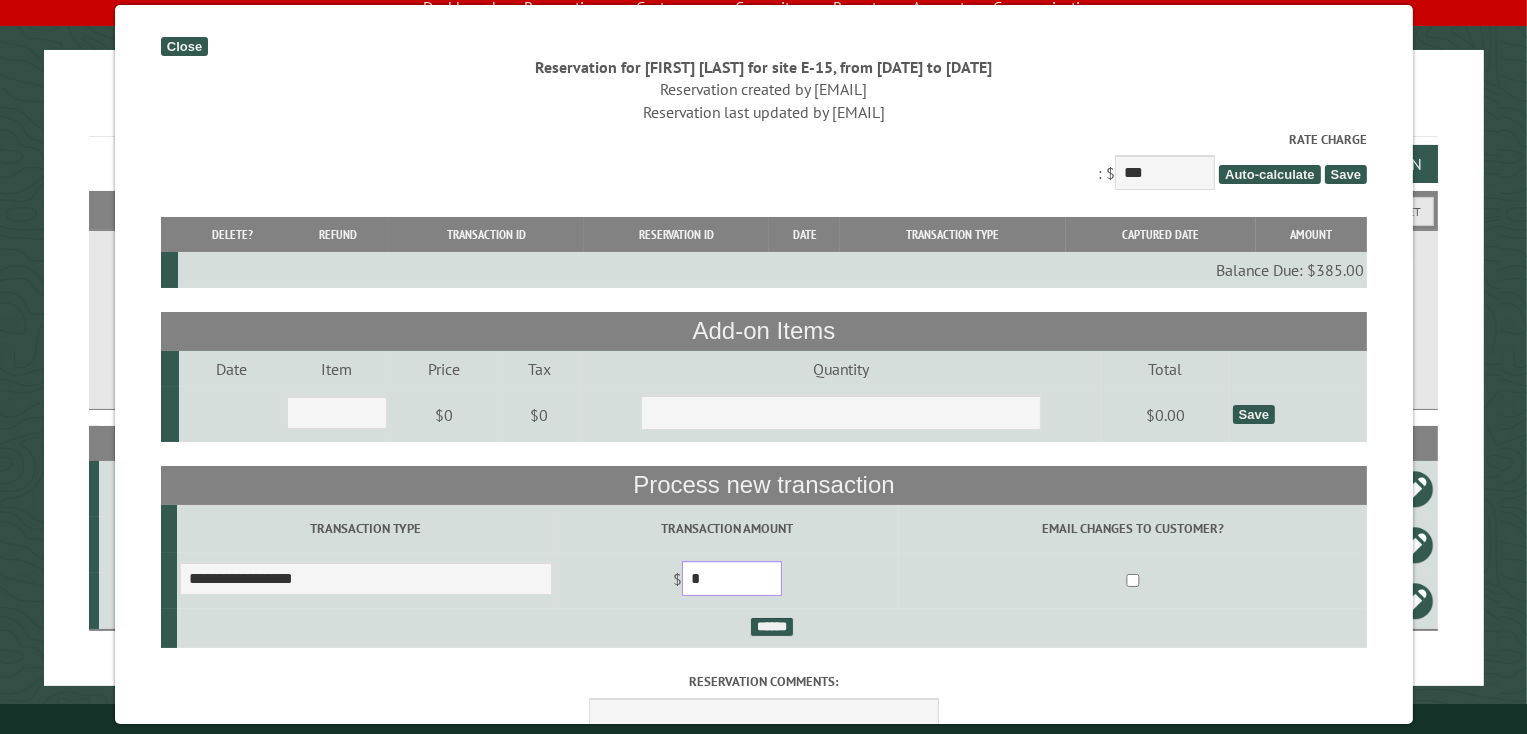 drag, startPoint x: 786, startPoint y: 584, endPoint x: 604, endPoint y: 598, distance: 182.53767 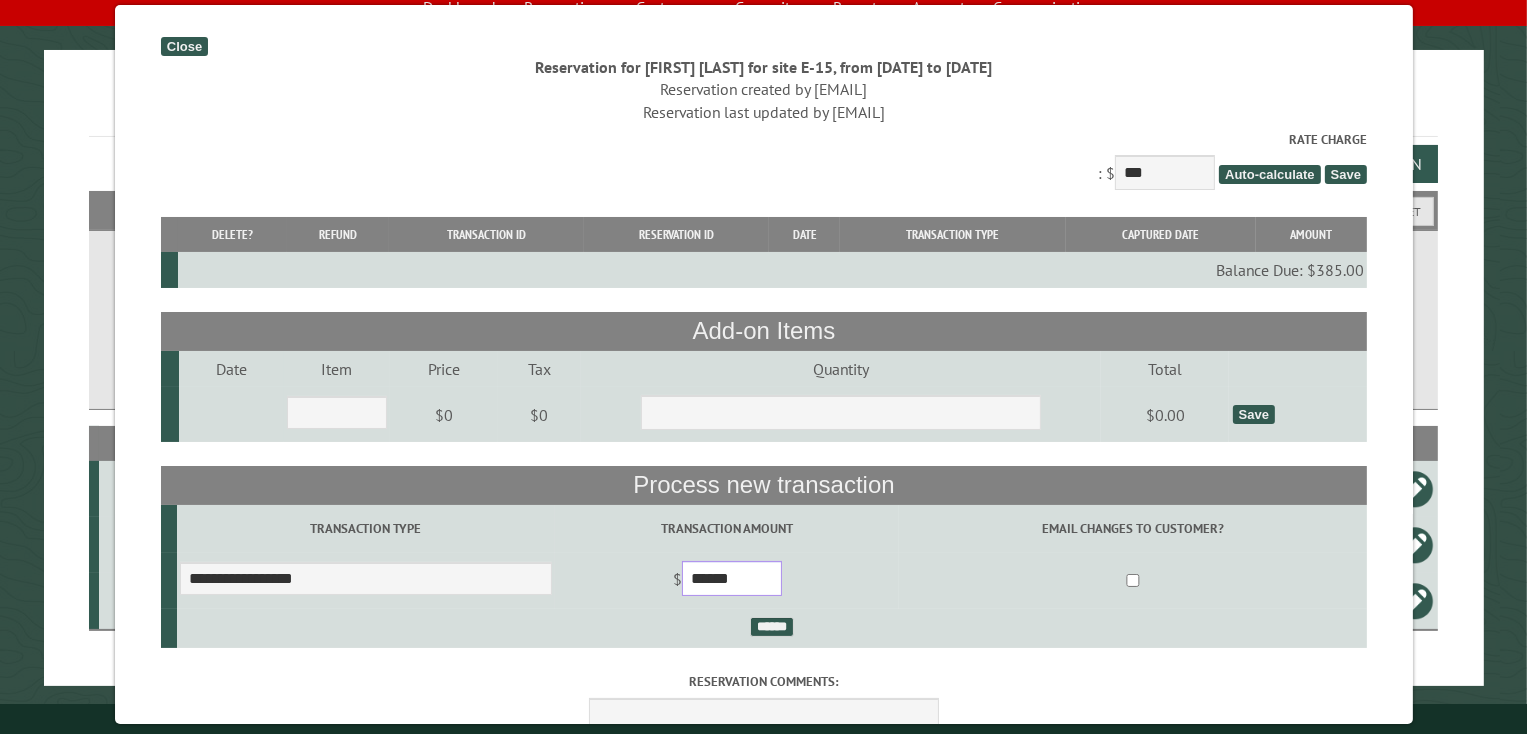 type on "******" 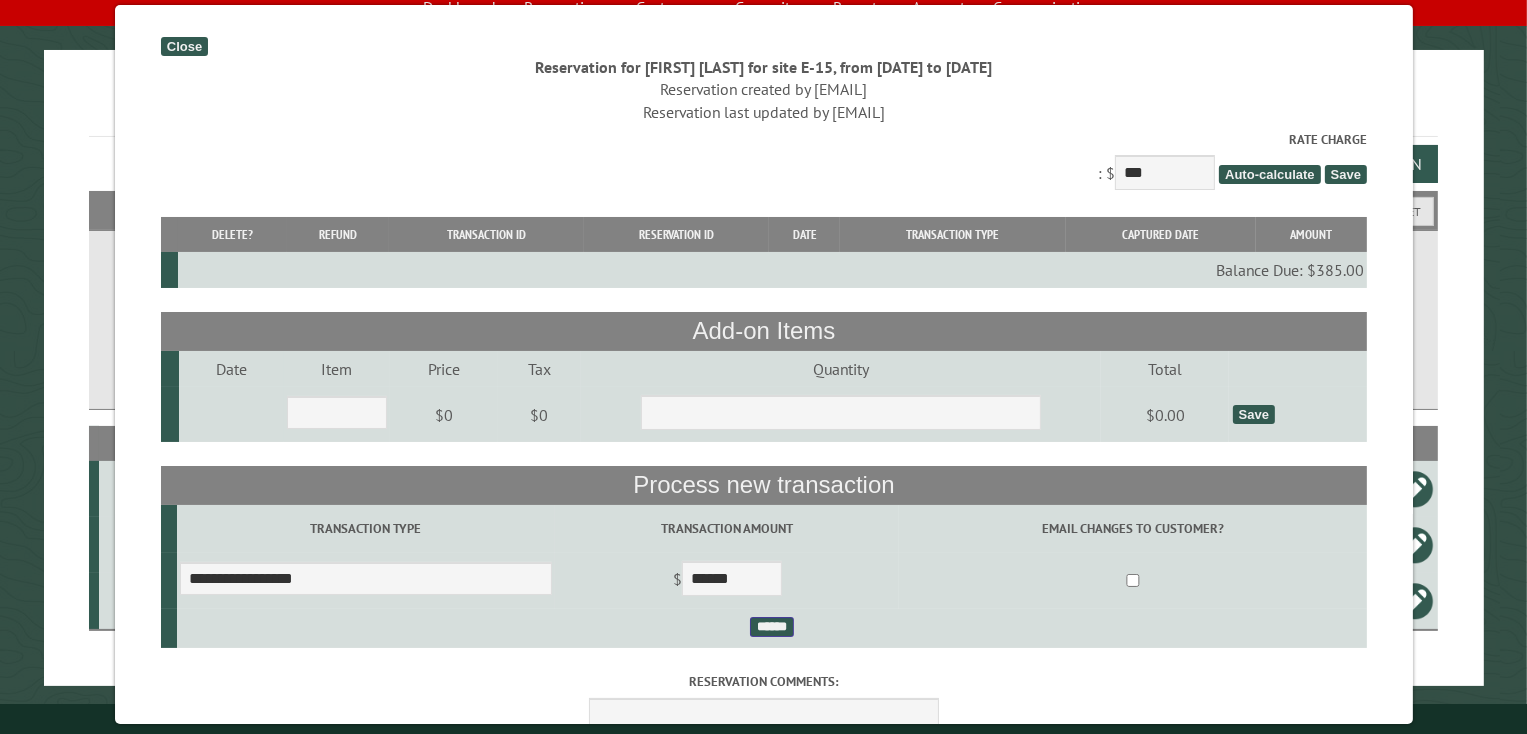 click on "******" at bounding box center (771, 627) 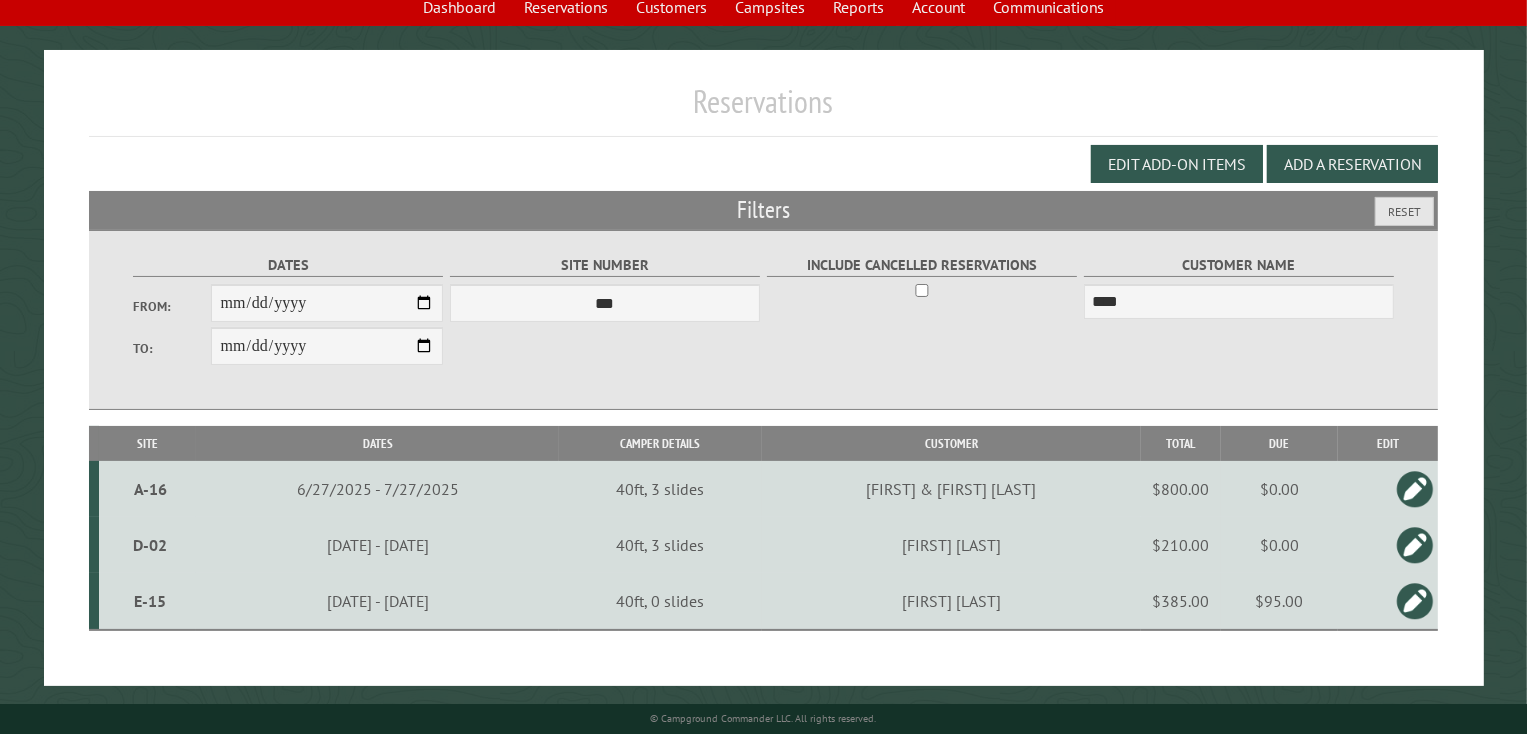 click on "7/25/2025 - 8/5/2025" at bounding box center [378, 601] 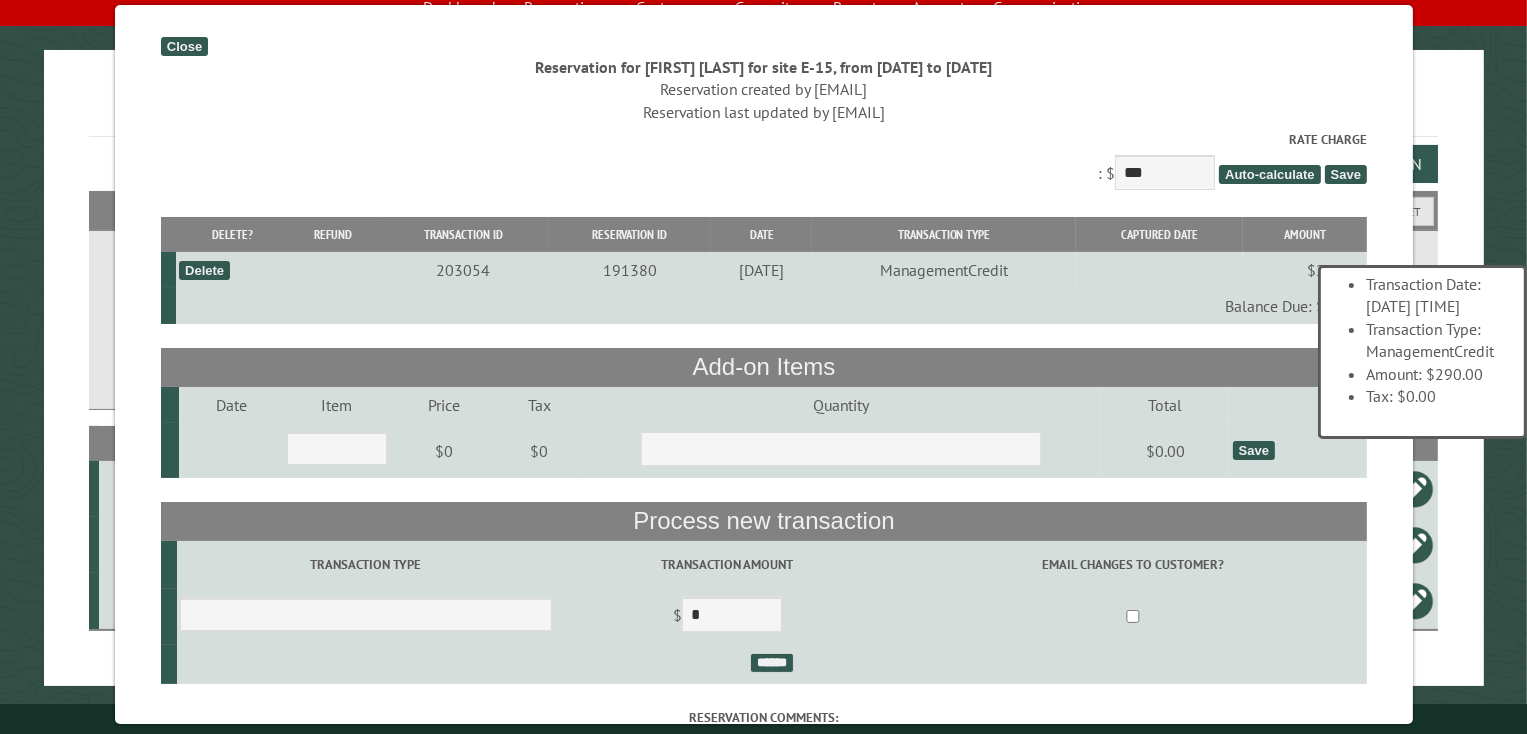 click on "$290.00" at bounding box center (1304, 270) 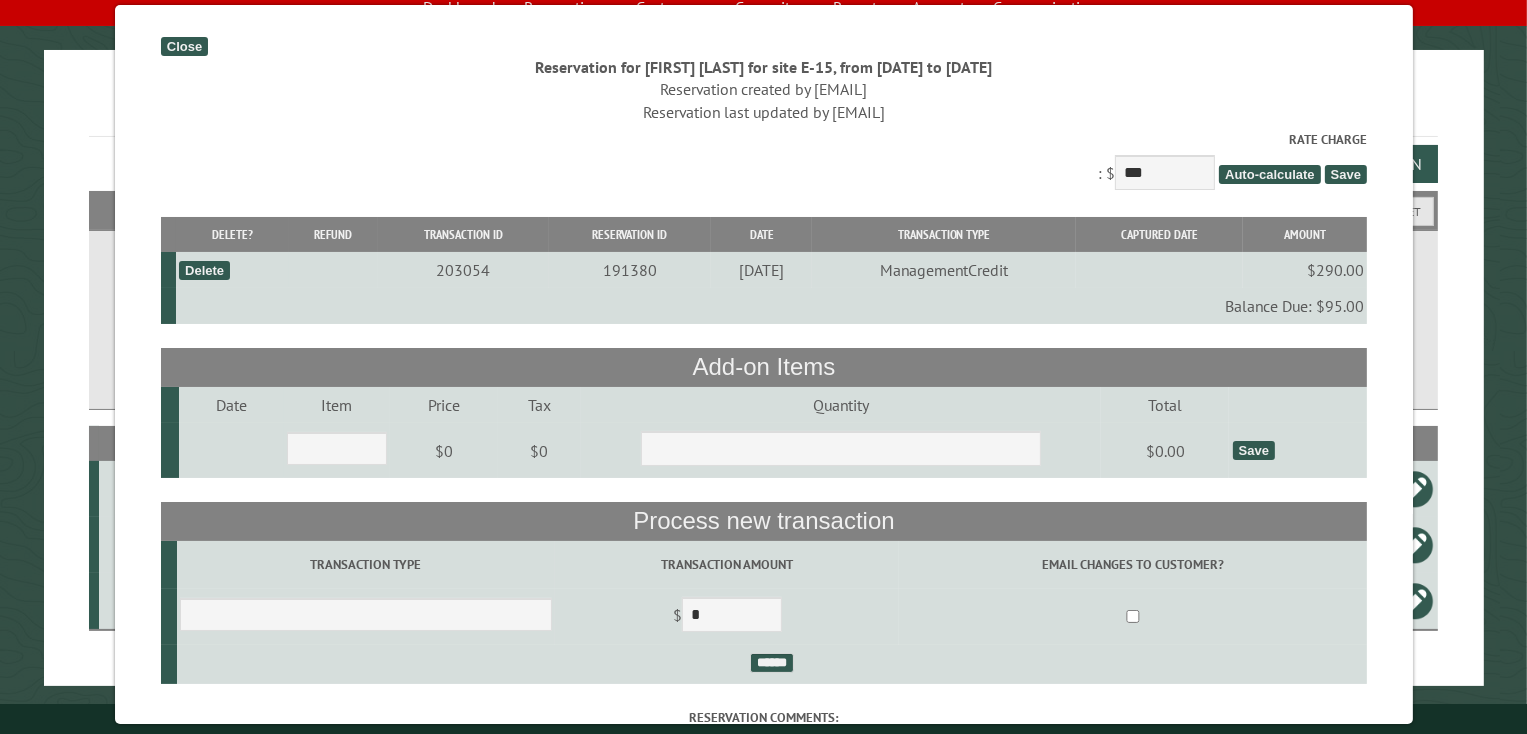 click on "Delete" at bounding box center (204, 270) 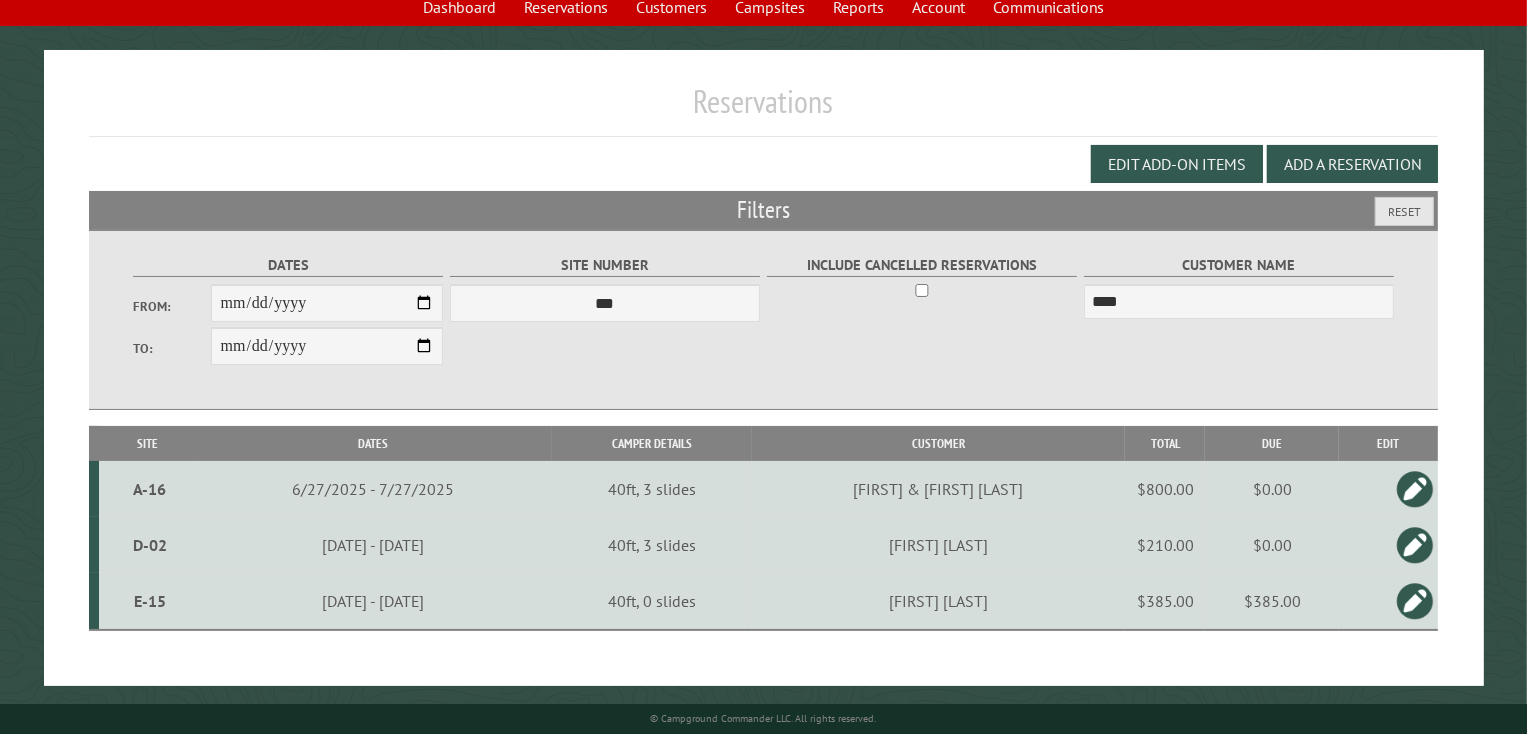 click on "Michael Whittingham" at bounding box center [939, 601] 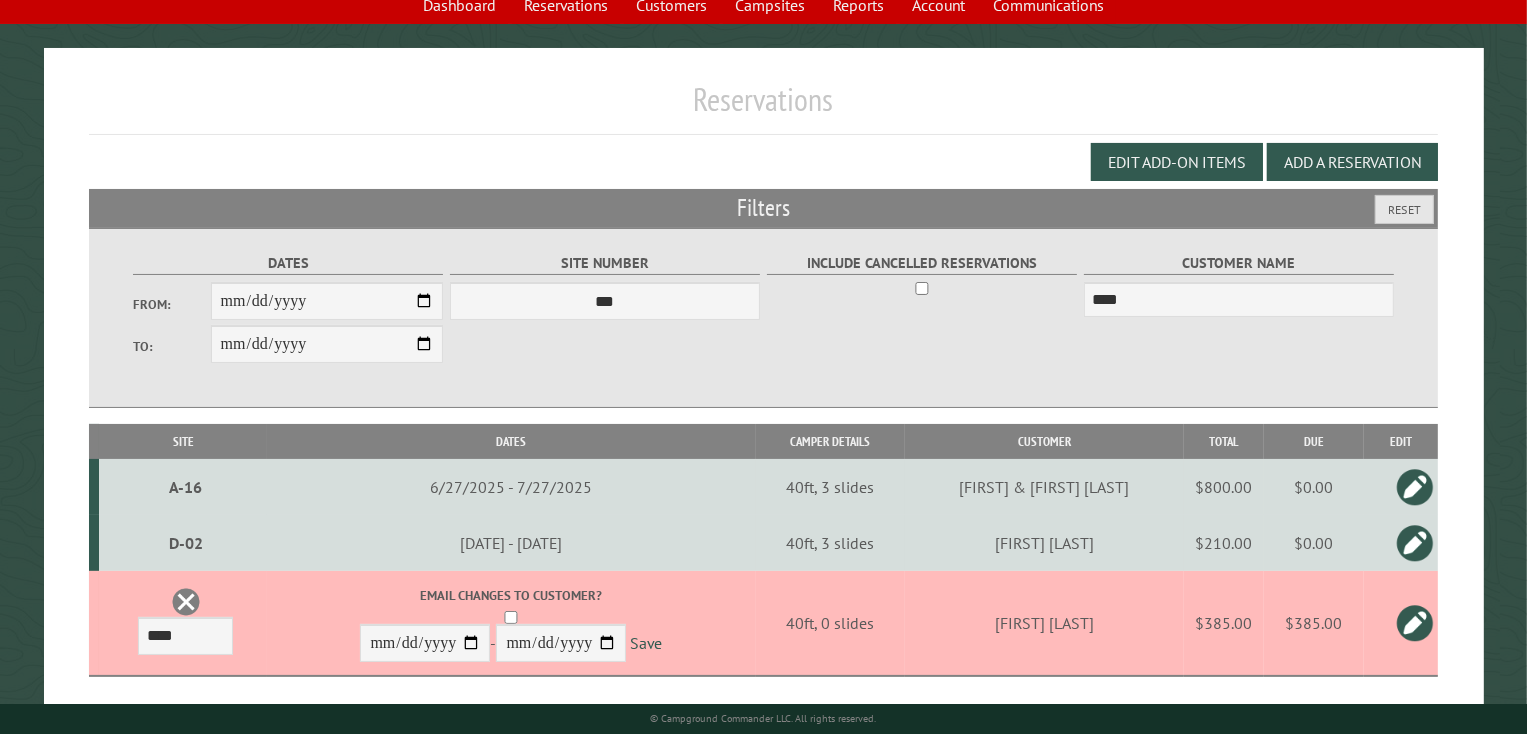 click on "$385.00" at bounding box center [1224, 623] 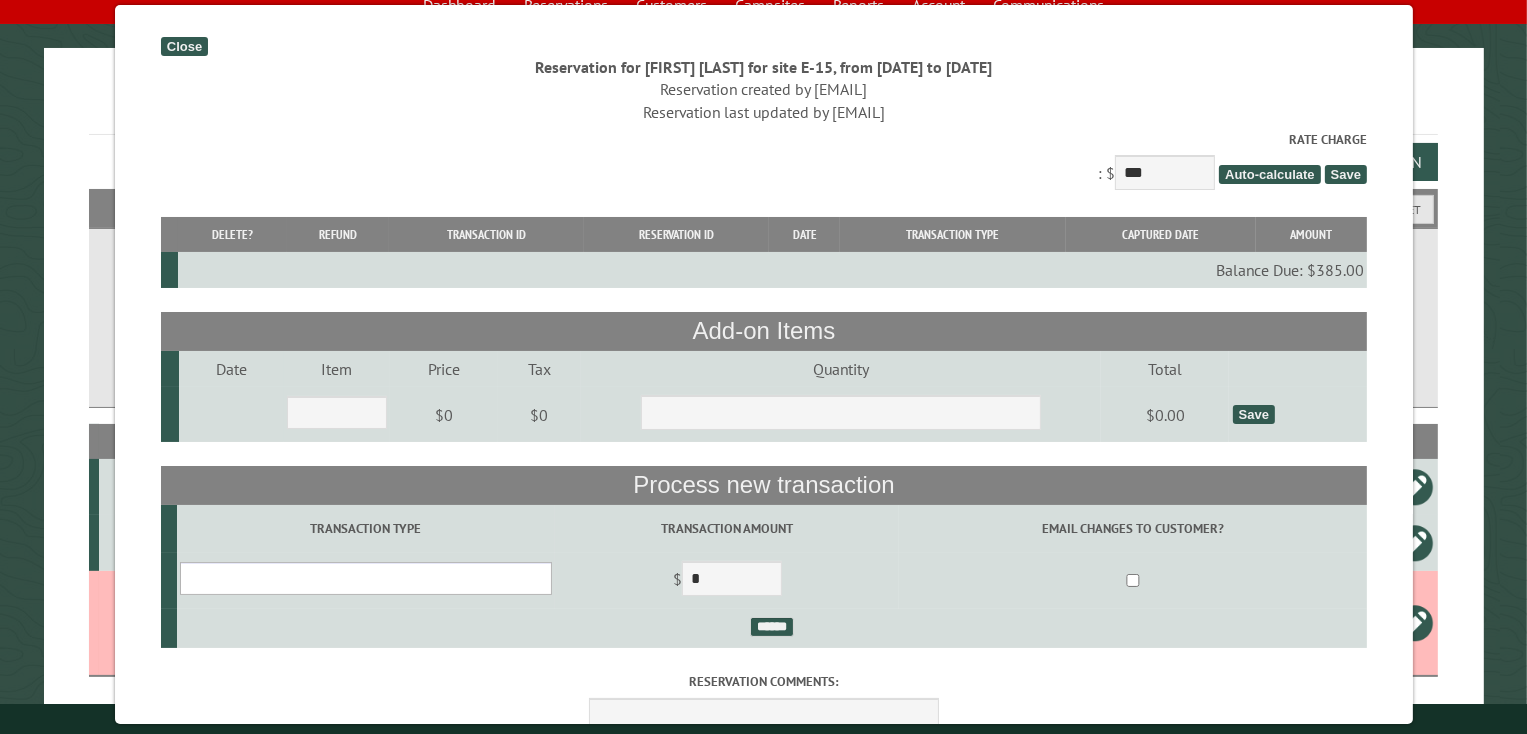 click on "**********" at bounding box center [365, 578] 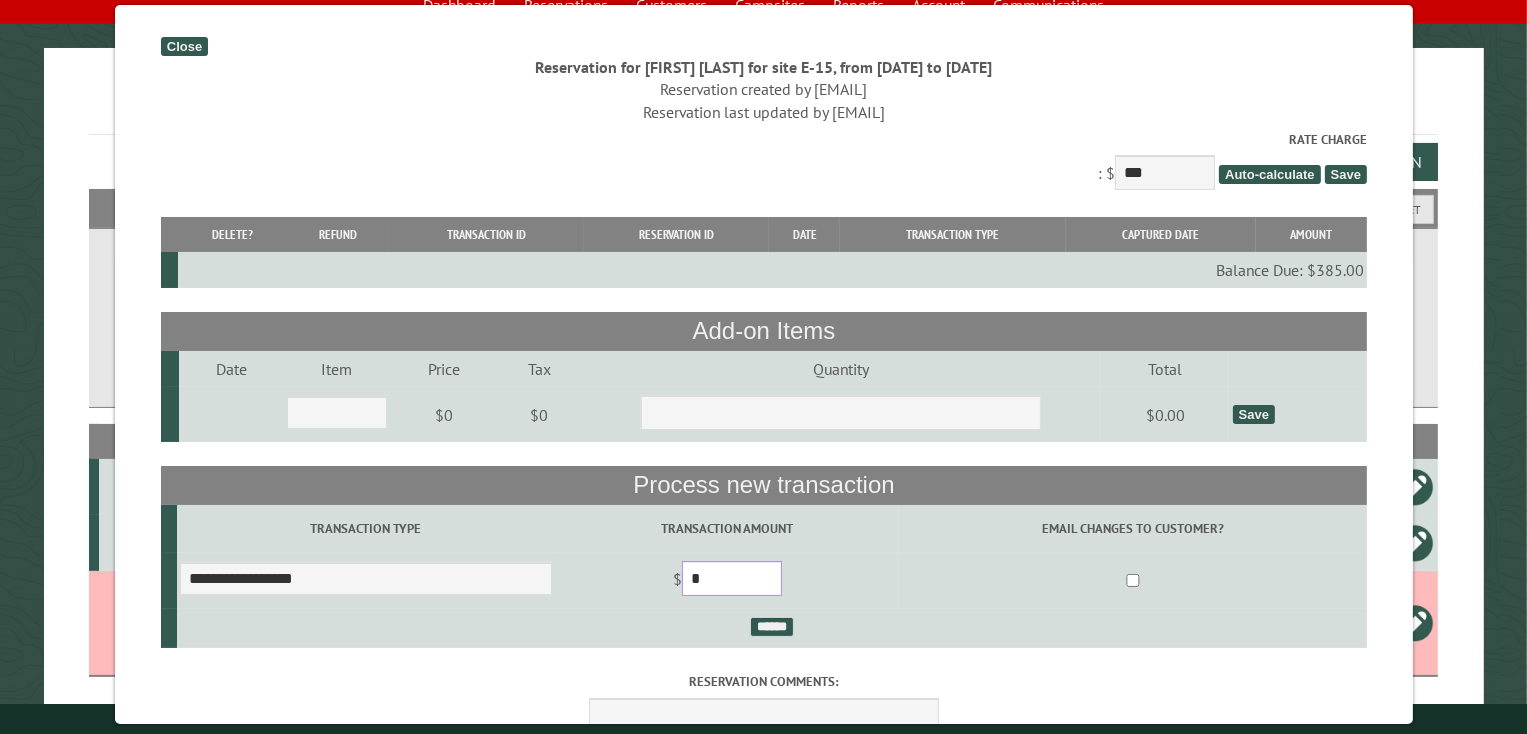 drag, startPoint x: 753, startPoint y: 587, endPoint x: 640, endPoint y: 592, distance: 113.110565 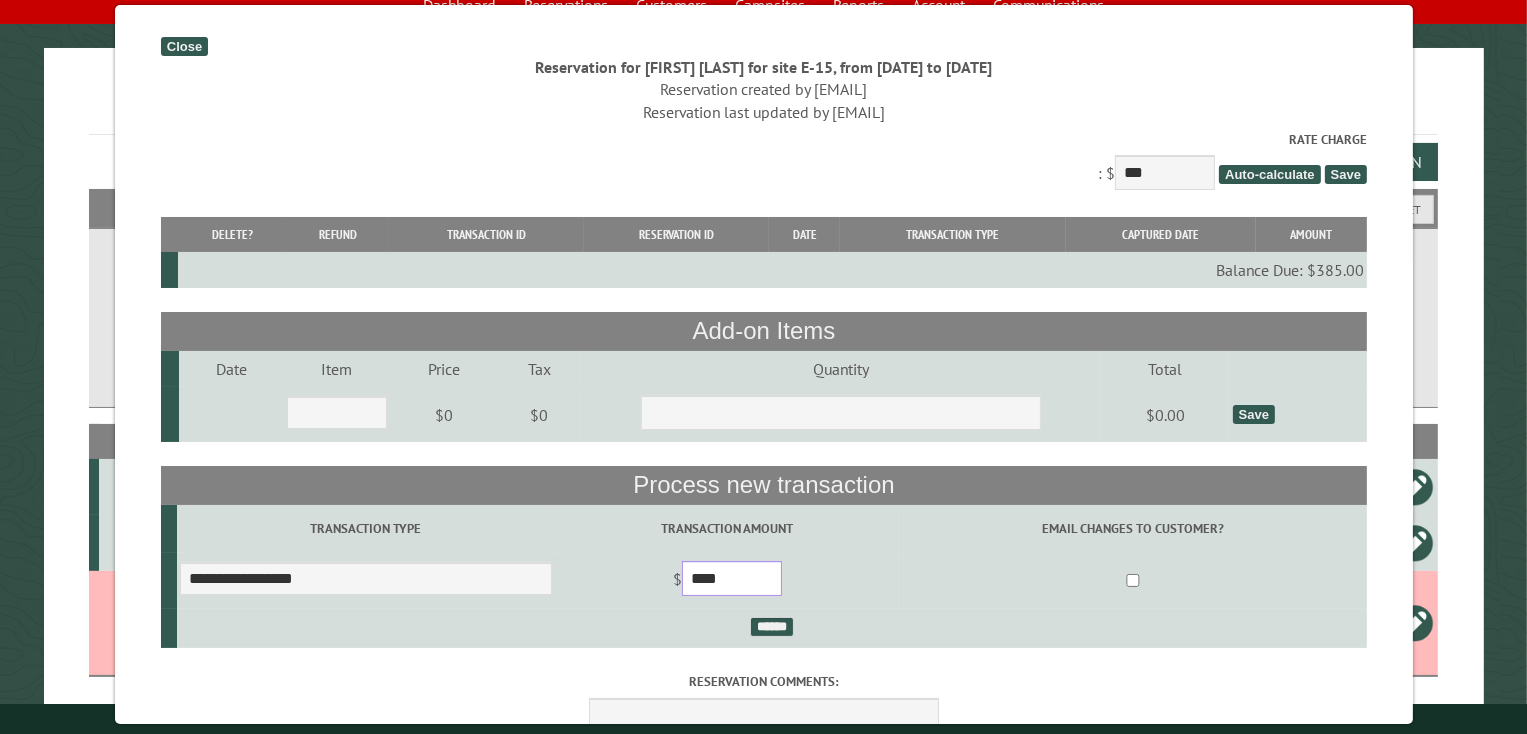 type on "****" 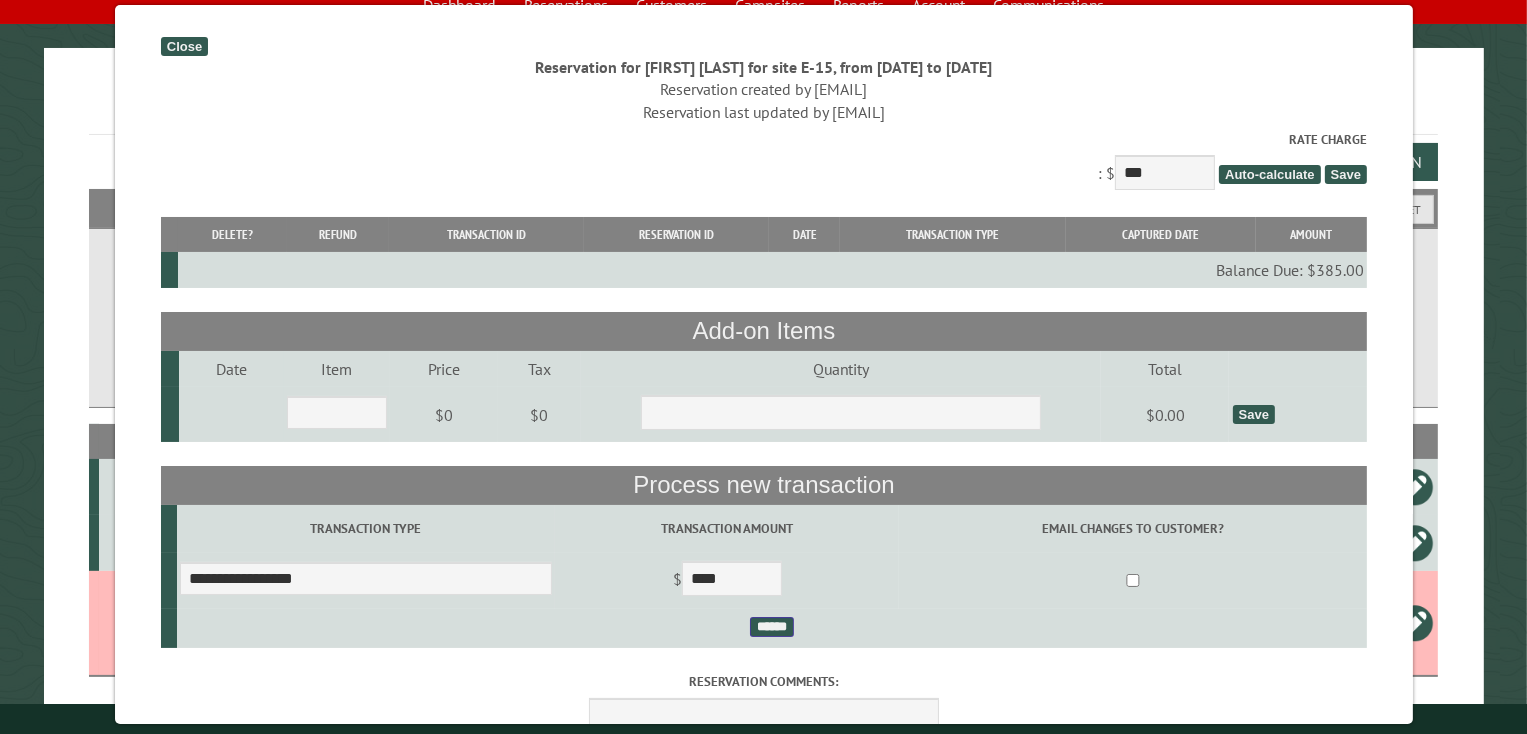 click on "******" at bounding box center (771, 627) 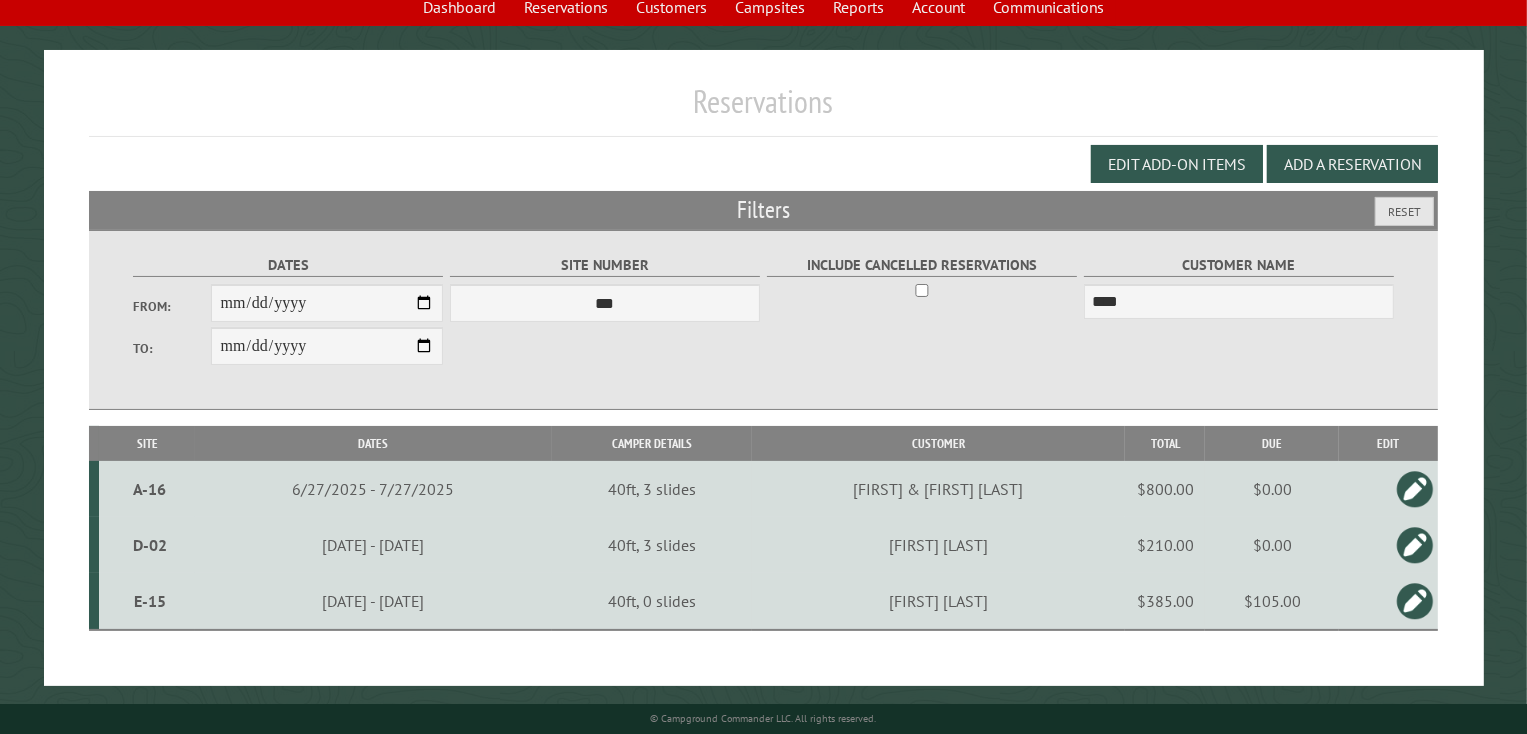 click on "$105.00" at bounding box center (1272, 601) 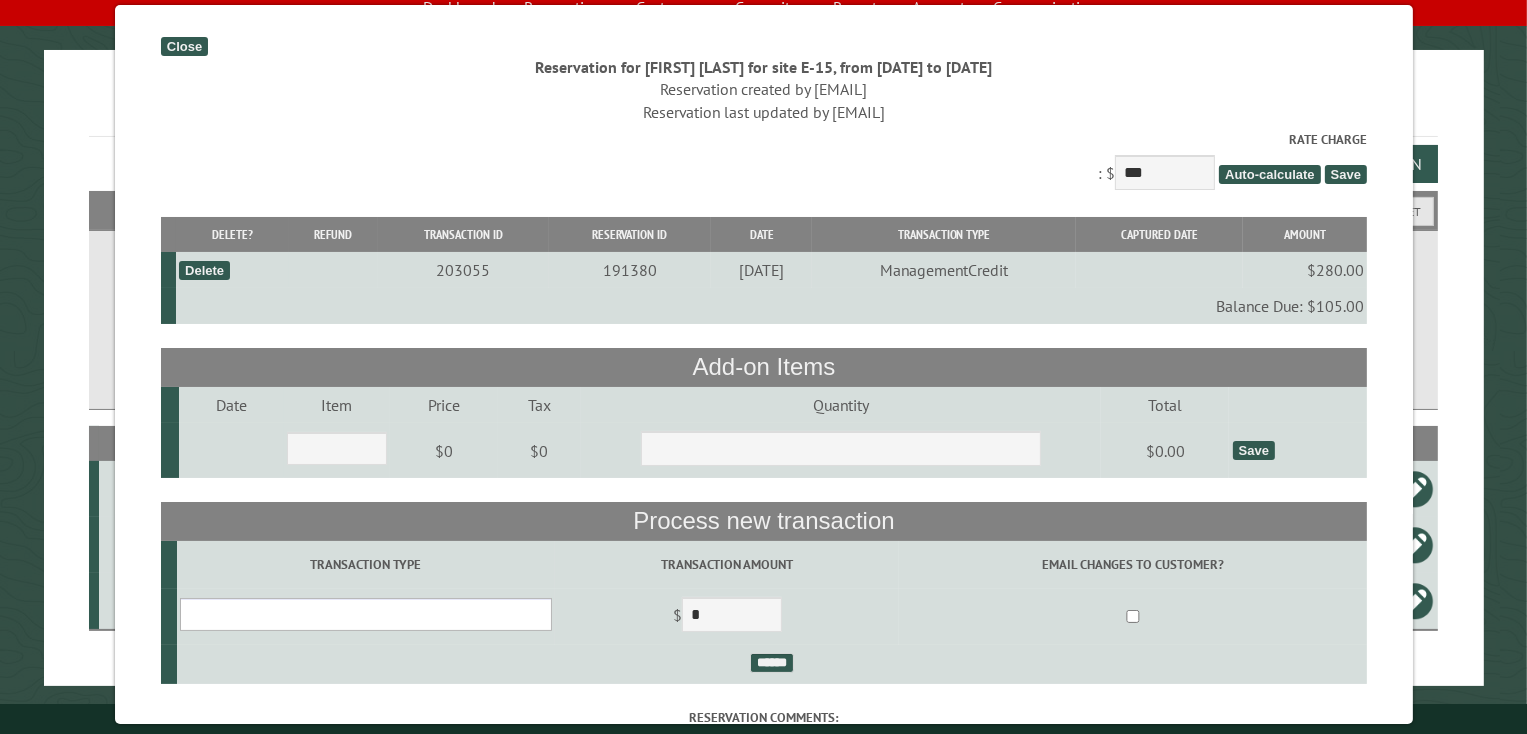 click on "**********" at bounding box center (365, 614) 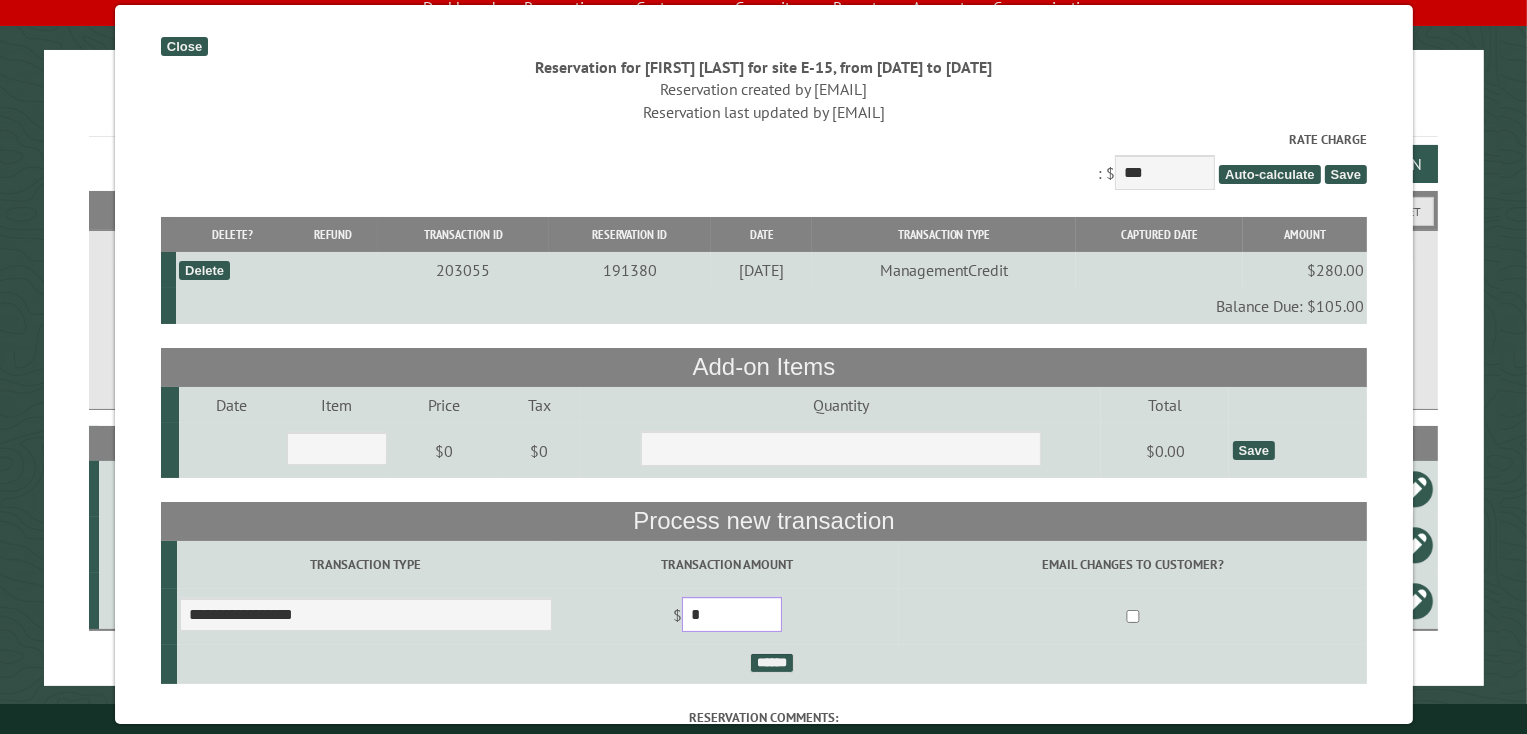 drag, startPoint x: 797, startPoint y: 624, endPoint x: 608, endPoint y: 630, distance: 189.09521 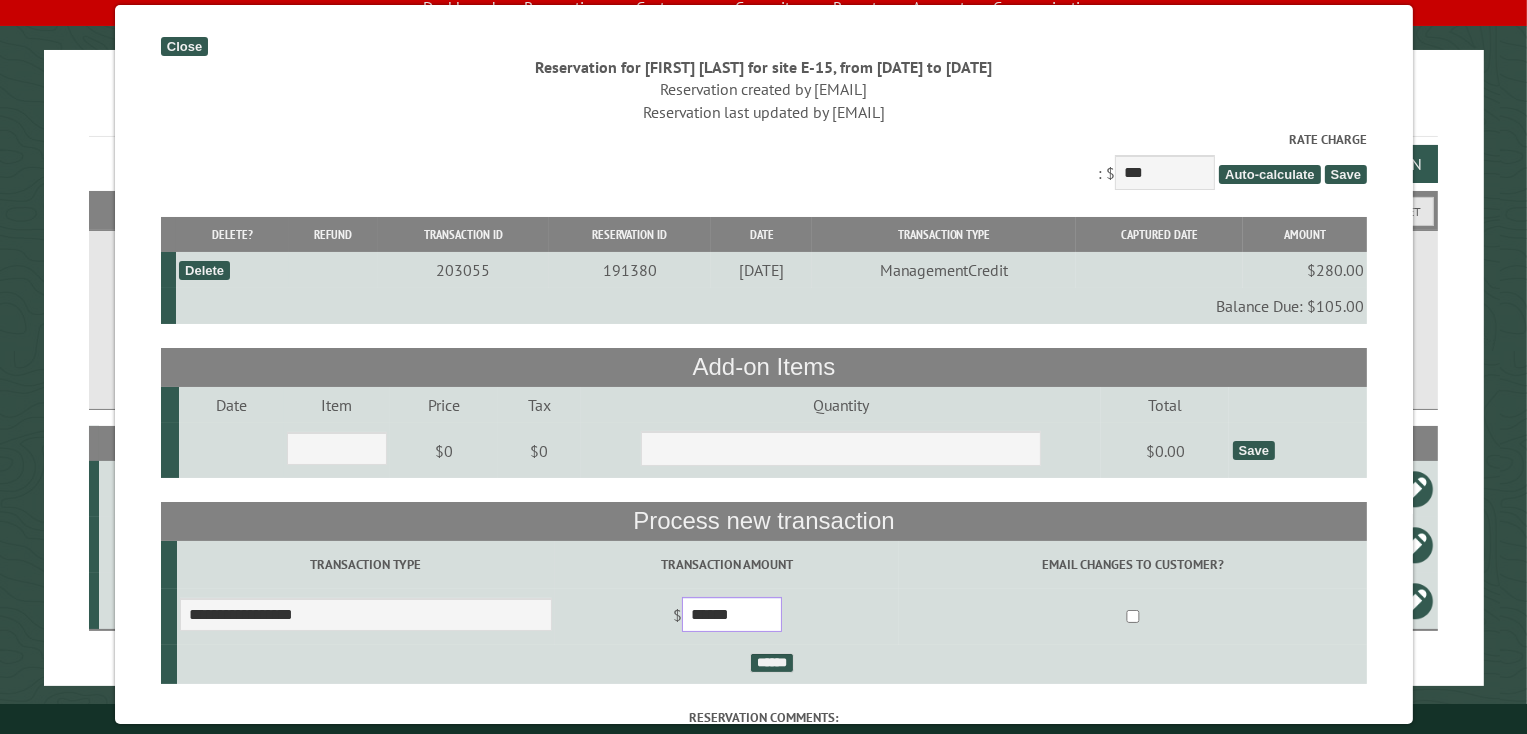type on "******" 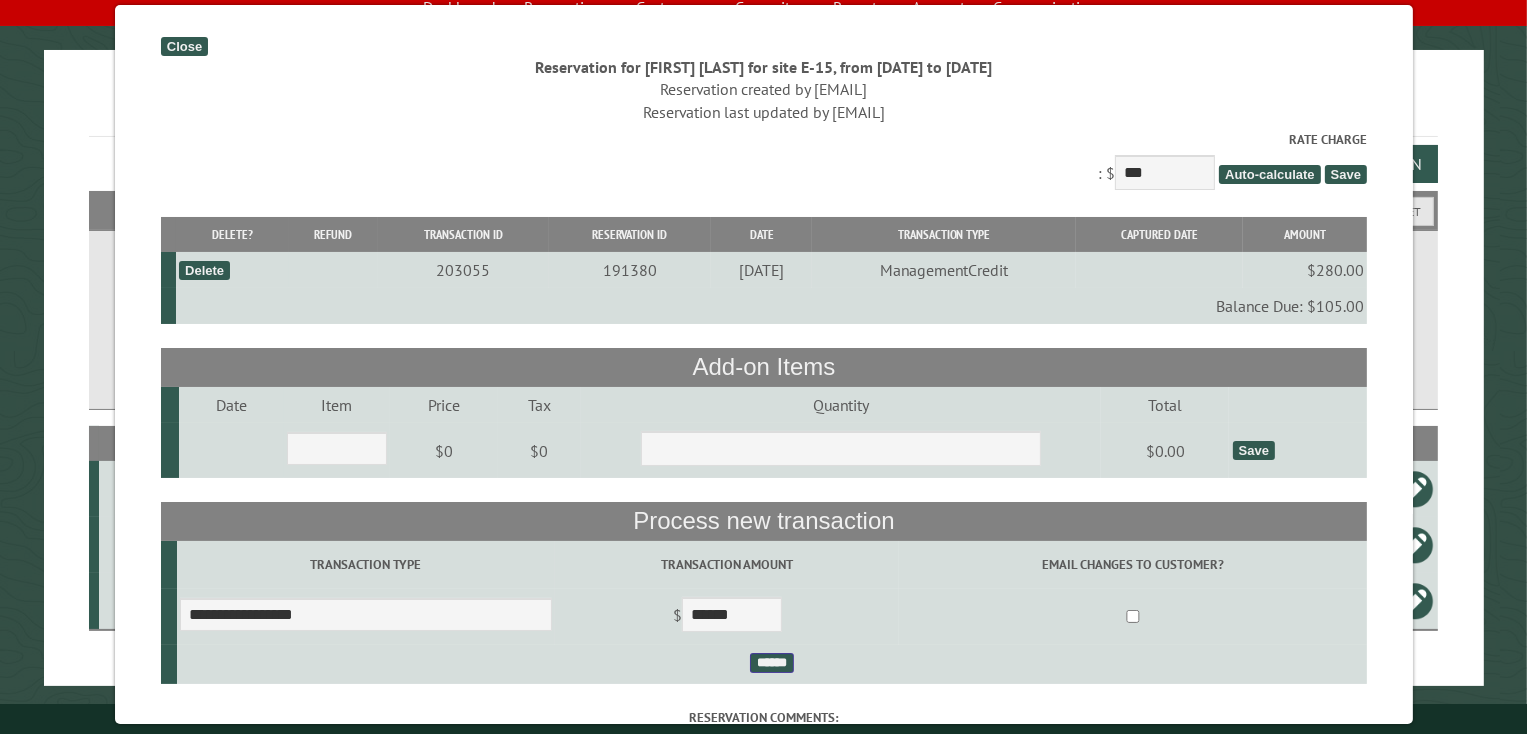 click on "******" at bounding box center [771, 663] 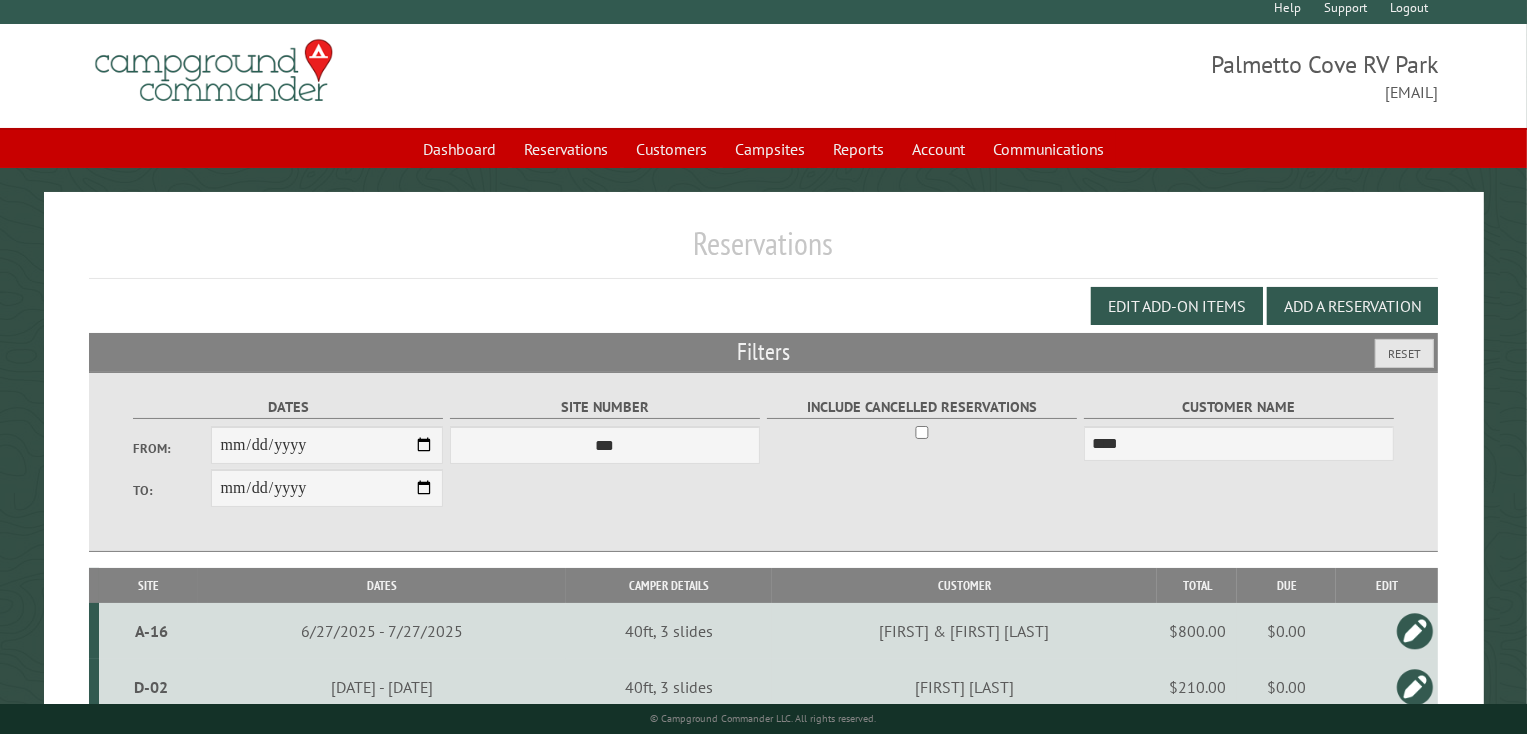 scroll, scrollTop: 0, scrollLeft: 0, axis: both 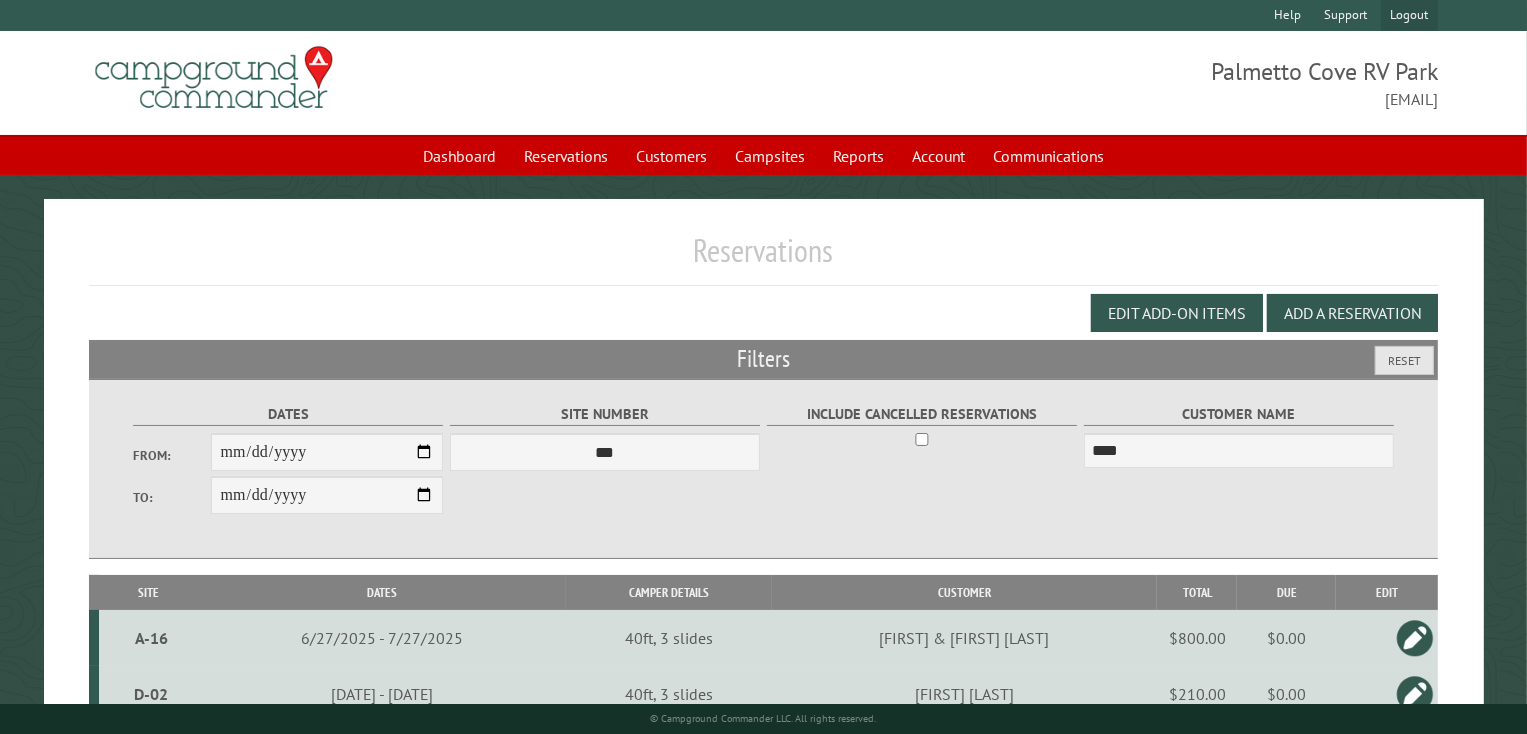 click on "Logout" at bounding box center [1409, 15] 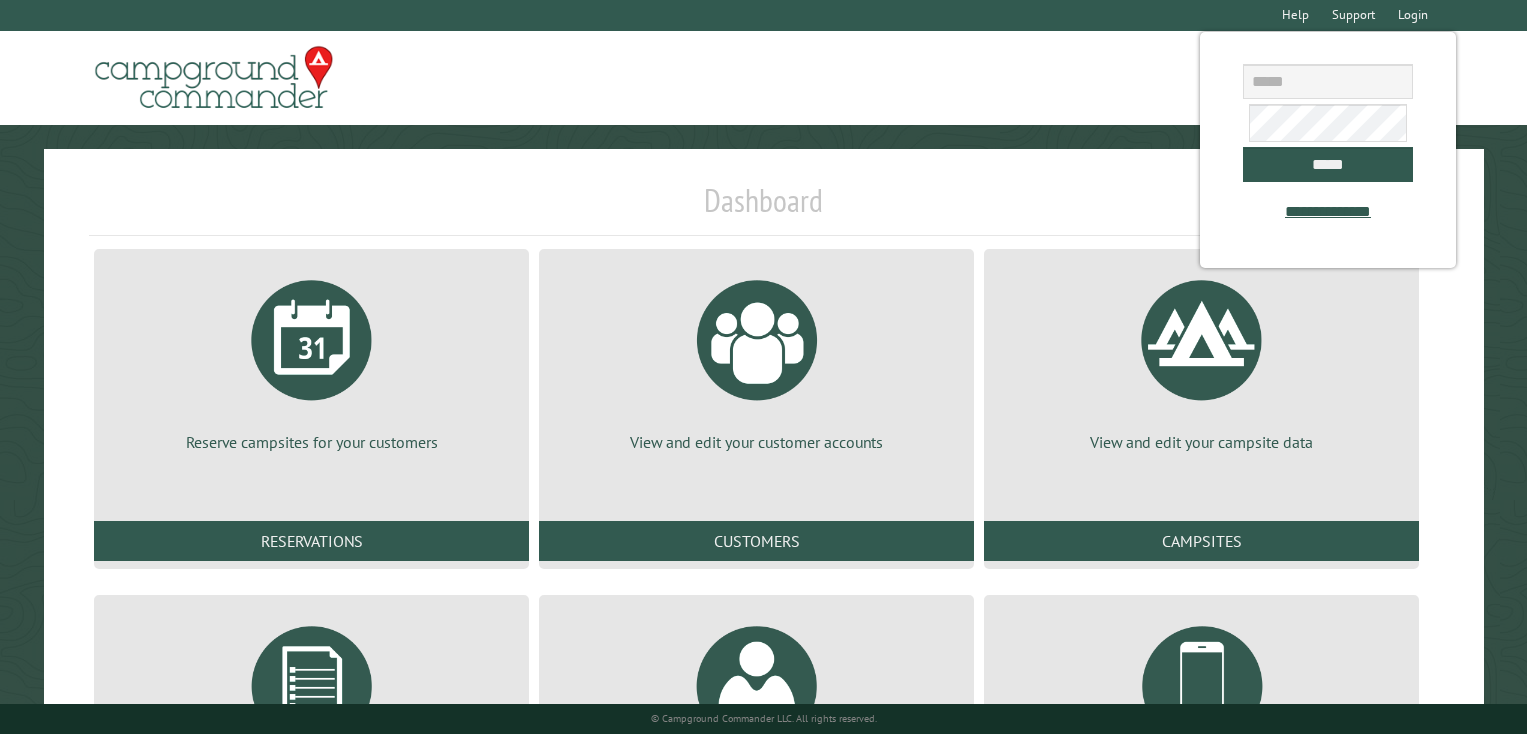 scroll, scrollTop: 0, scrollLeft: 0, axis: both 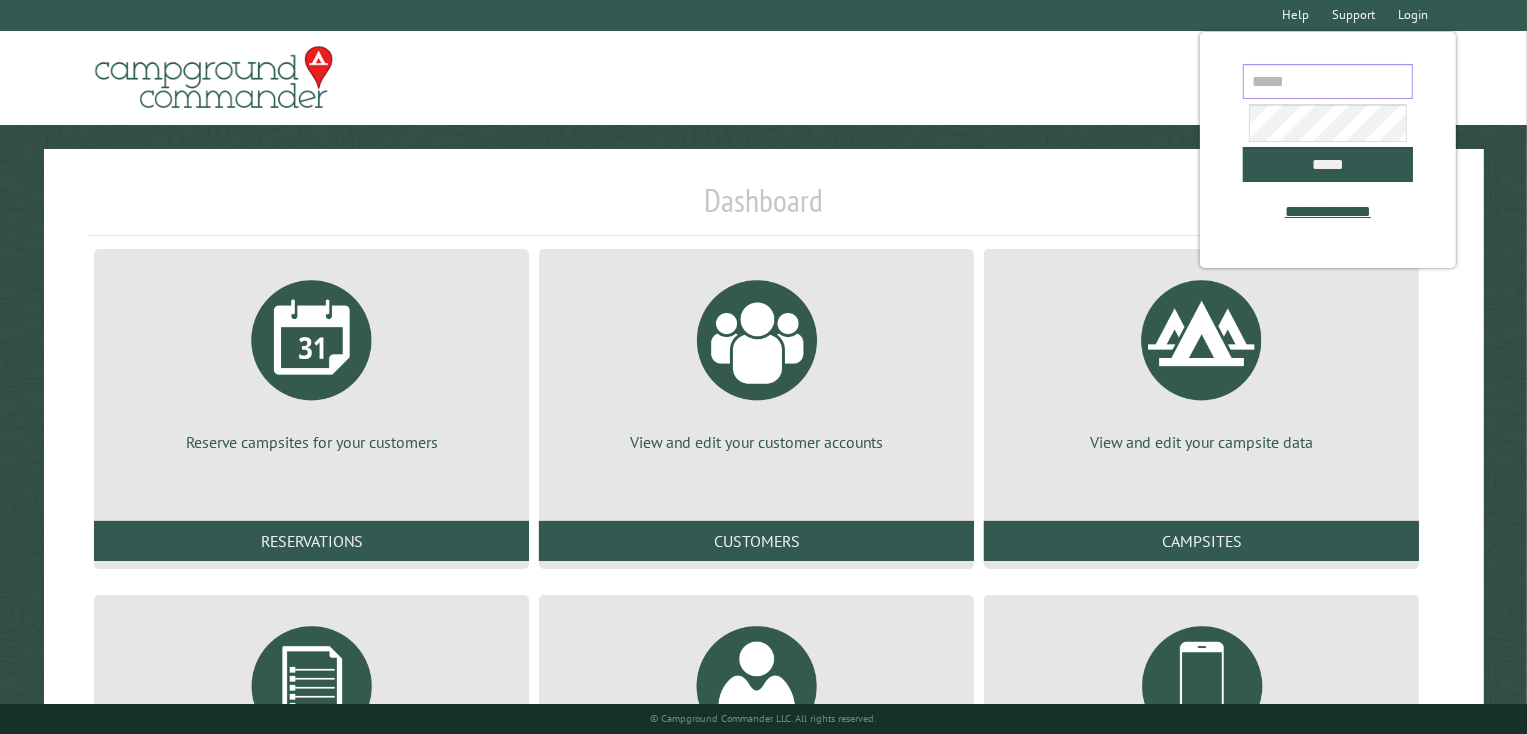 click at bounding box center [1328, 81] 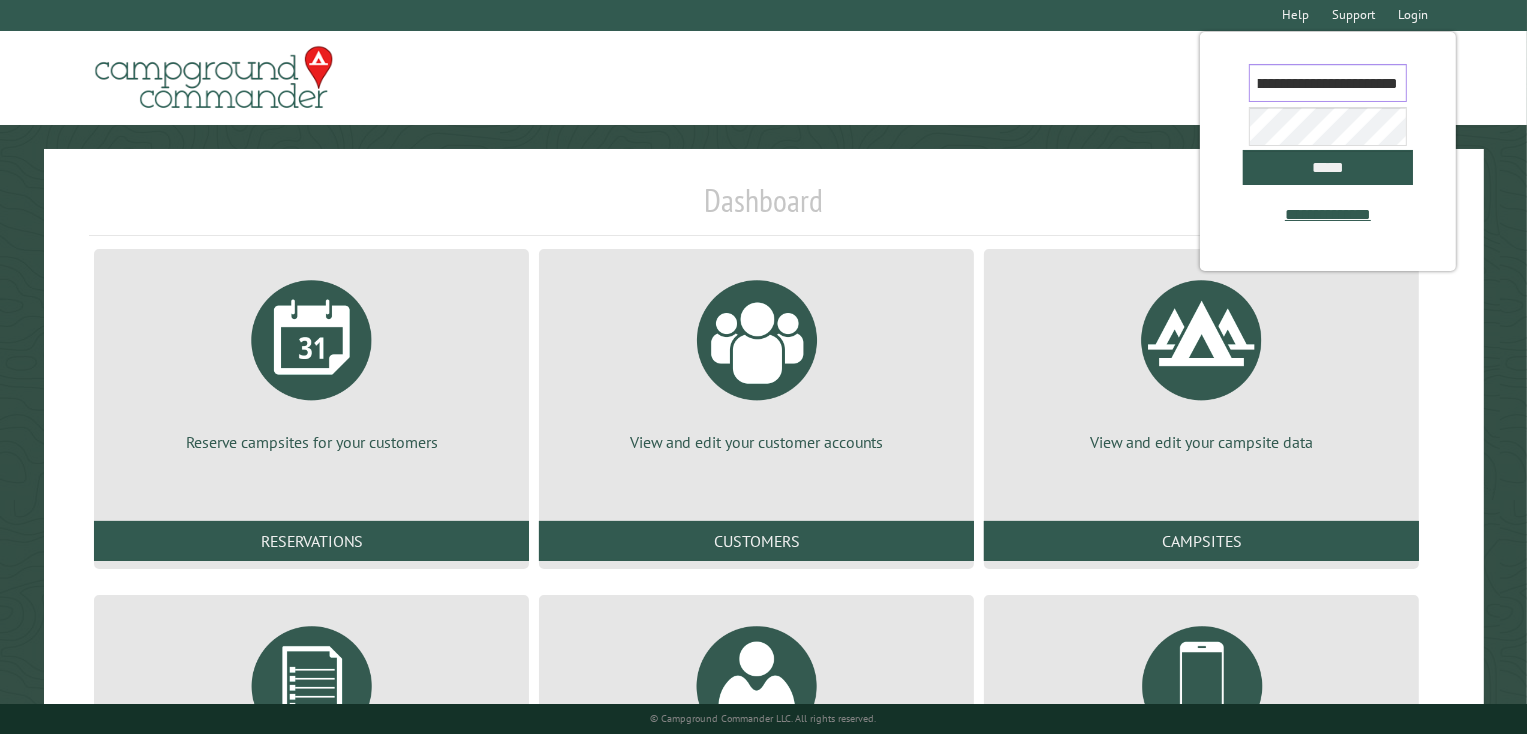 scroll, scrollTop: 0, scrollLeft: 101, axis: horizontal 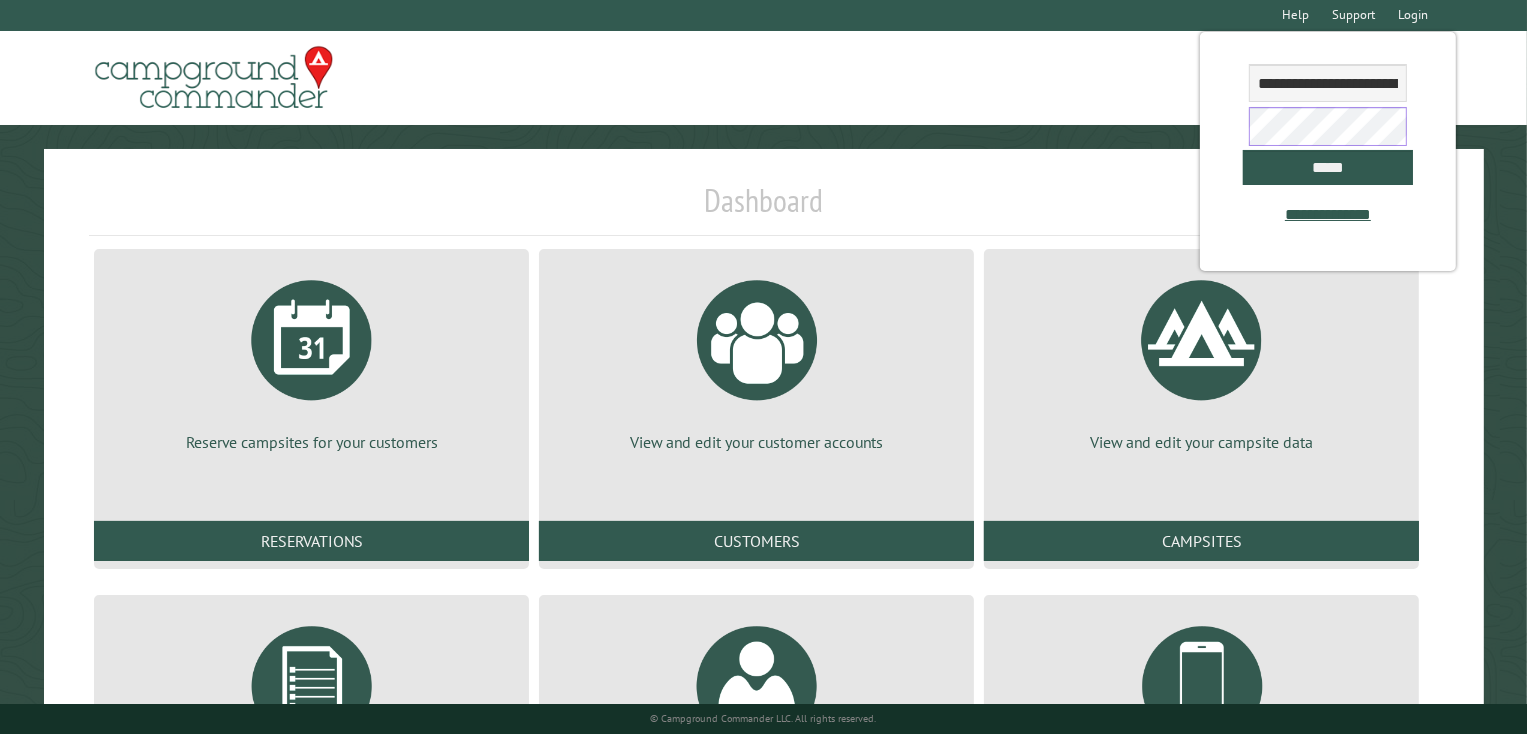 click on "*****" at bounding box center [1328, 167] 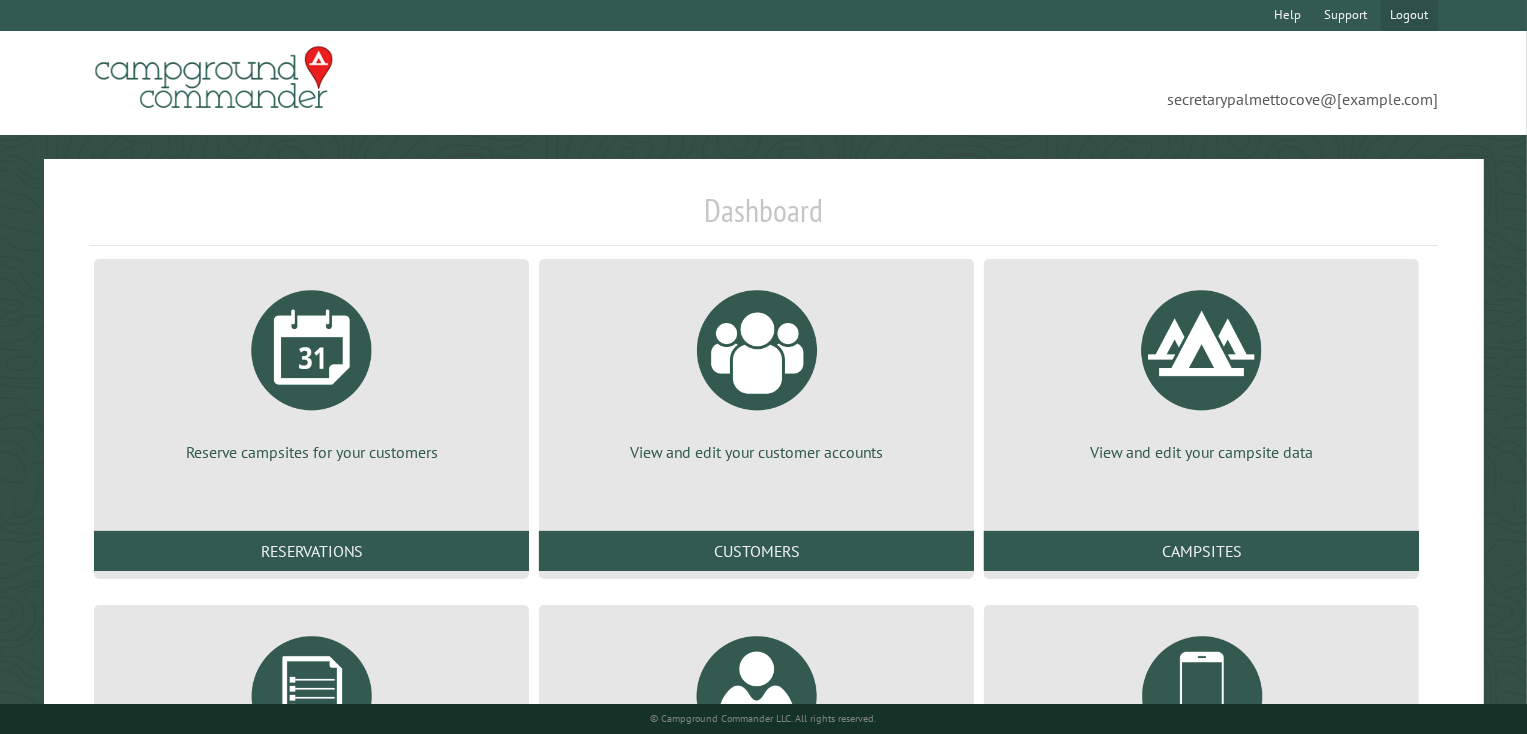 click on "Logout" at bounding box center (1409, 15) 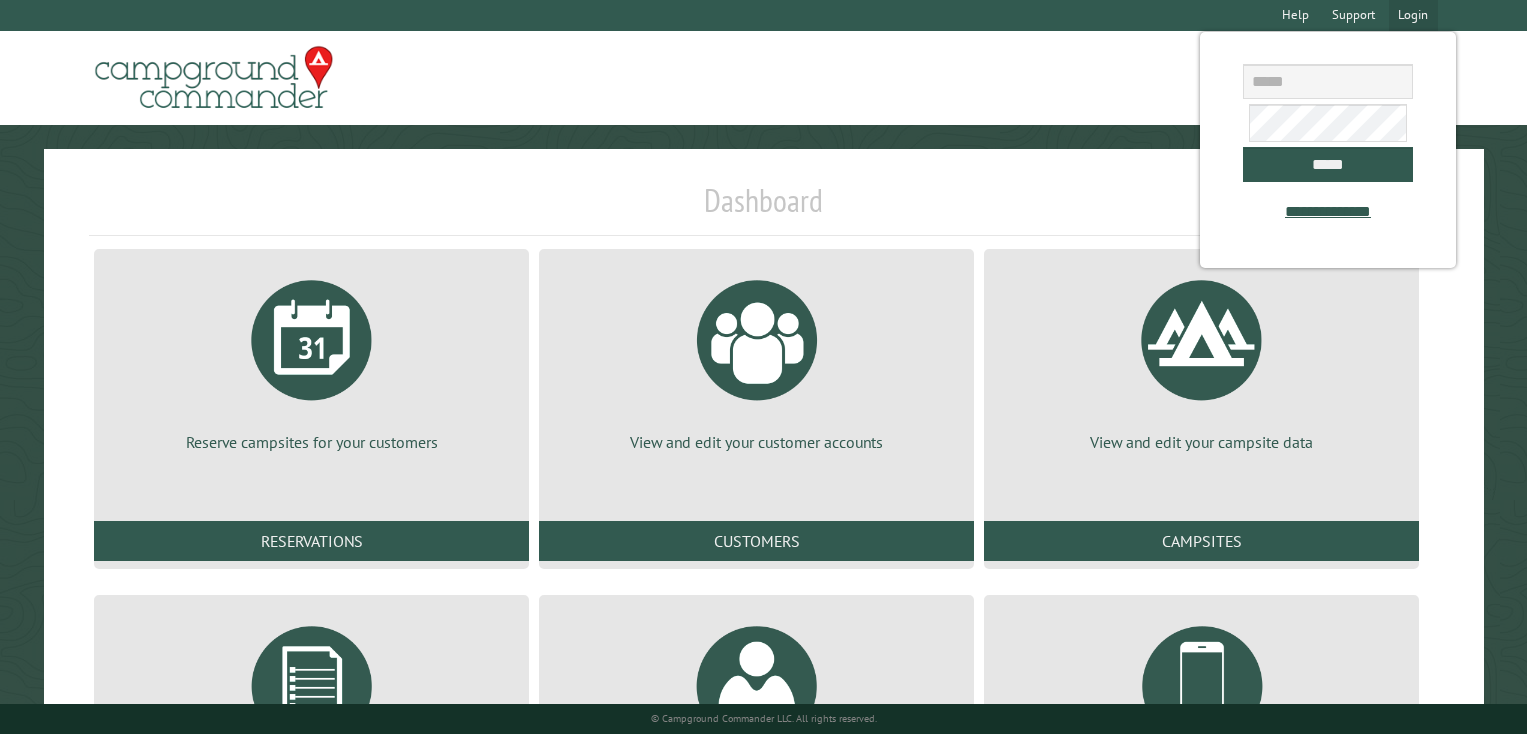 scroll, scrollTop: 0, scrollLeft: 0, axis: both 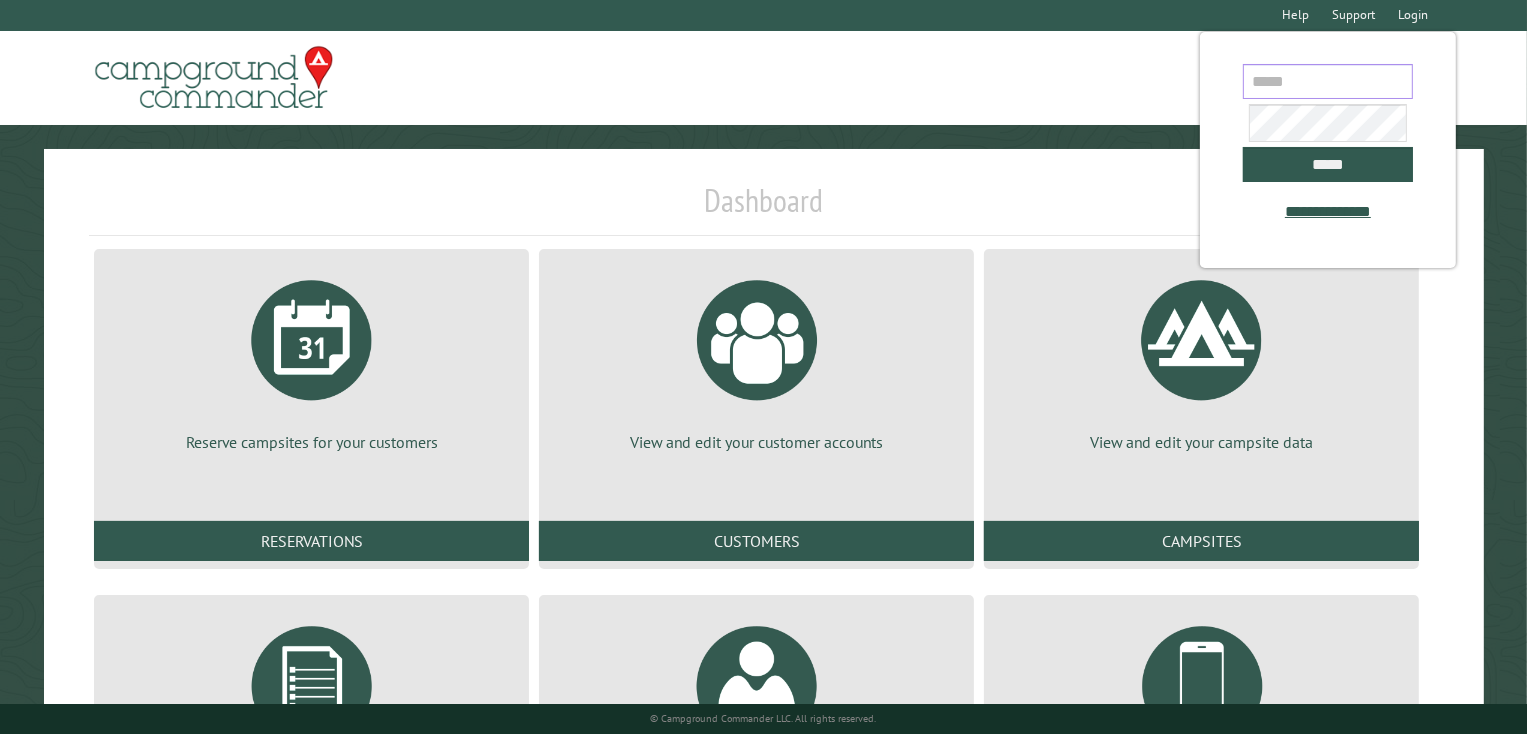 click at bounding box center [1328, 81] 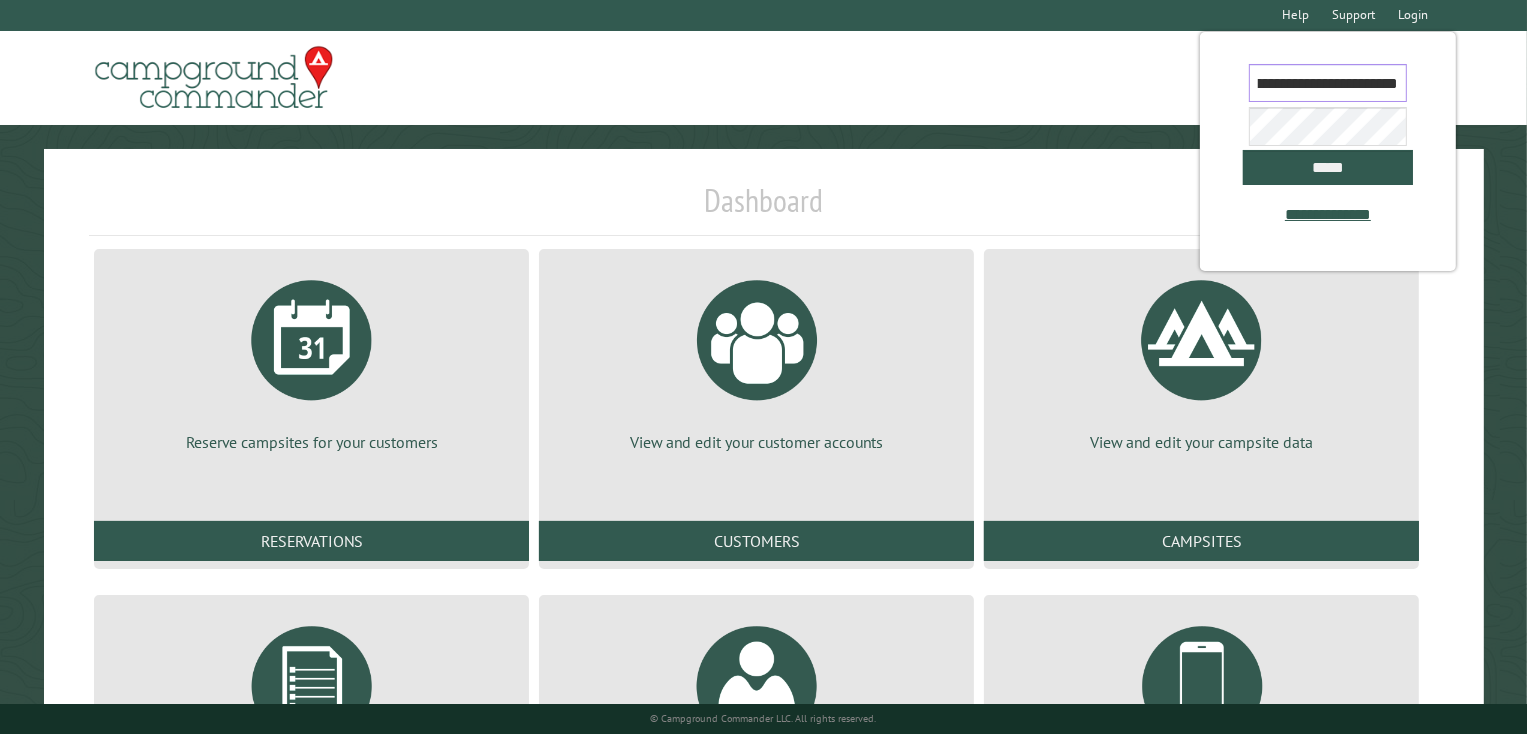 scroll, scrollTop: 0, scrollLeft: 101, axis: horizontal 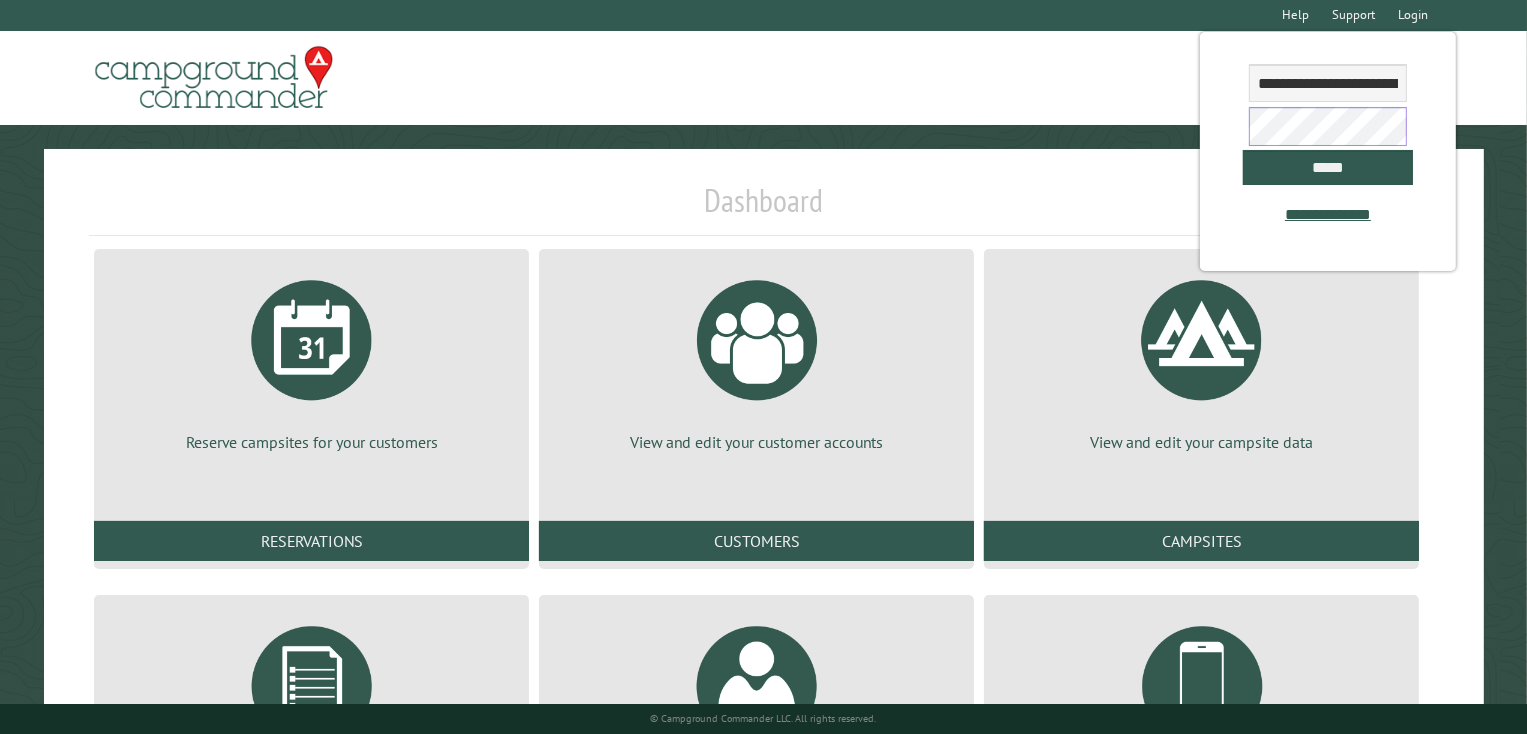 click on "*****" at bounding box center [1328, 167] 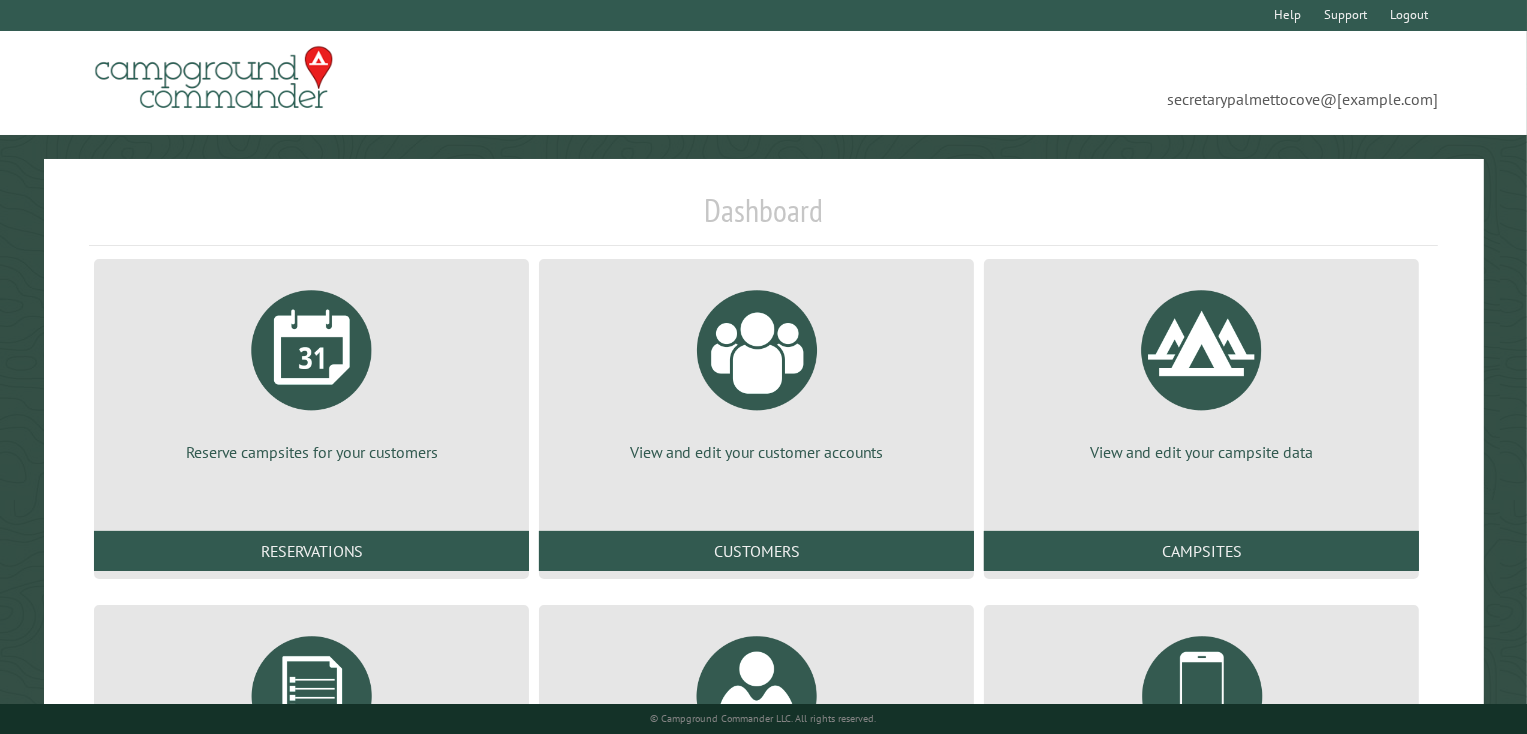 click on "secretarypalmettocove@[example.com]" at bounding box center [1101, 83] 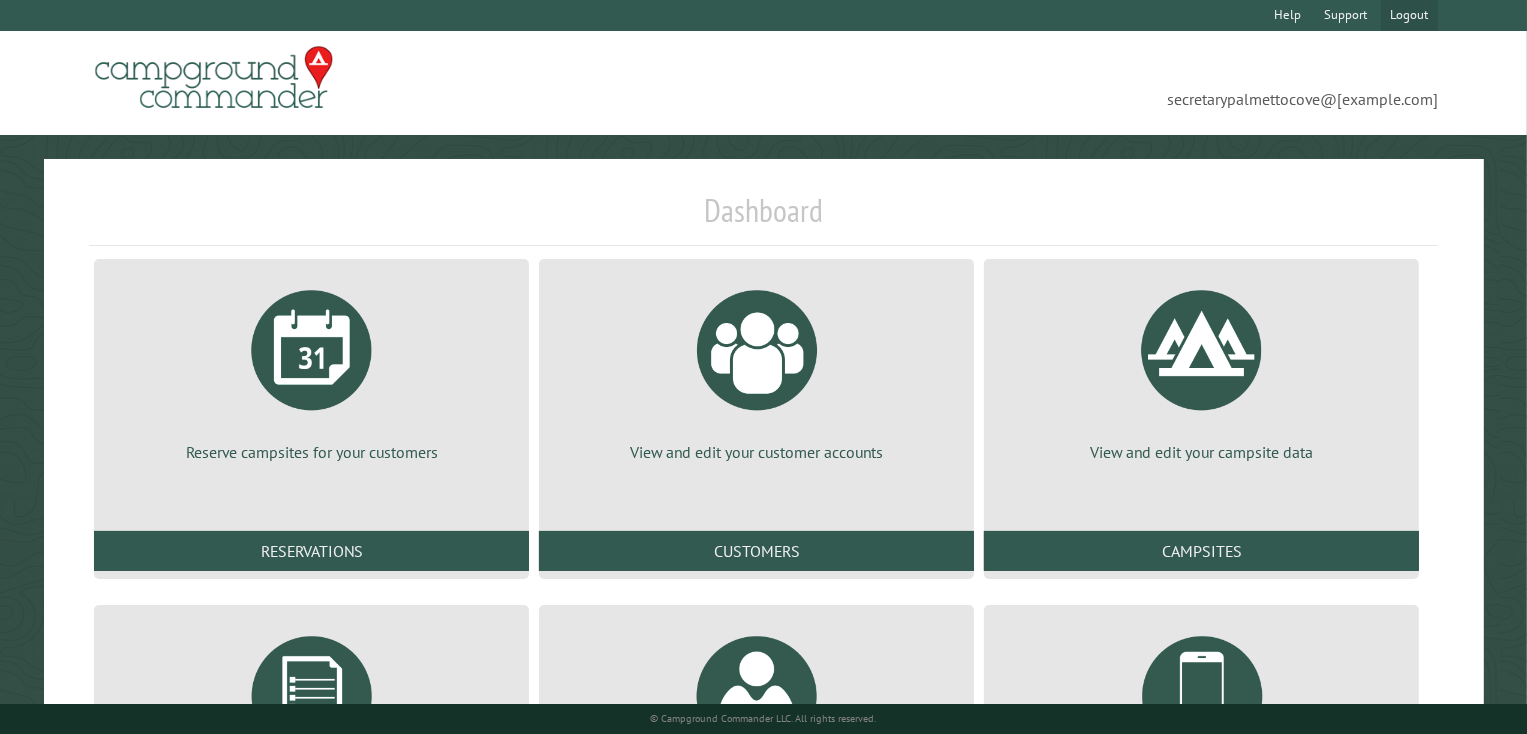 click on "Logout" at bounding box center (1409, 15) 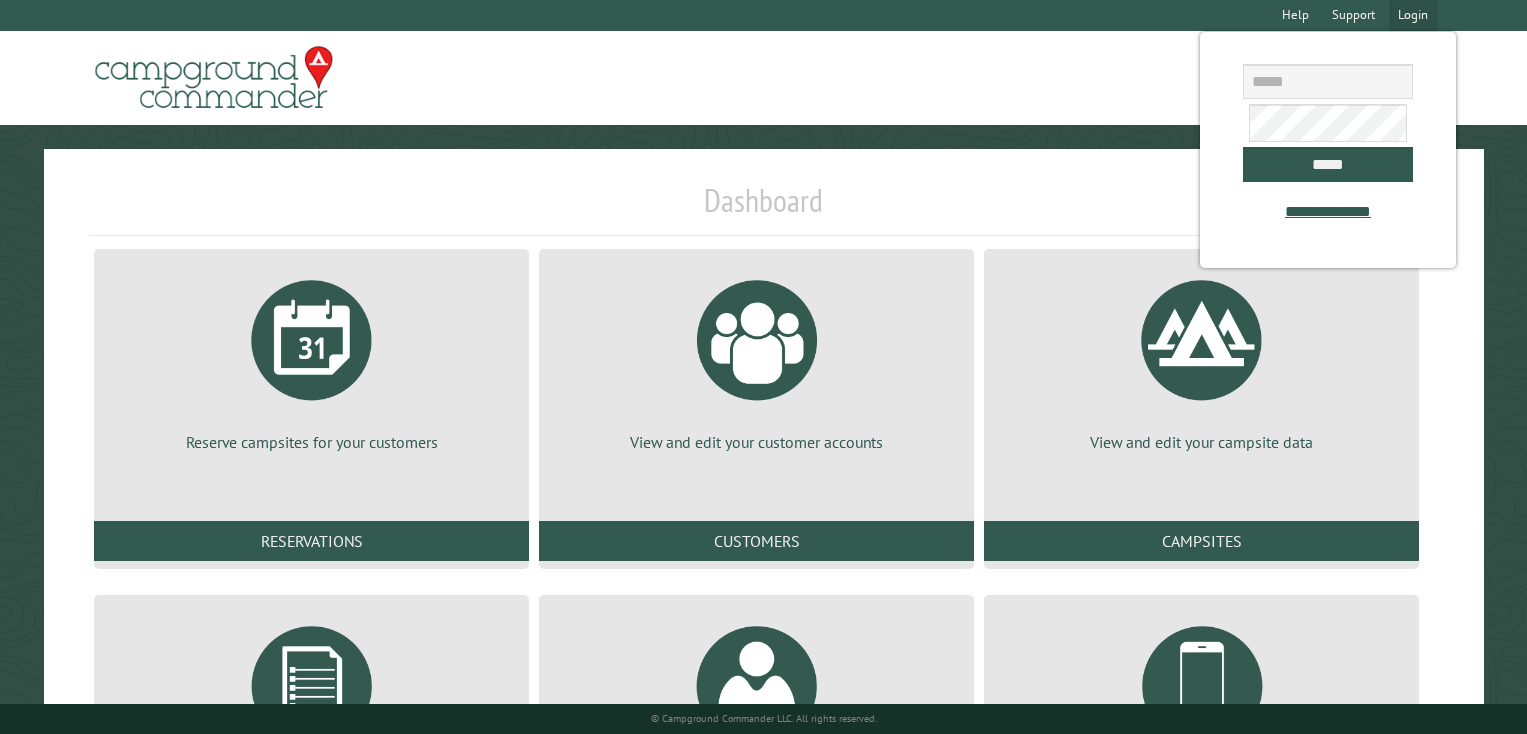 scroll, scrollTop: 0, scrollLeft: 0, axis: both 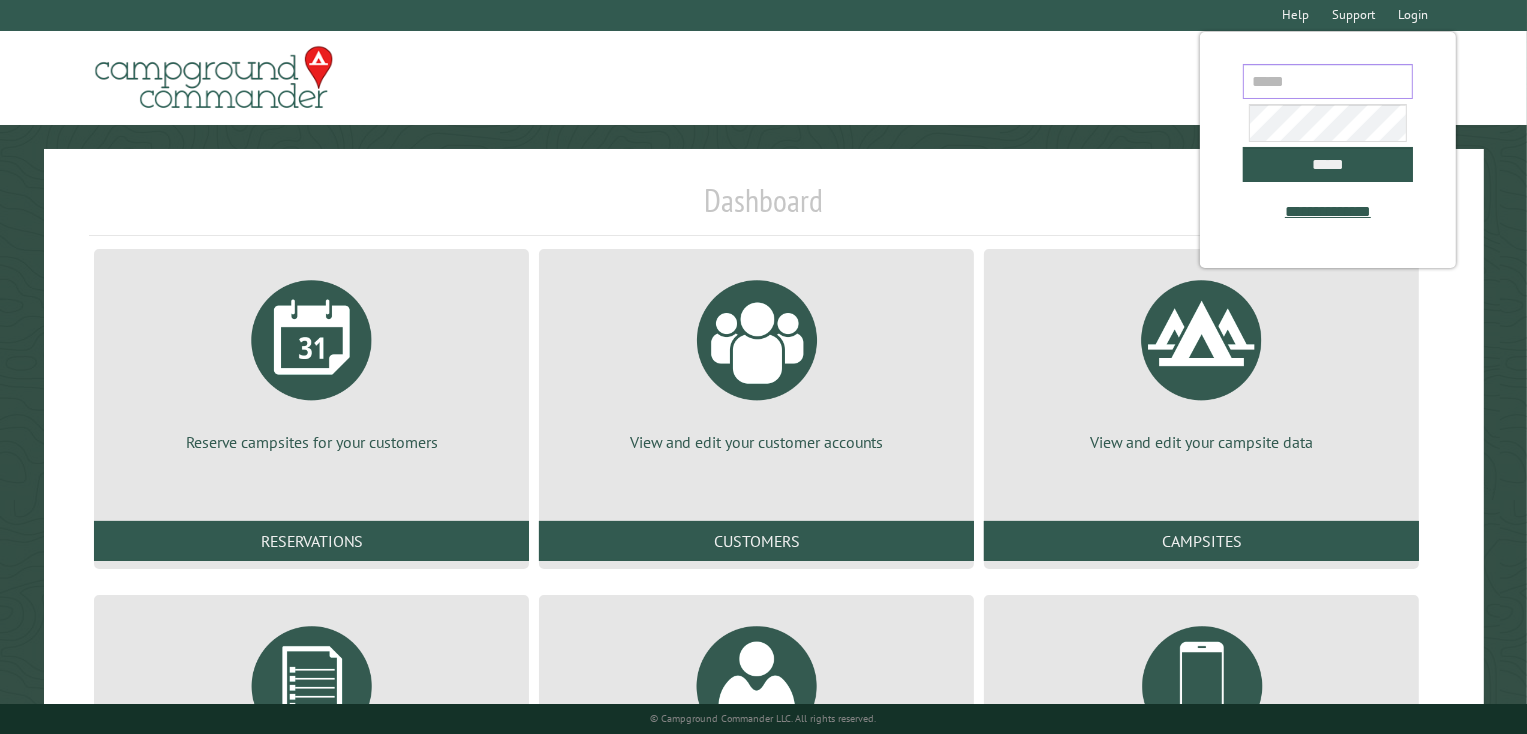 click at bounding box center [1328, 81] 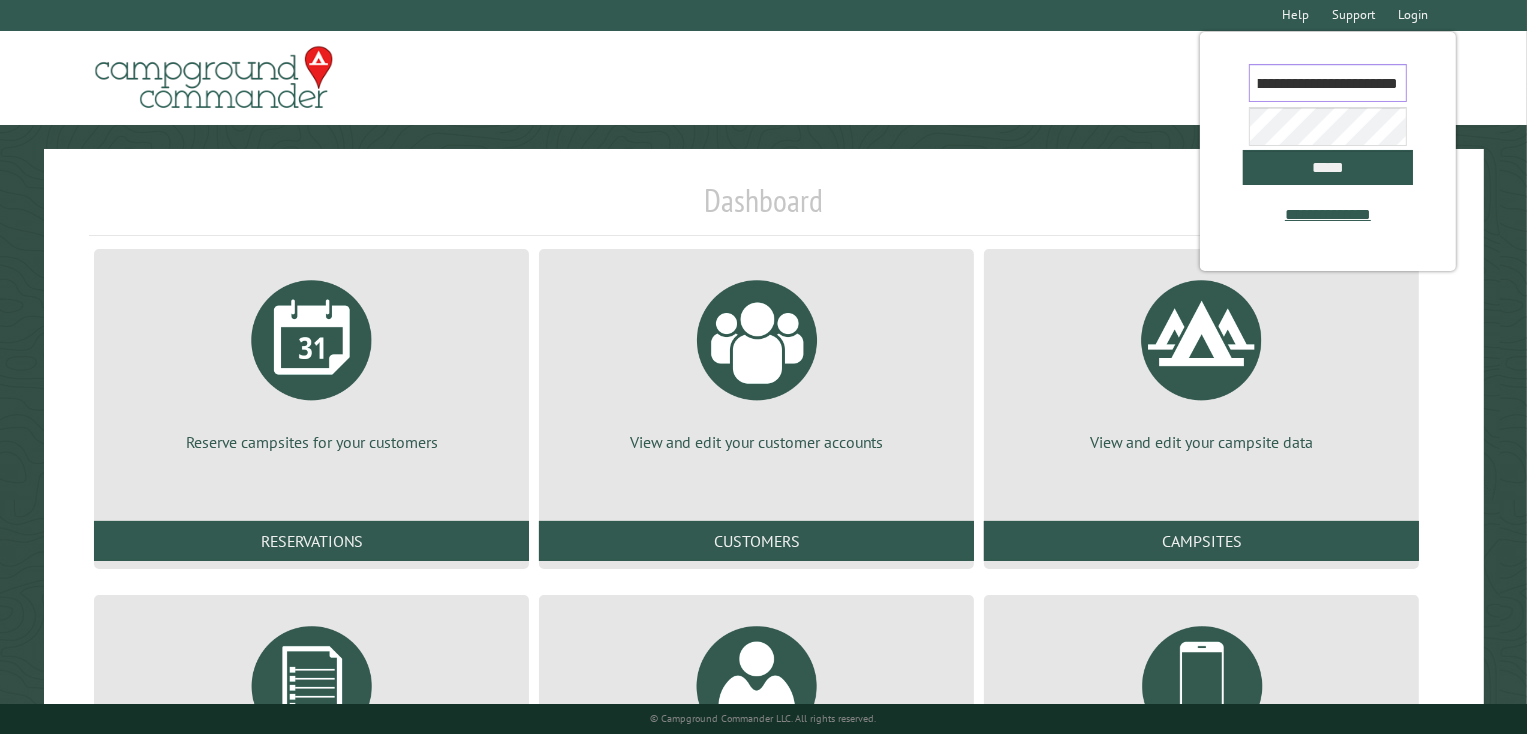 scroll, scrollTop: 0, scrollLeft: 101, axis: horizontal 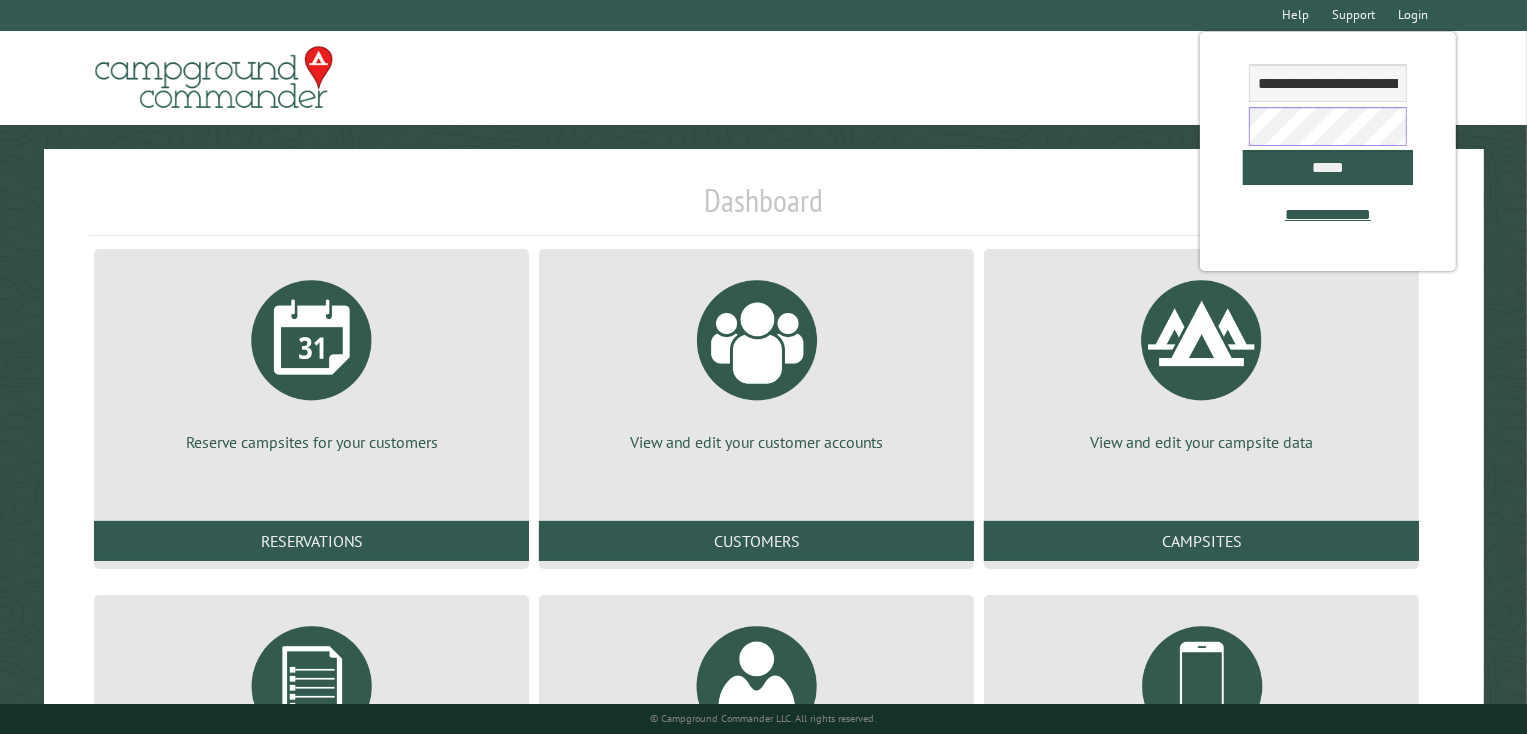 click on "*****" at bounding box center [1328, 167] 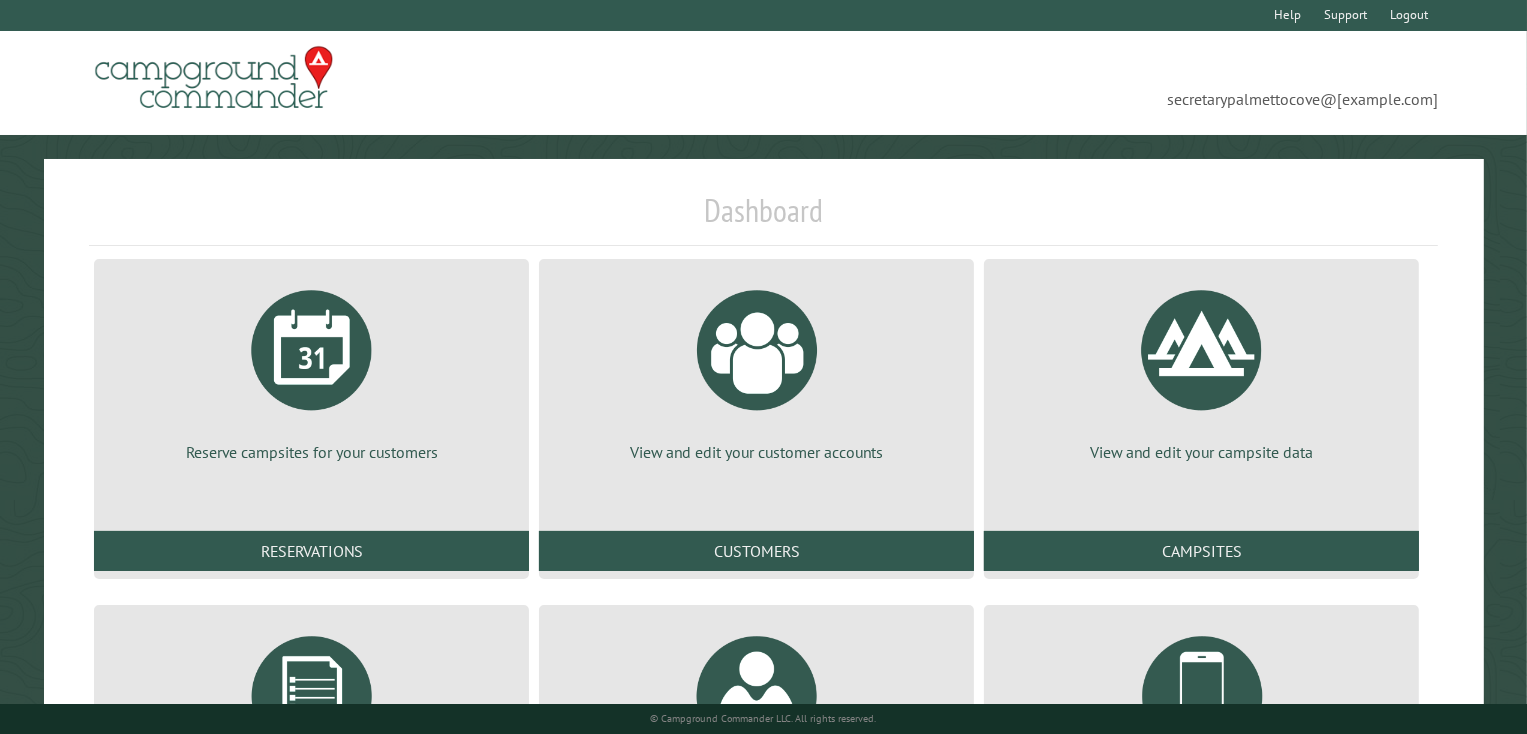 click on "secretarypalmettocove@[example.com]" at bounding box center [1101, 83] 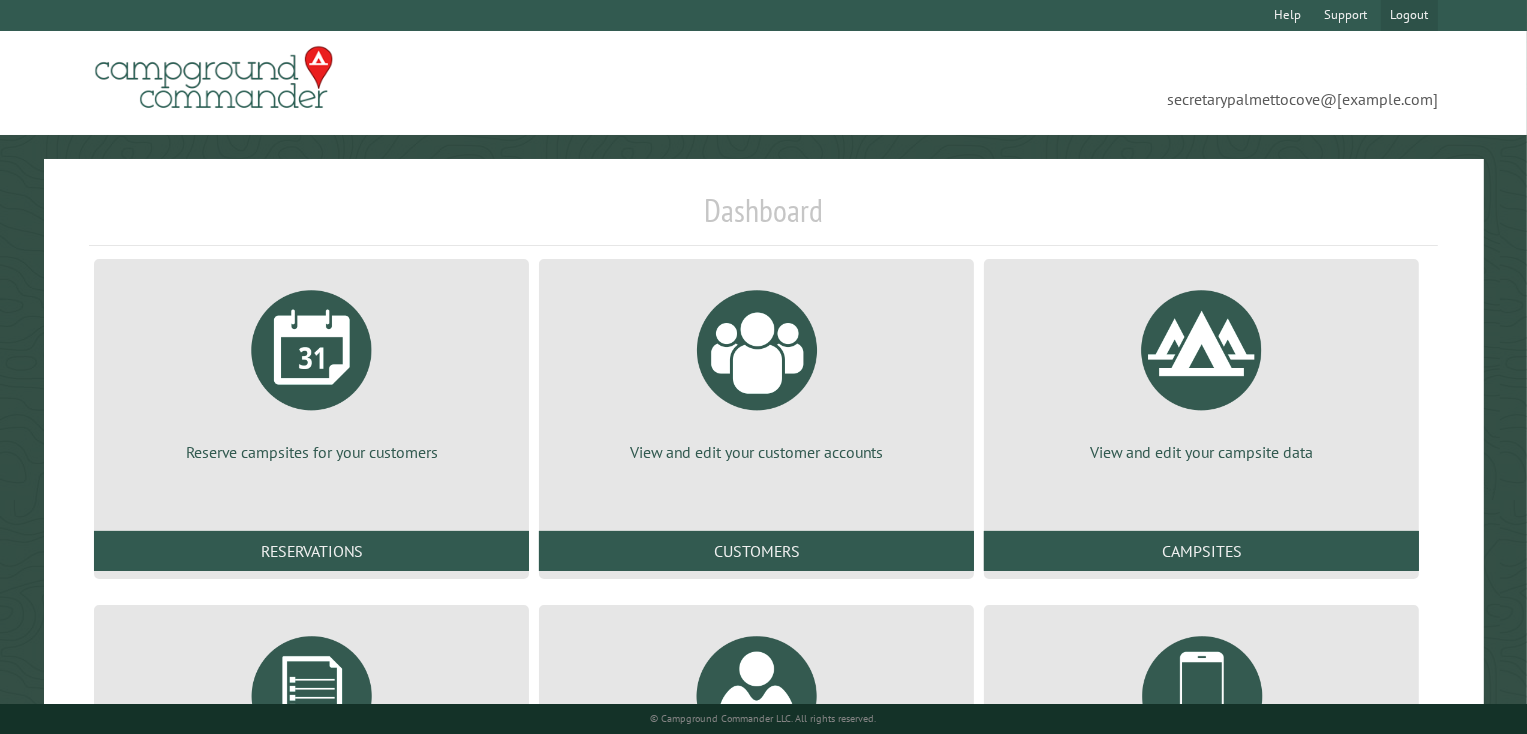 click on "Logout" at bounding box center [1409, 15] 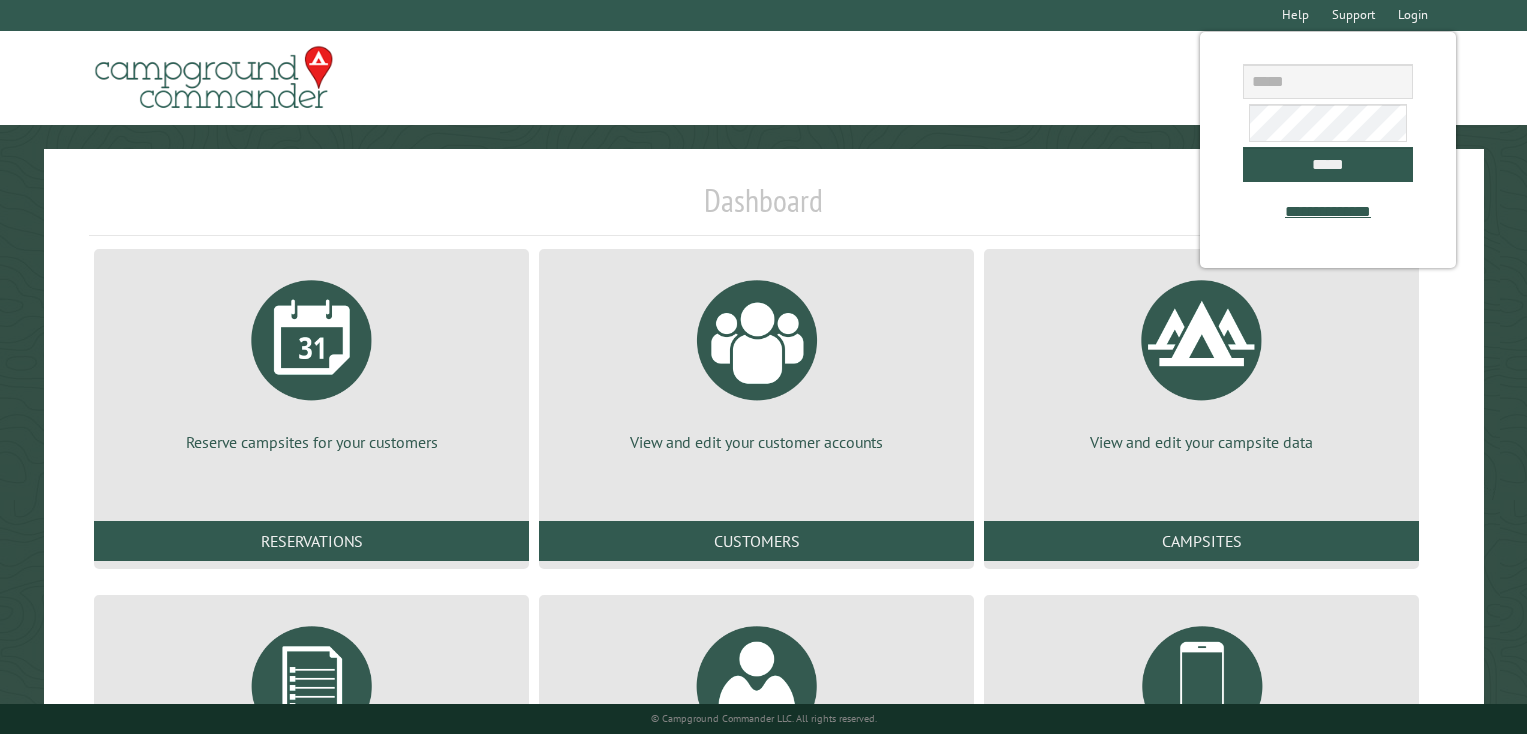 scroll, scrollTop: 0, scrollLeft: 0, axis: both 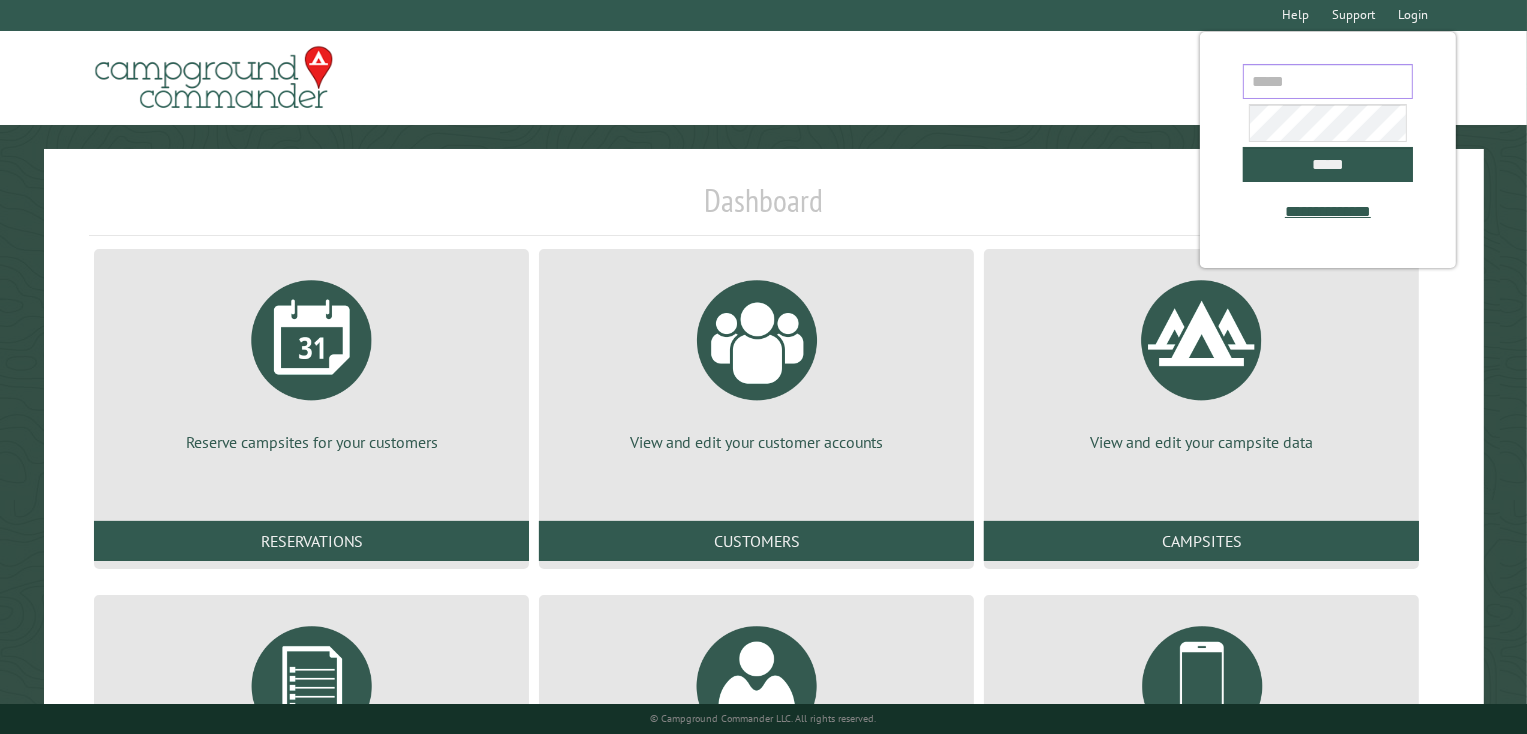 click at bounding box center [1328, 81] 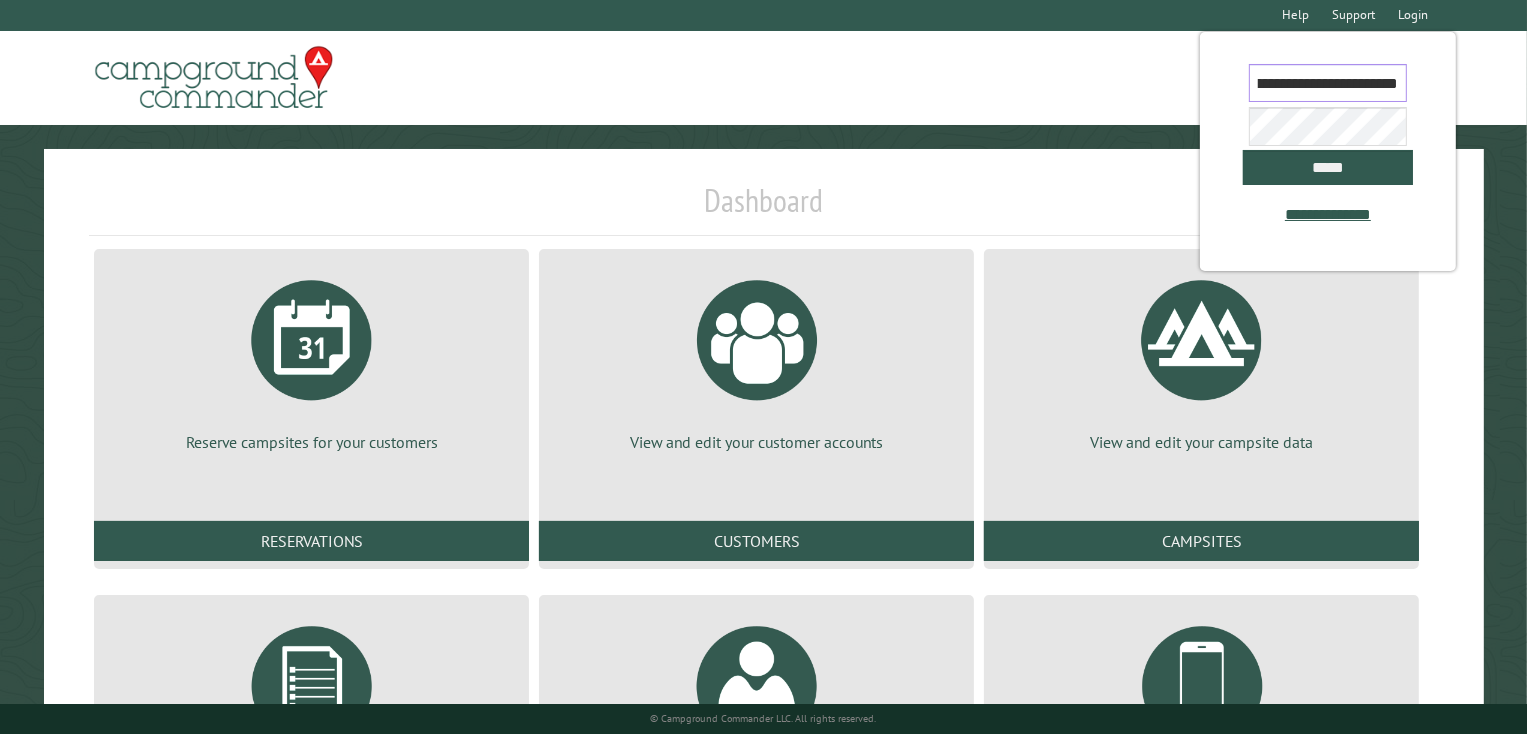 scroll, scrollTop: 0, scrollLeft: 101, axis: horizontal 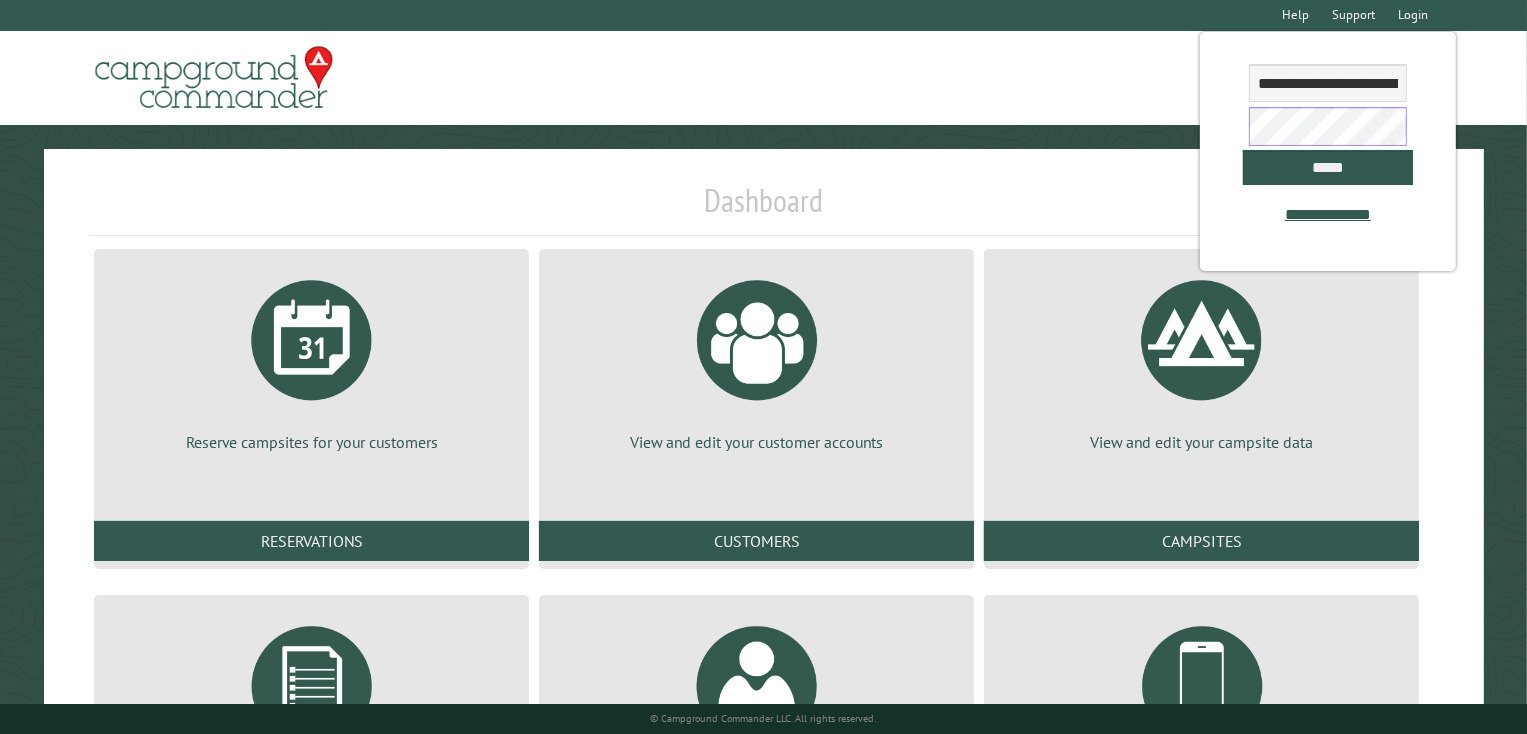 click on "*****" at bounding box center (1328, 167) 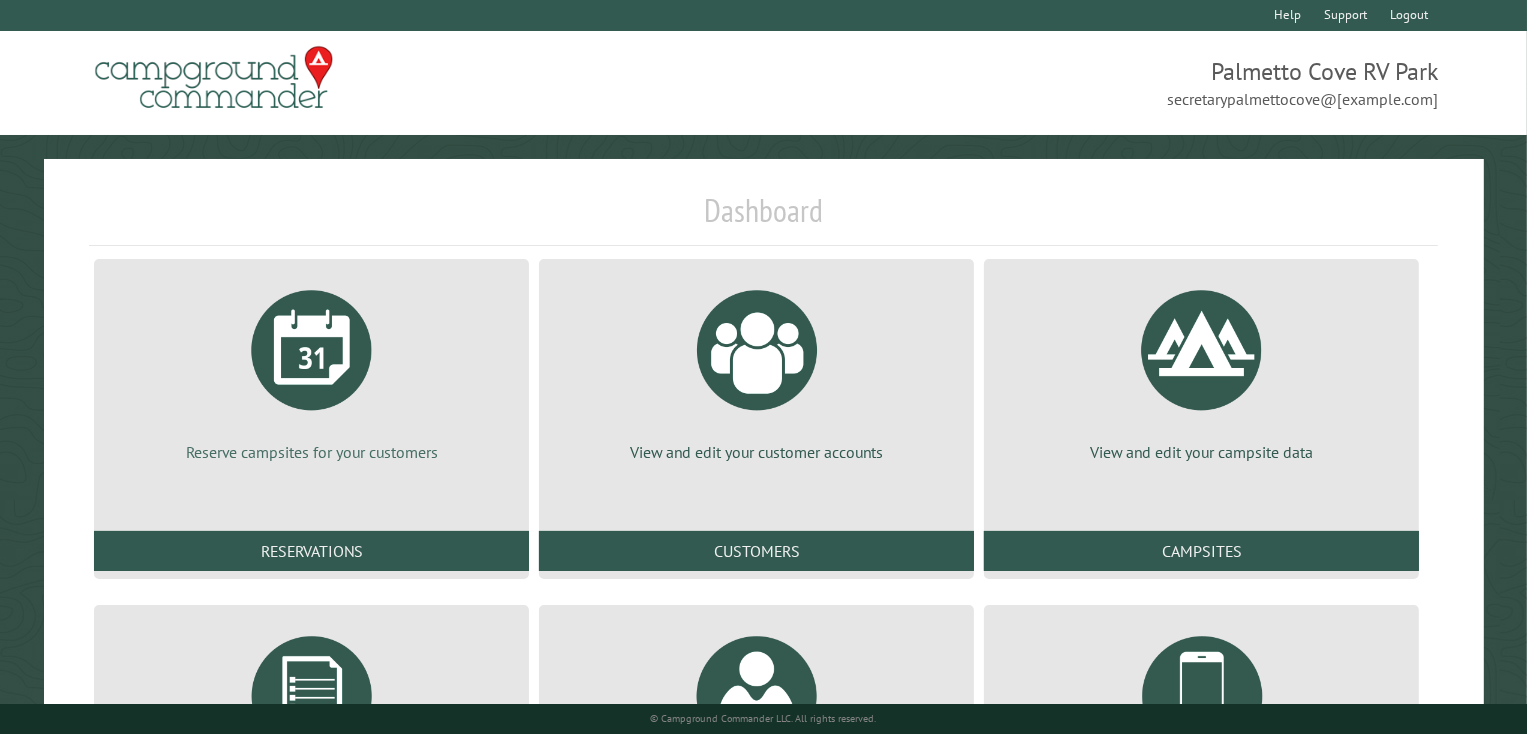 click at bounding box center [312, 350] 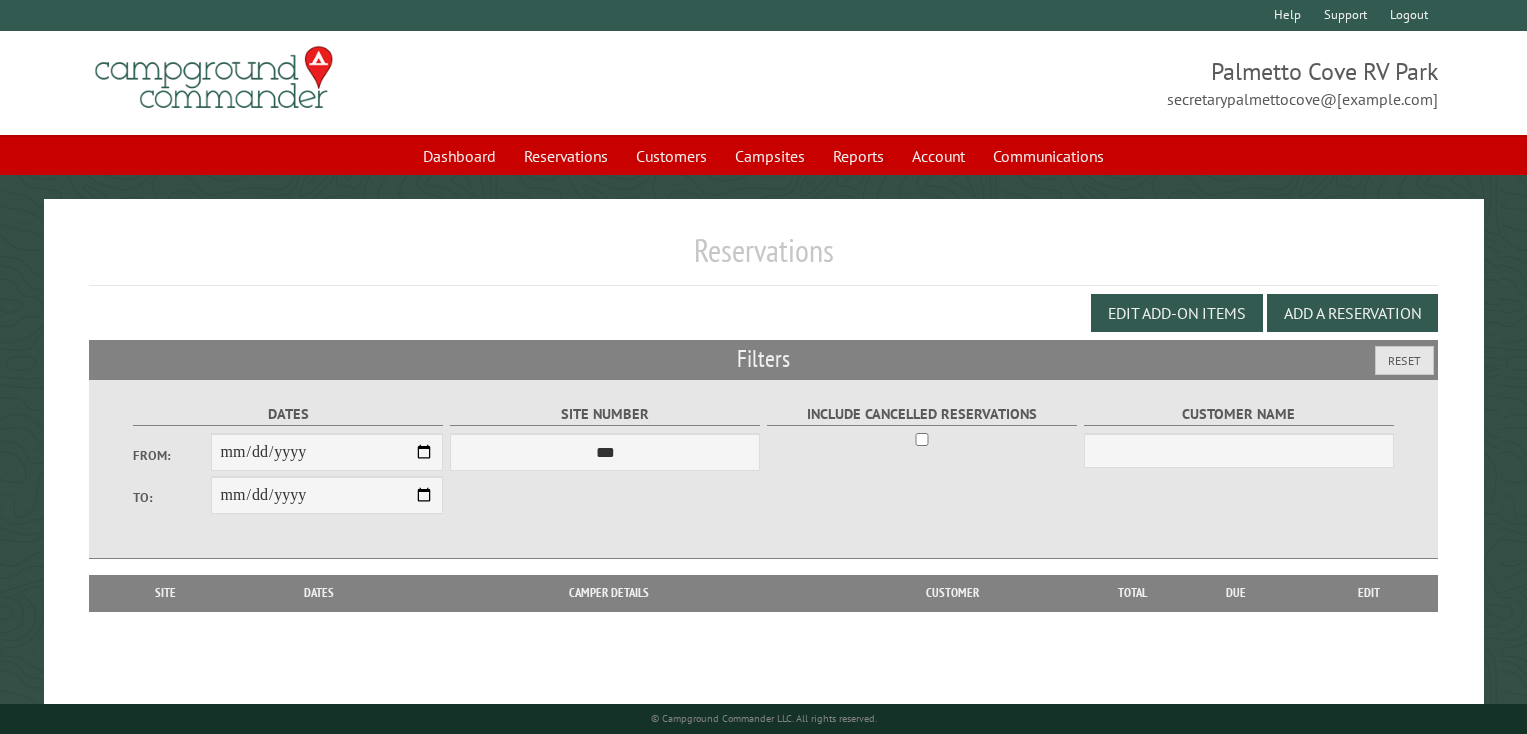 scroll, scrollTop: 0, scrollLeft: 0, axis: both 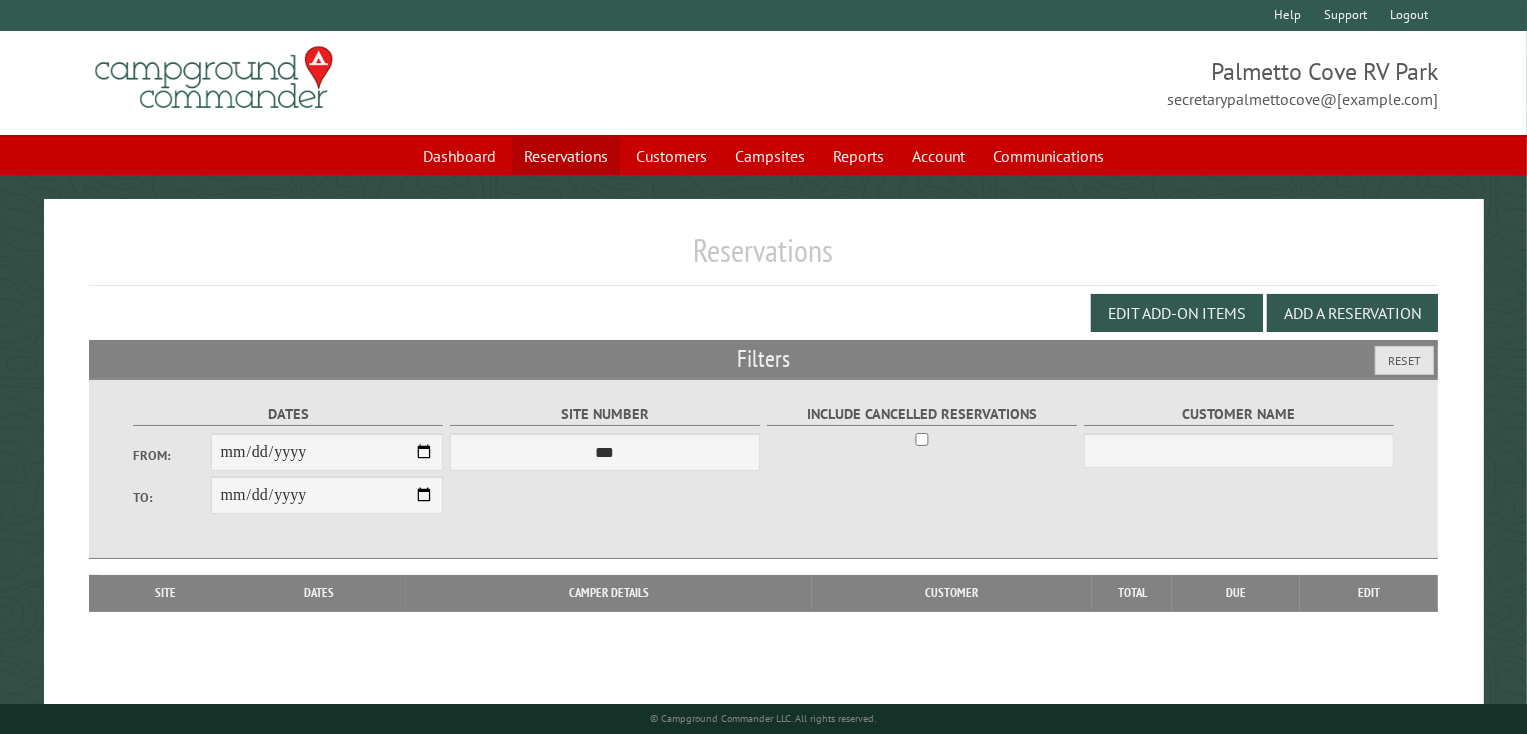 click on "Reservations" at bounding box center [566, 156] 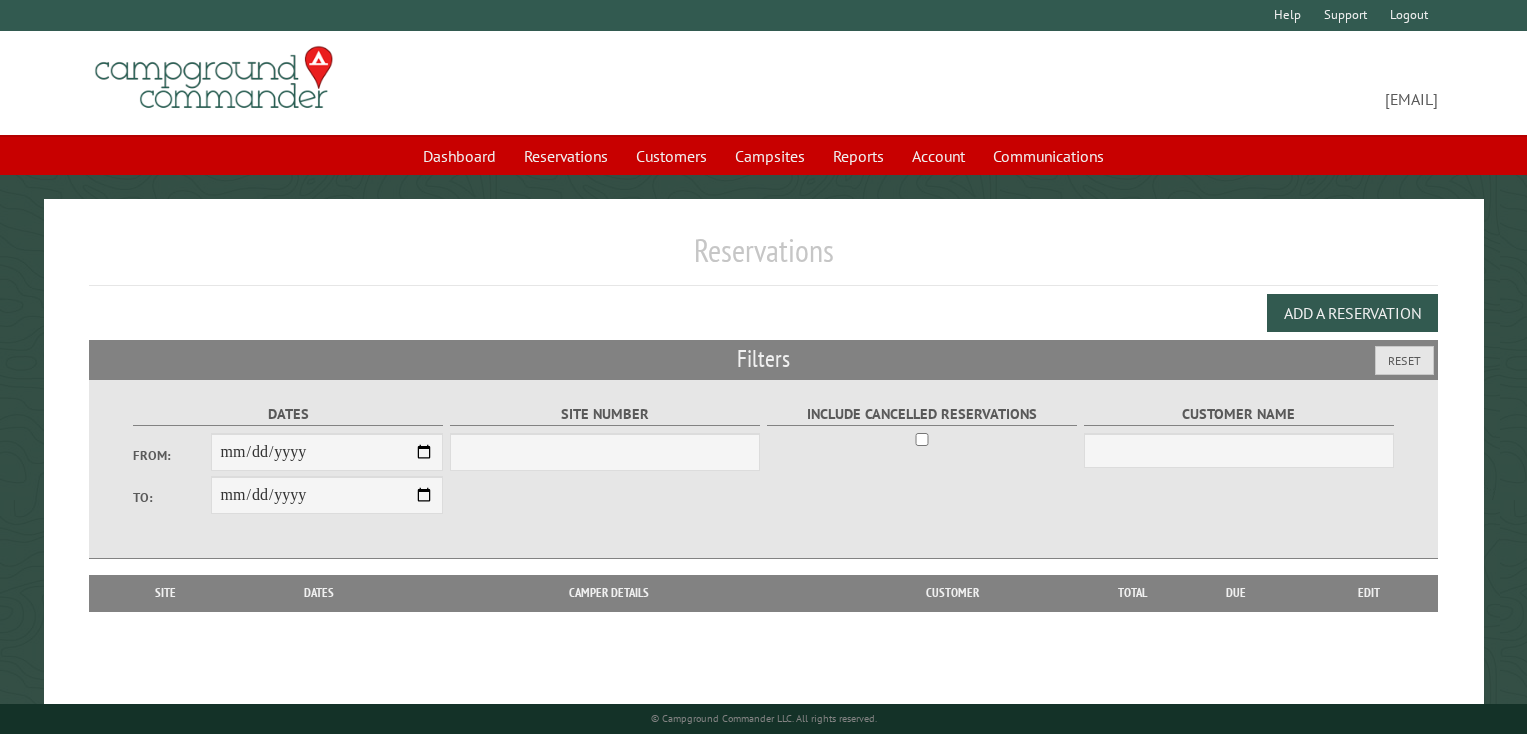 scroll, scrollTop: 0, scrollLeft: 0, axis: both 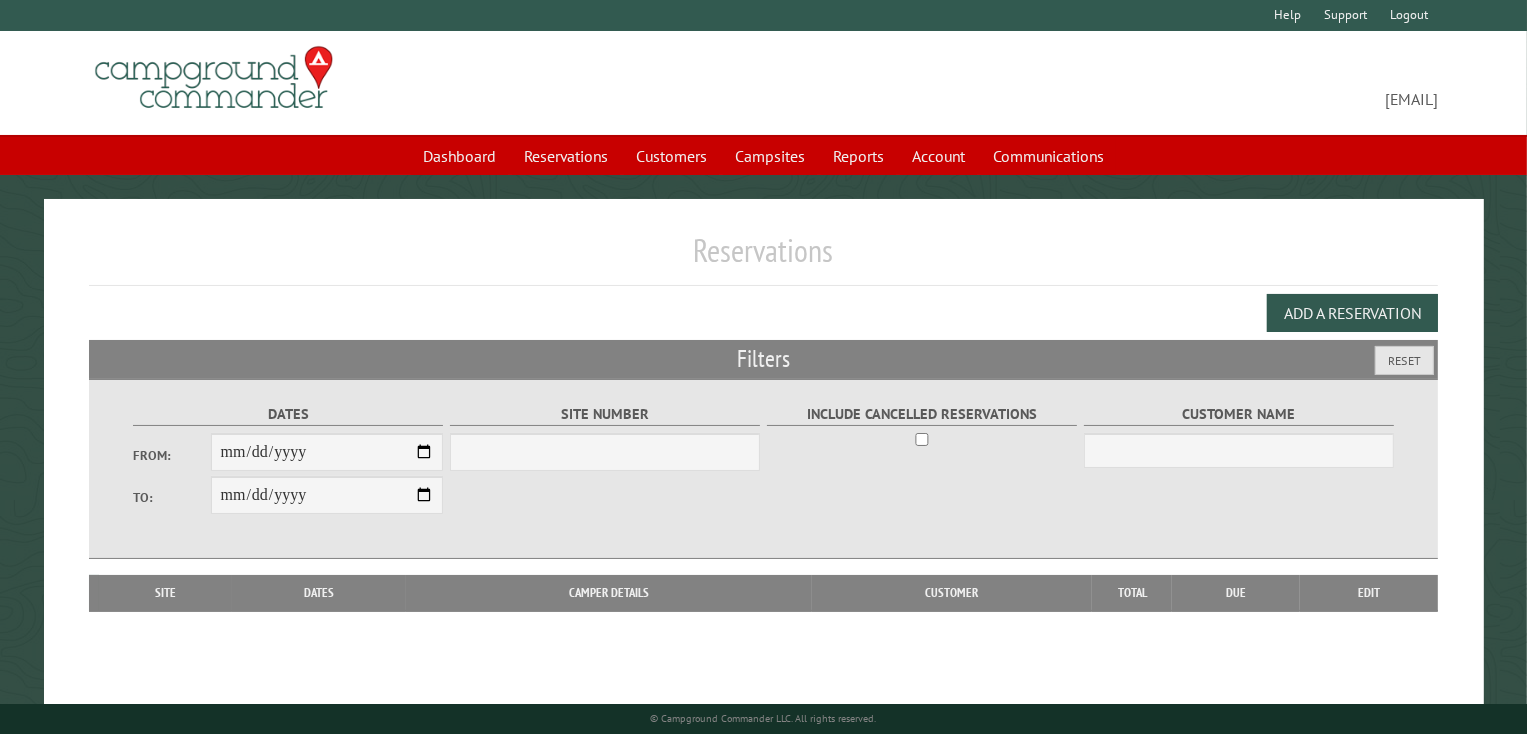 select on "***" 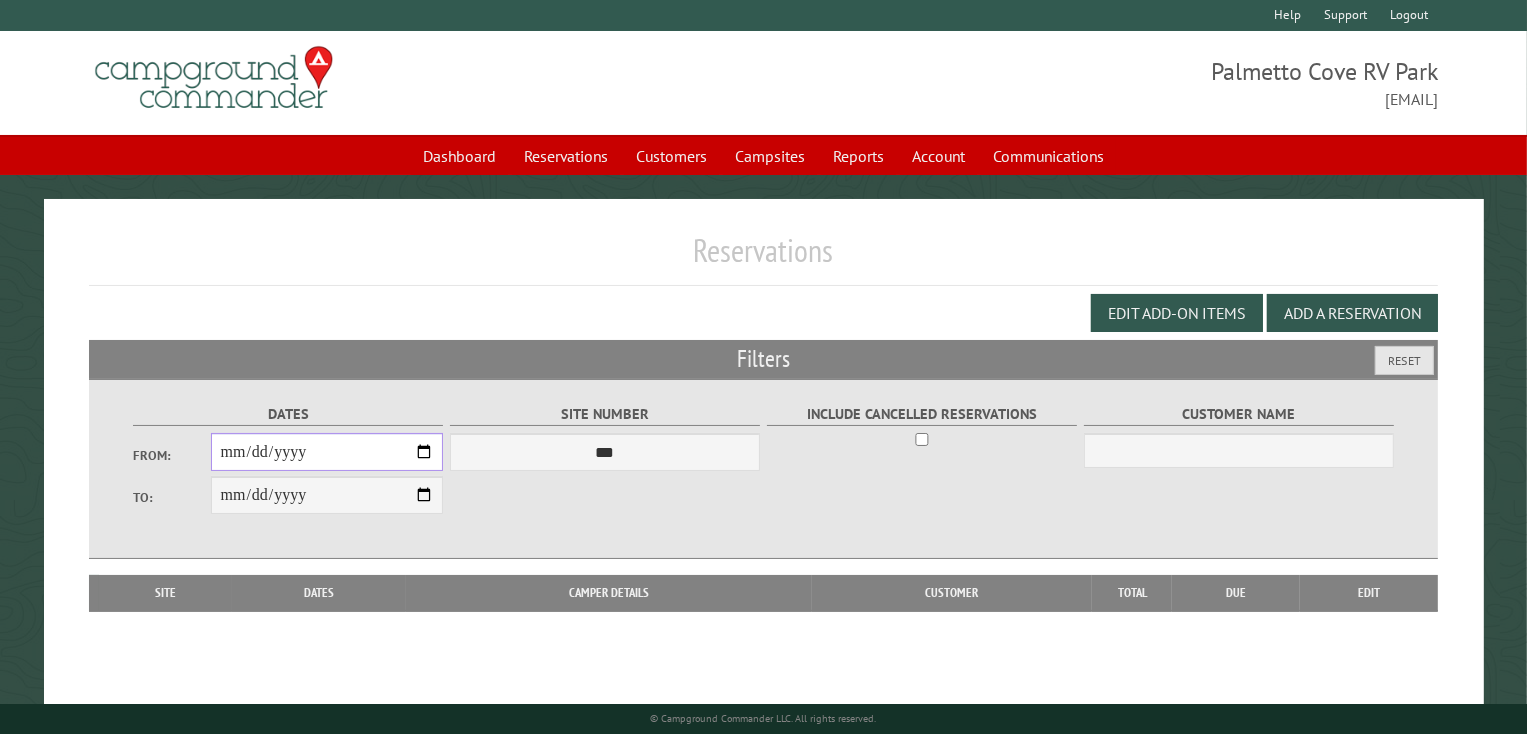 click on "From:" at bounding box center [327, 452] 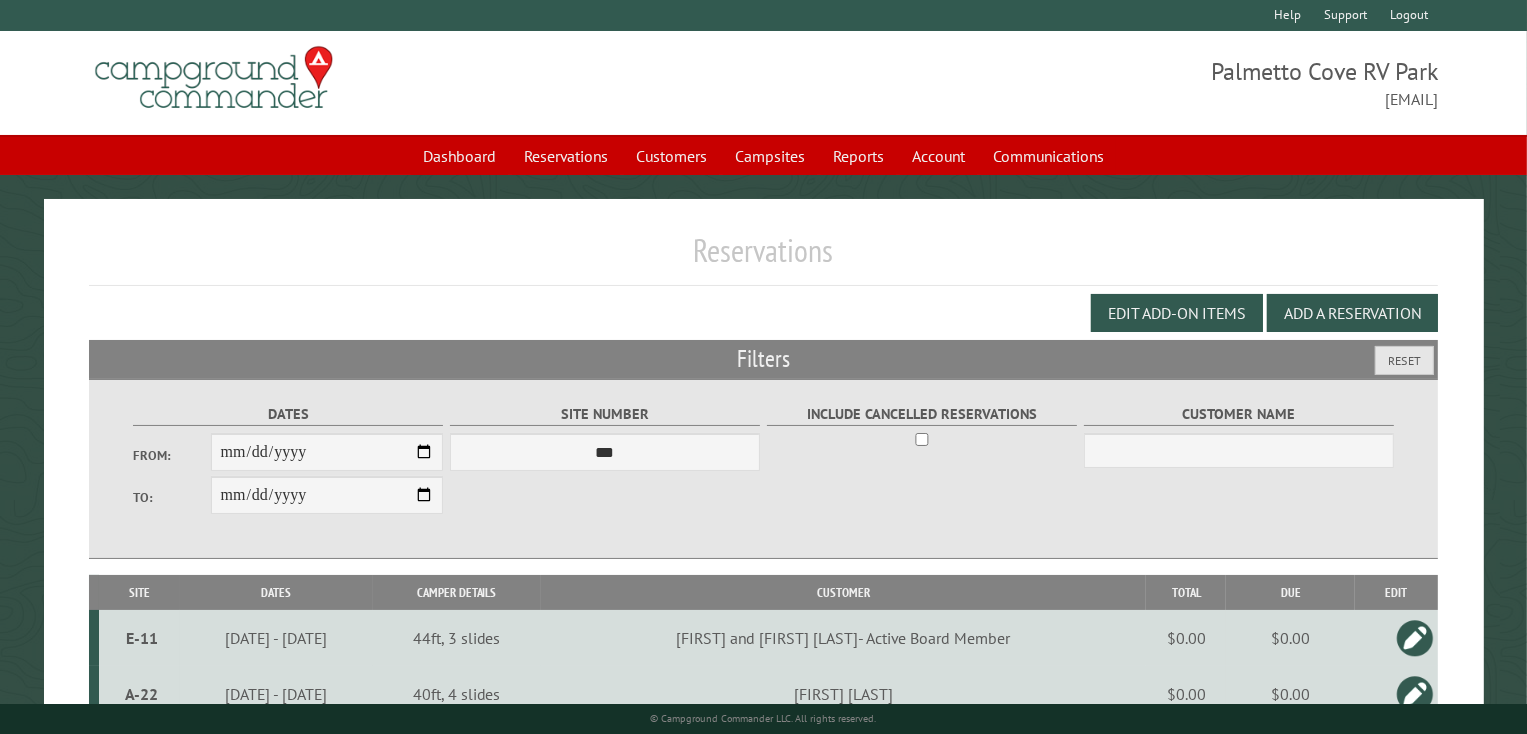 click on "[FIRST] and [FIRST] [LAST]- Active Board Member" at bounding box center (844, 638) 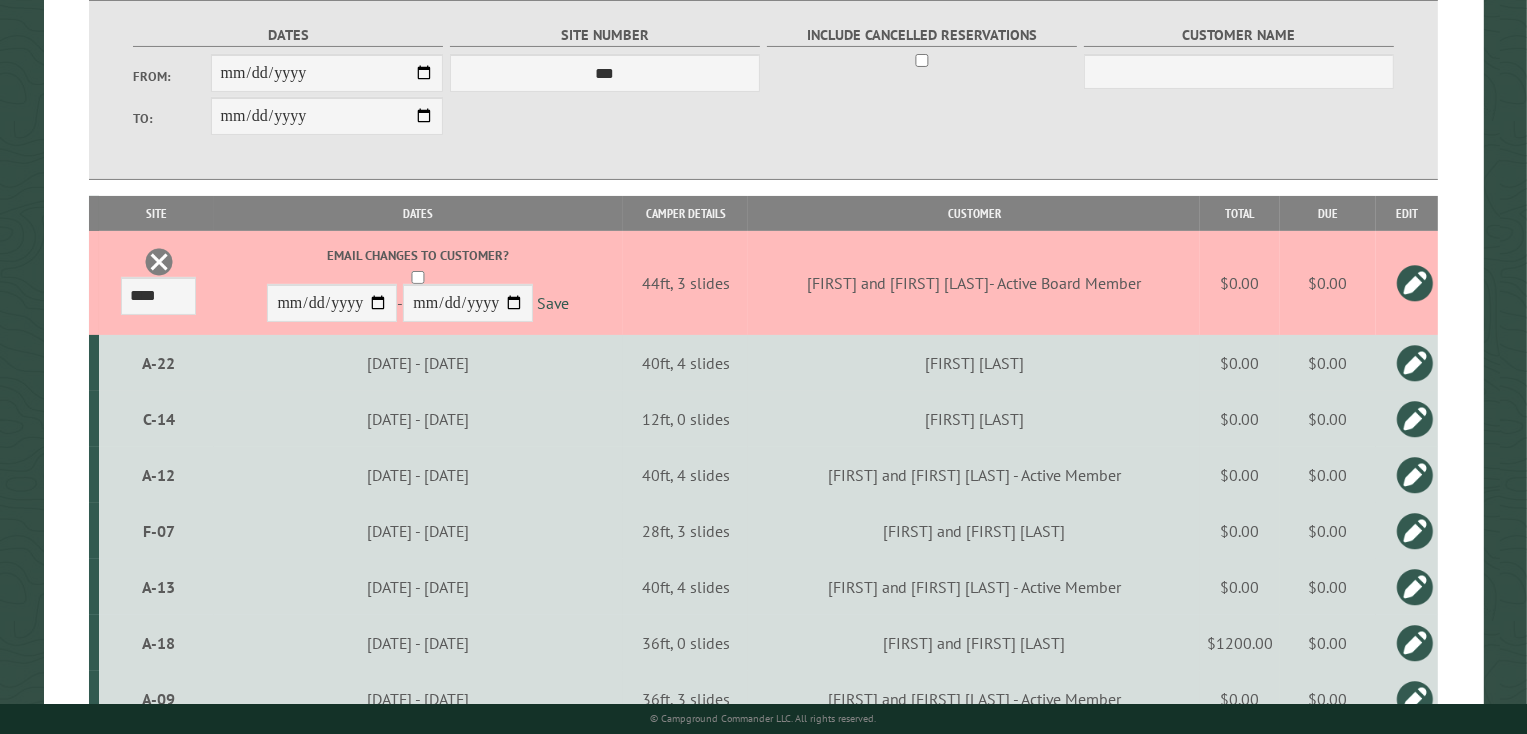 scroll, scrollTop: 400, scrollLeft: 0, axis: vertical 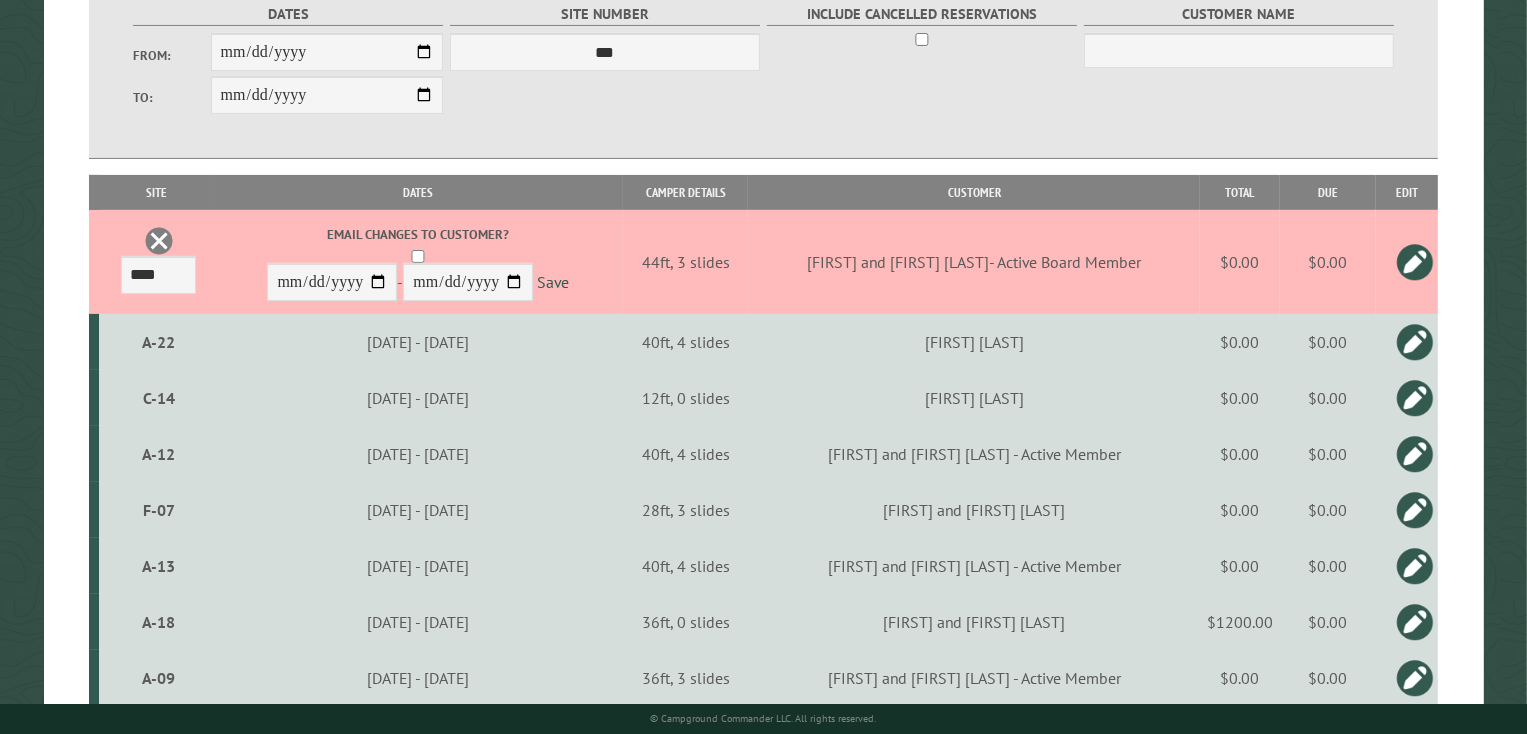 click on "$0.00" at bounding box center [1240, 262] 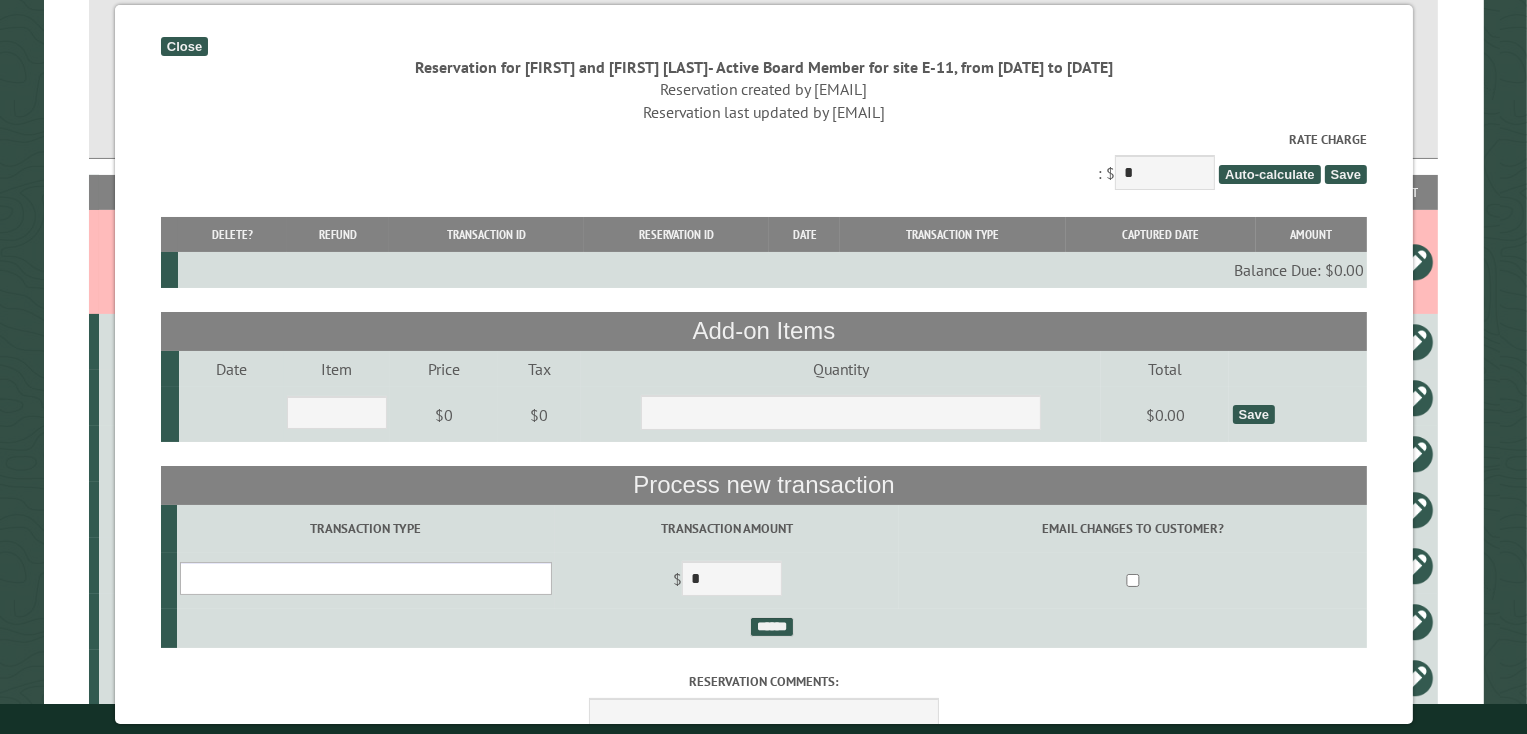 click on "**********" at bounding box center [365, 578] 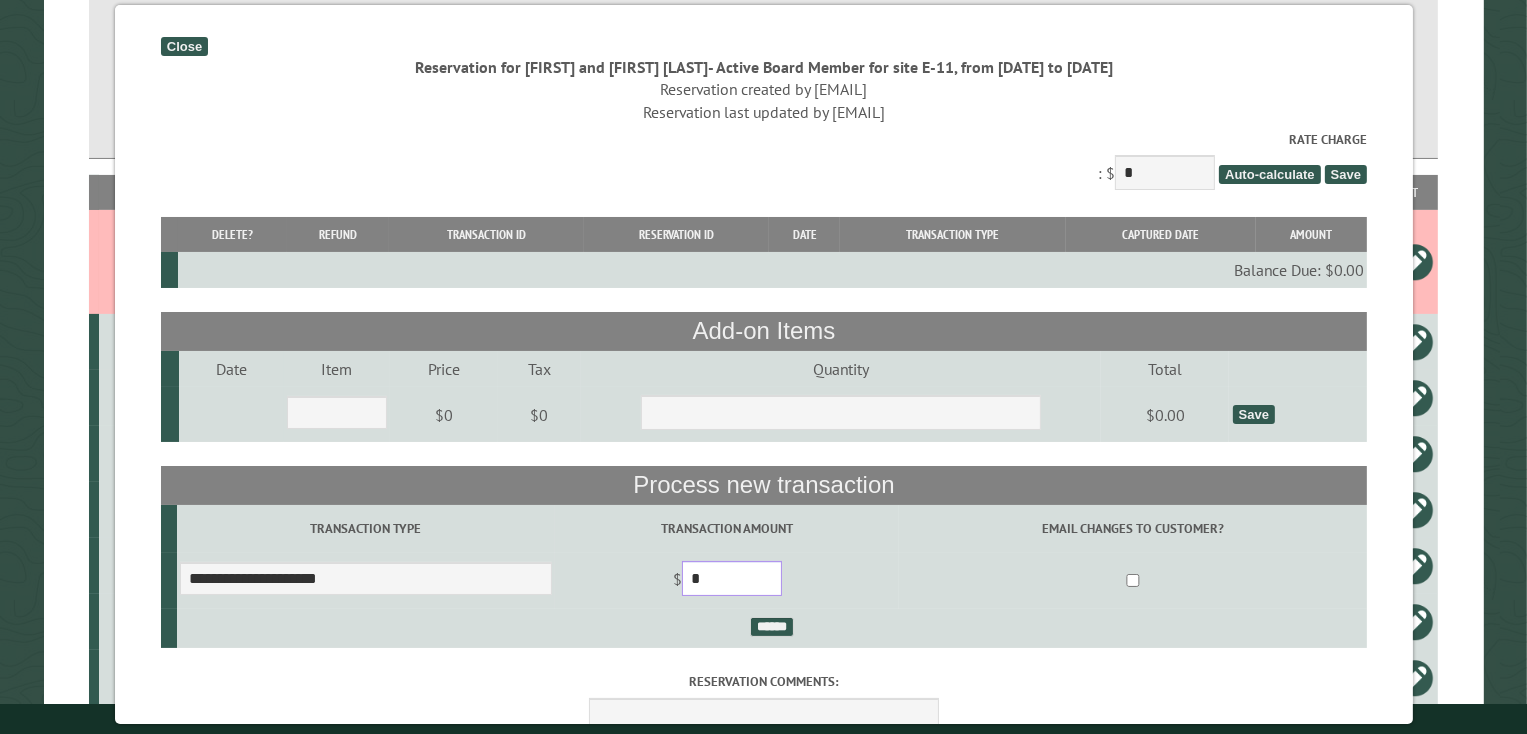 drag, startPoint x: 768, startPoint y: 589, endPoint x: 572, endPoint y: 613, distance: 197.46393 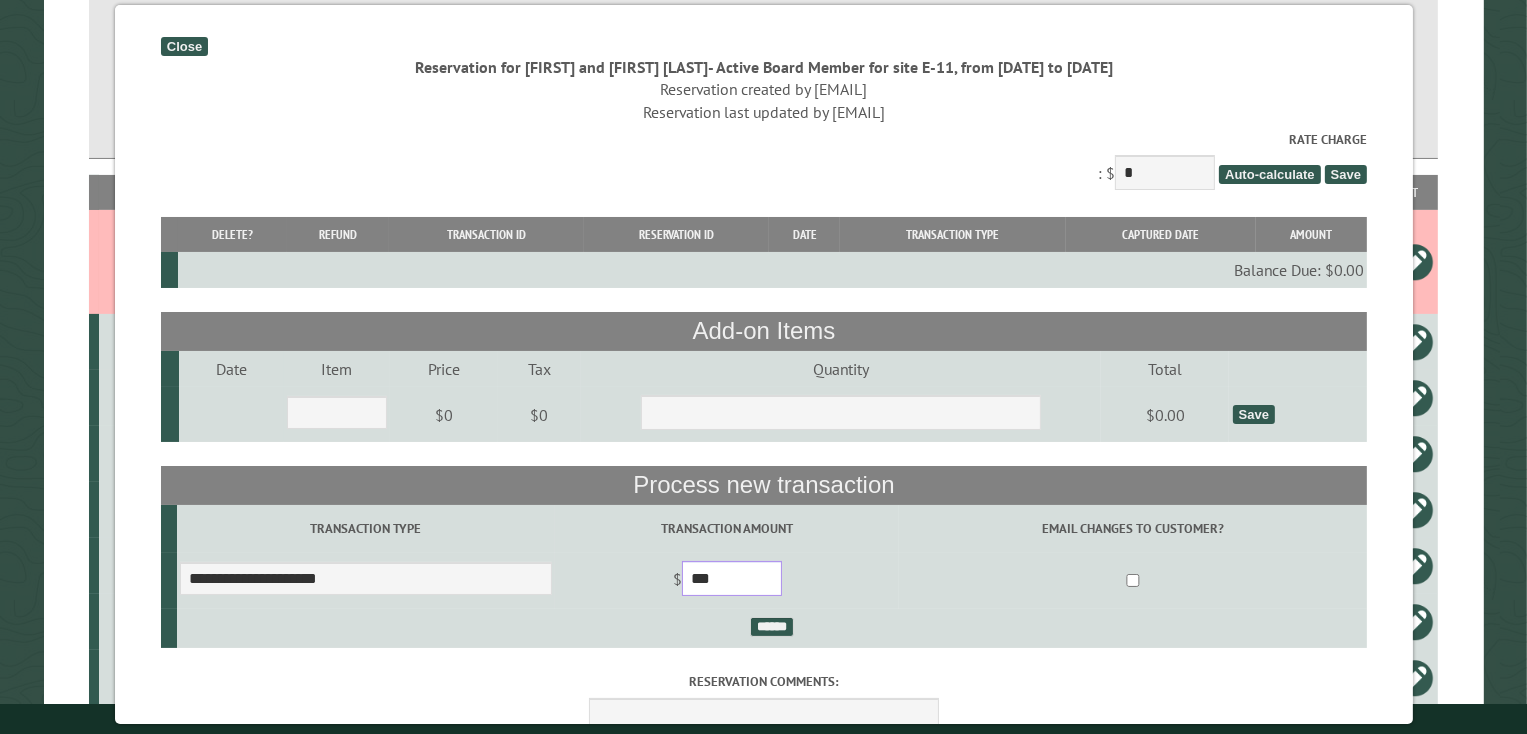 type on "****" 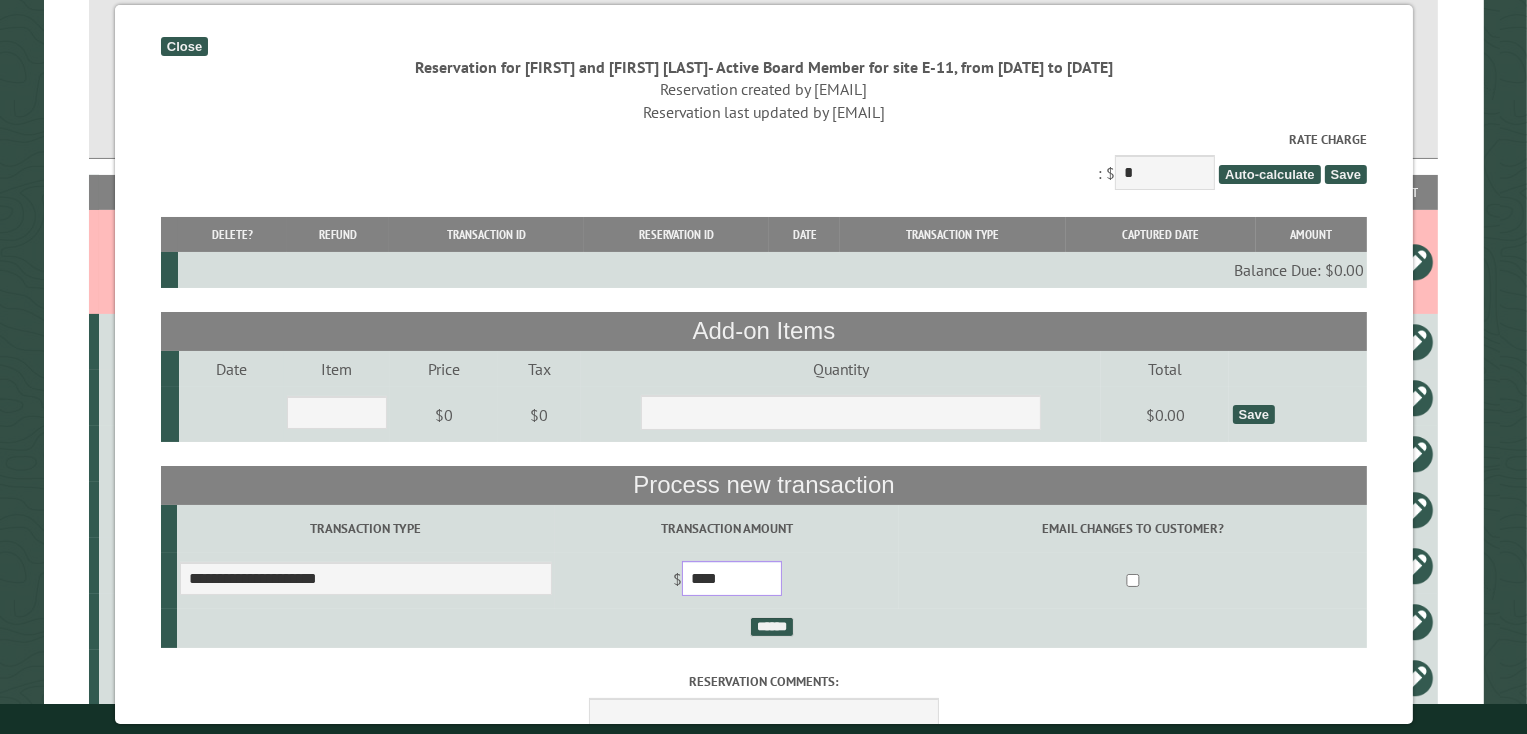 drag, startPoint x: 742, startPoint y: 580, endPoint x: 630, endPoint y: 588, distance: 112.28535 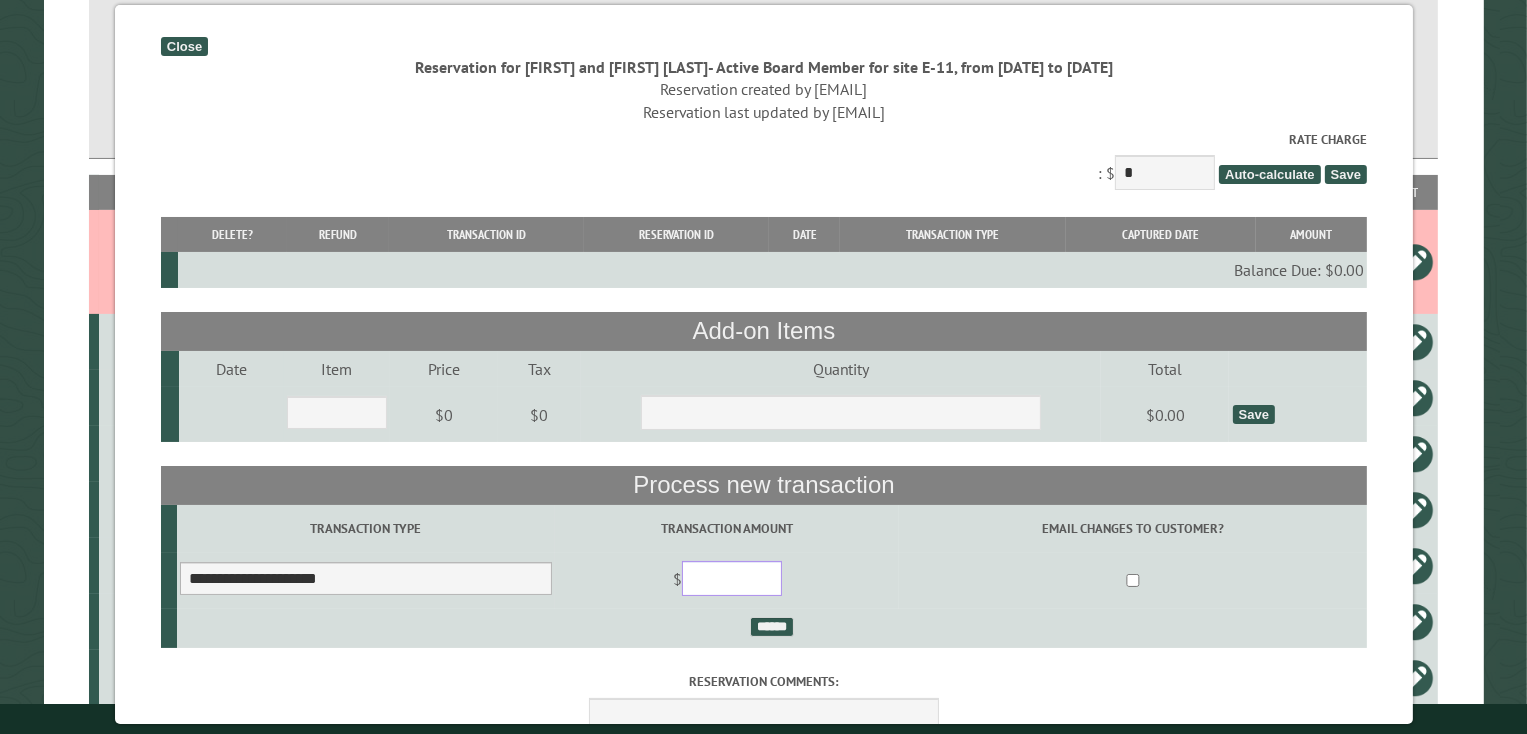 type 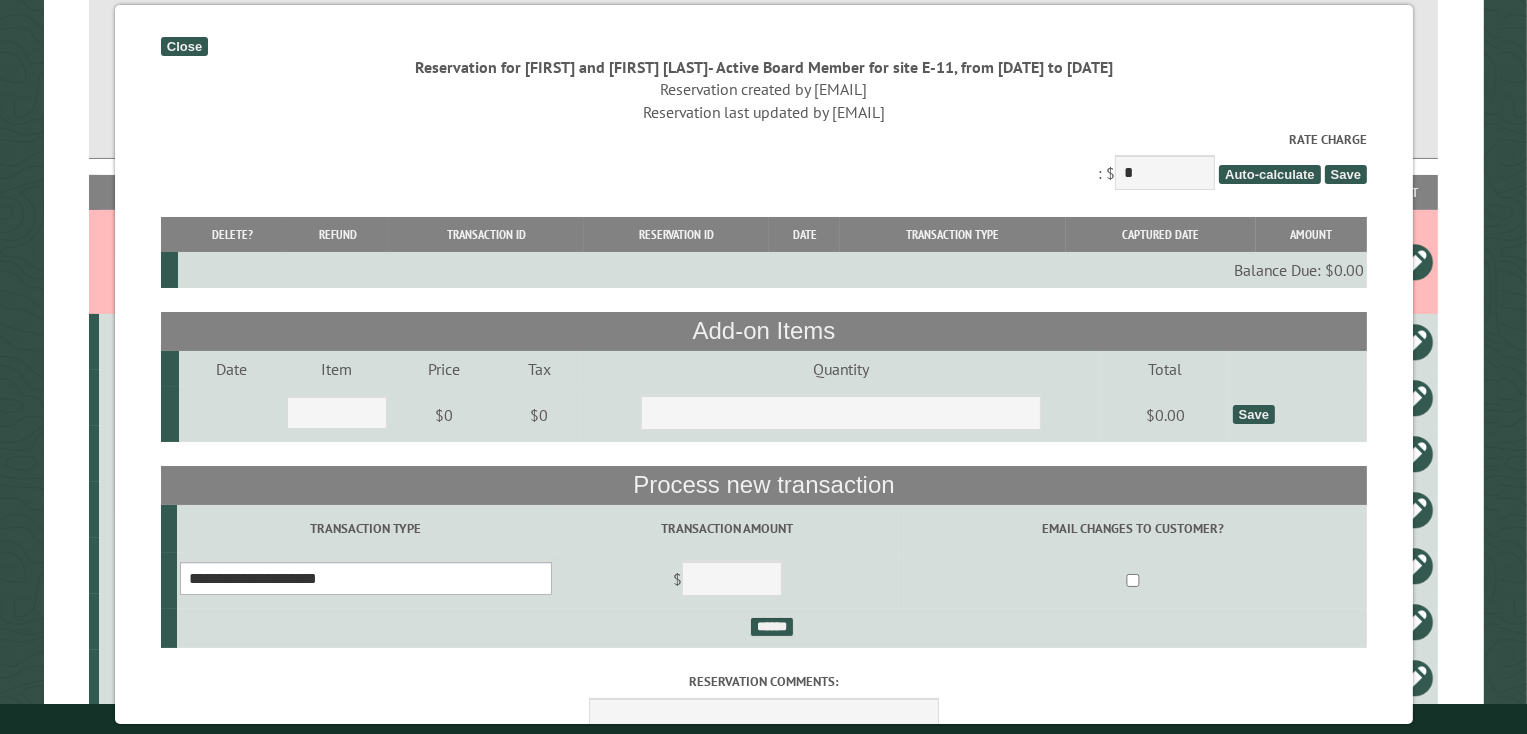 click on "**********" at bounding box center [365, 578] 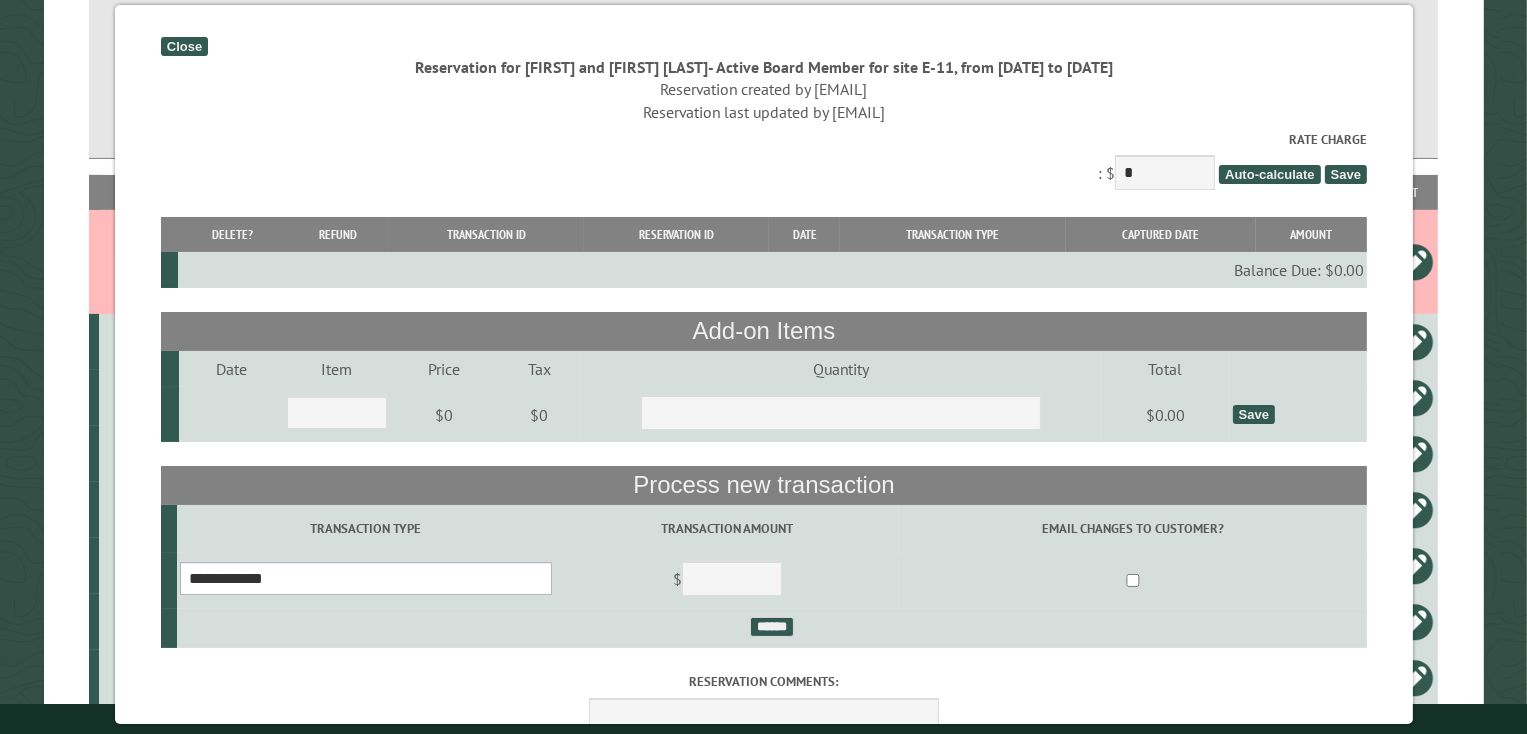 click on "**********" at bounding box center (365, 578) 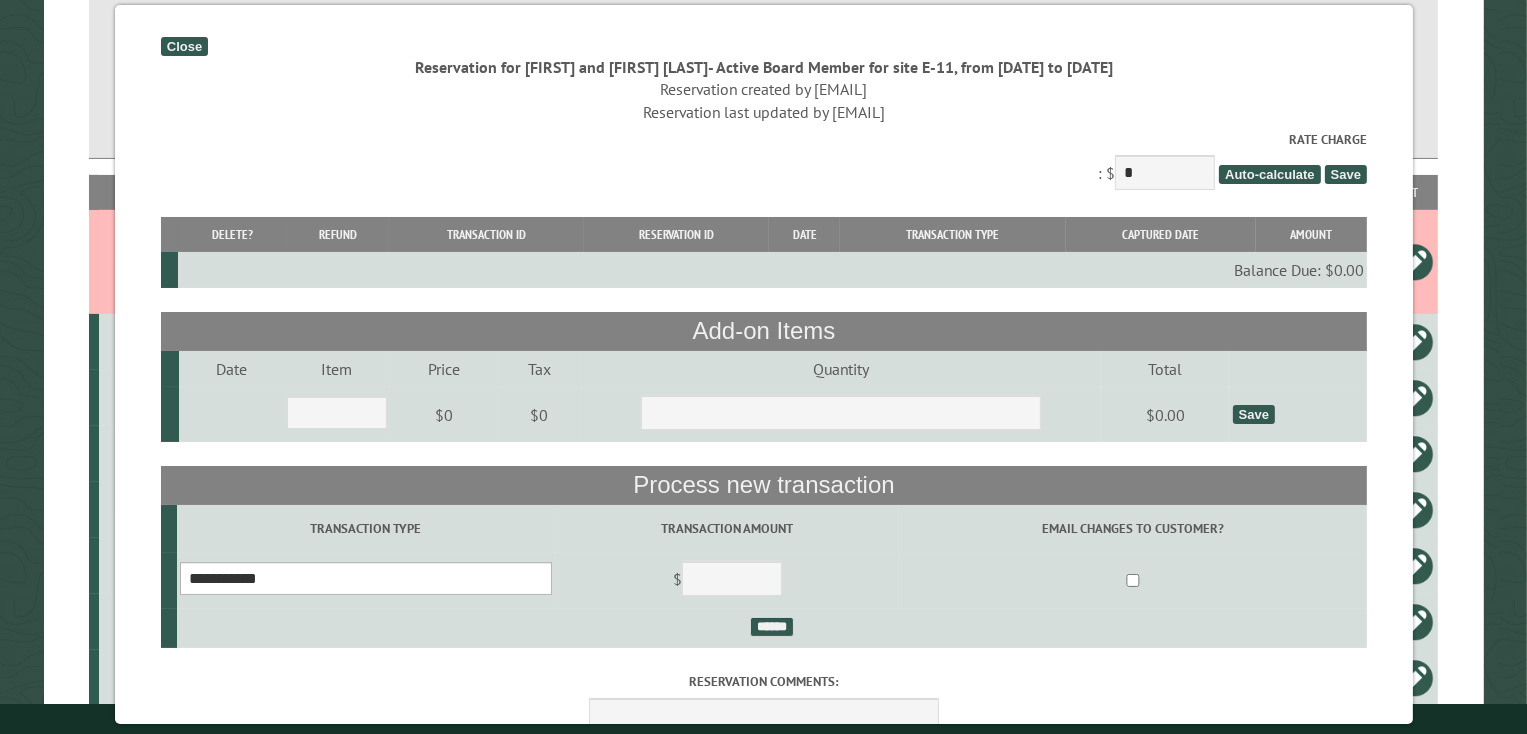 click on "**********" at bounding box center (365, 578) 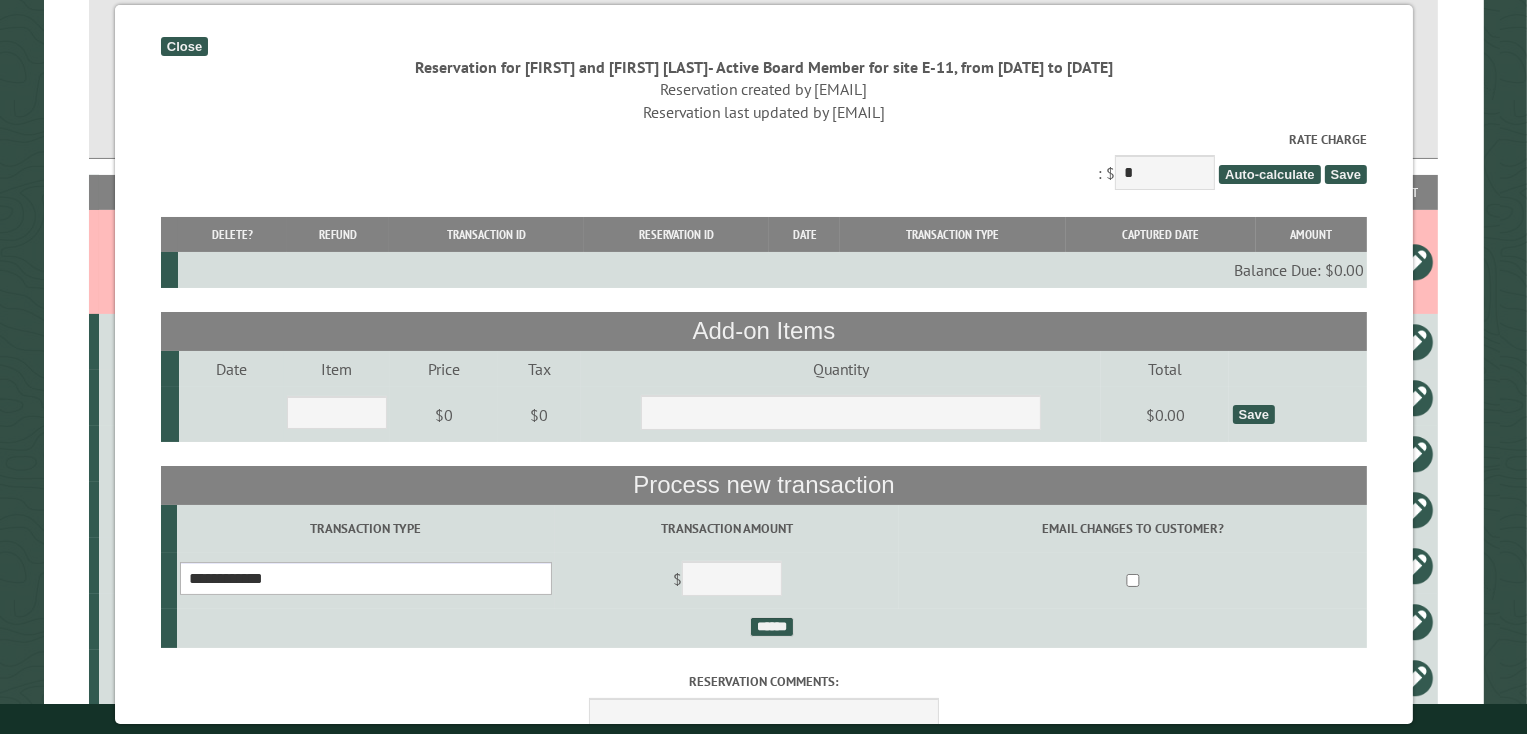click on "**********" at bounding box center (365, 578) 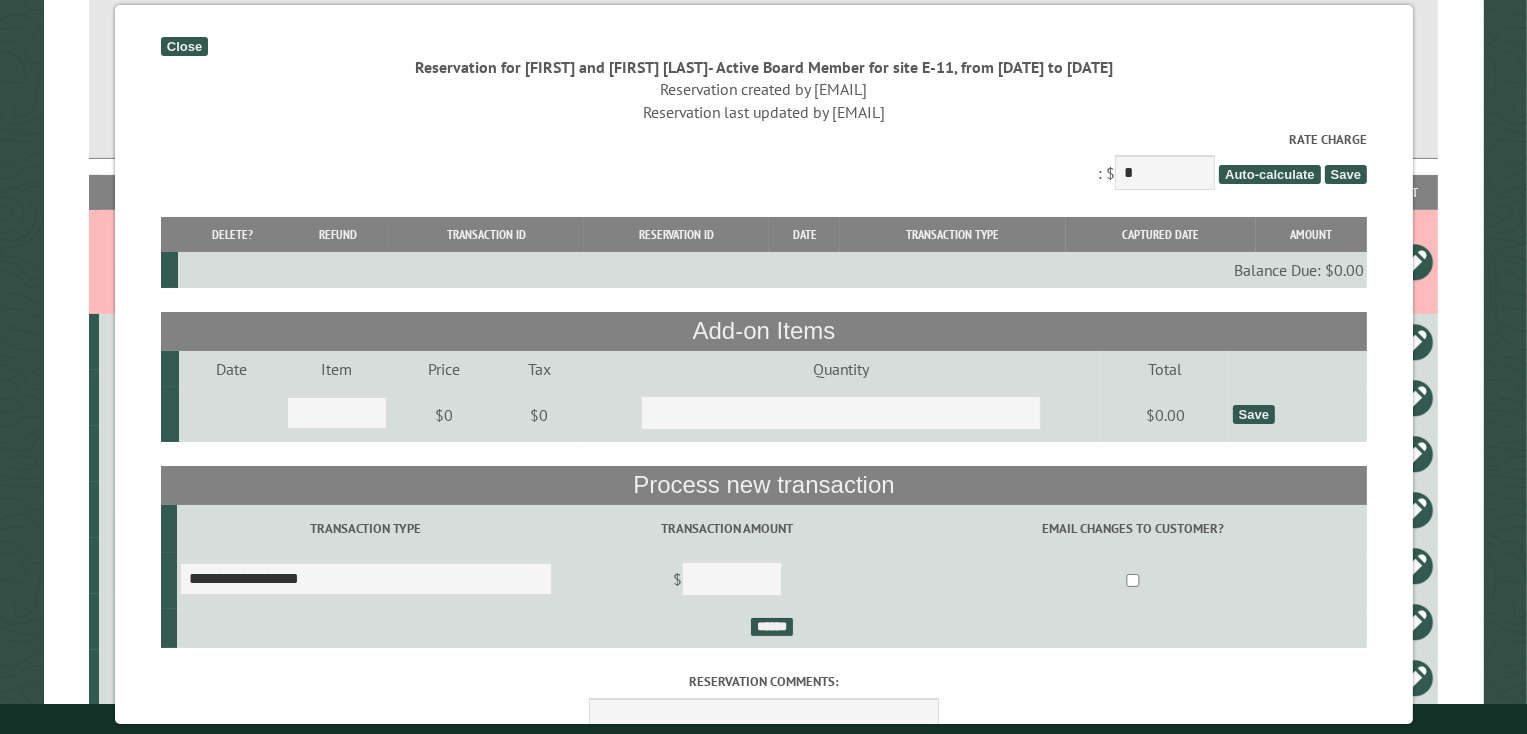 click on "Close" at bounding box center (183, 46) 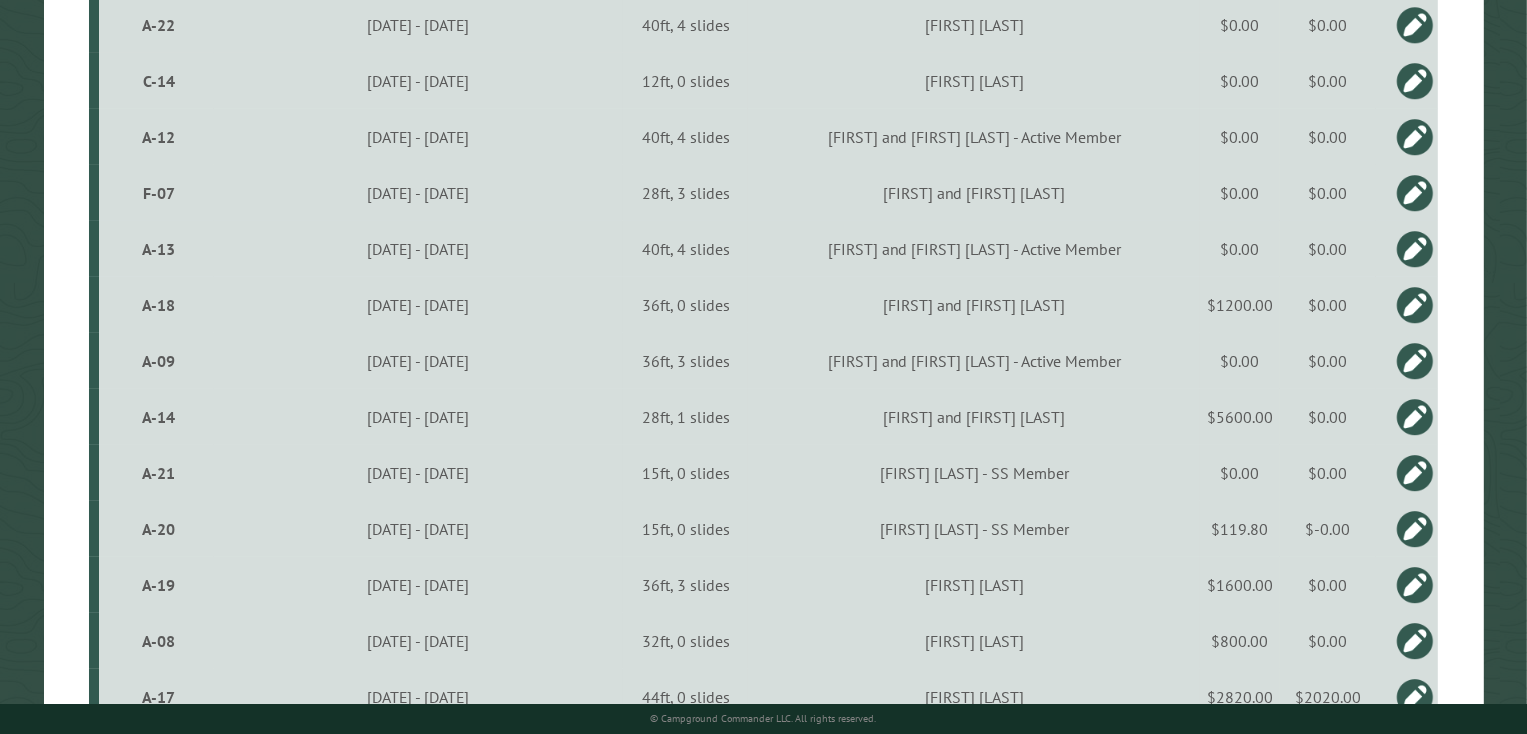 scroll, scrollTop: 720, scrollLeft: 0, axis: vertical 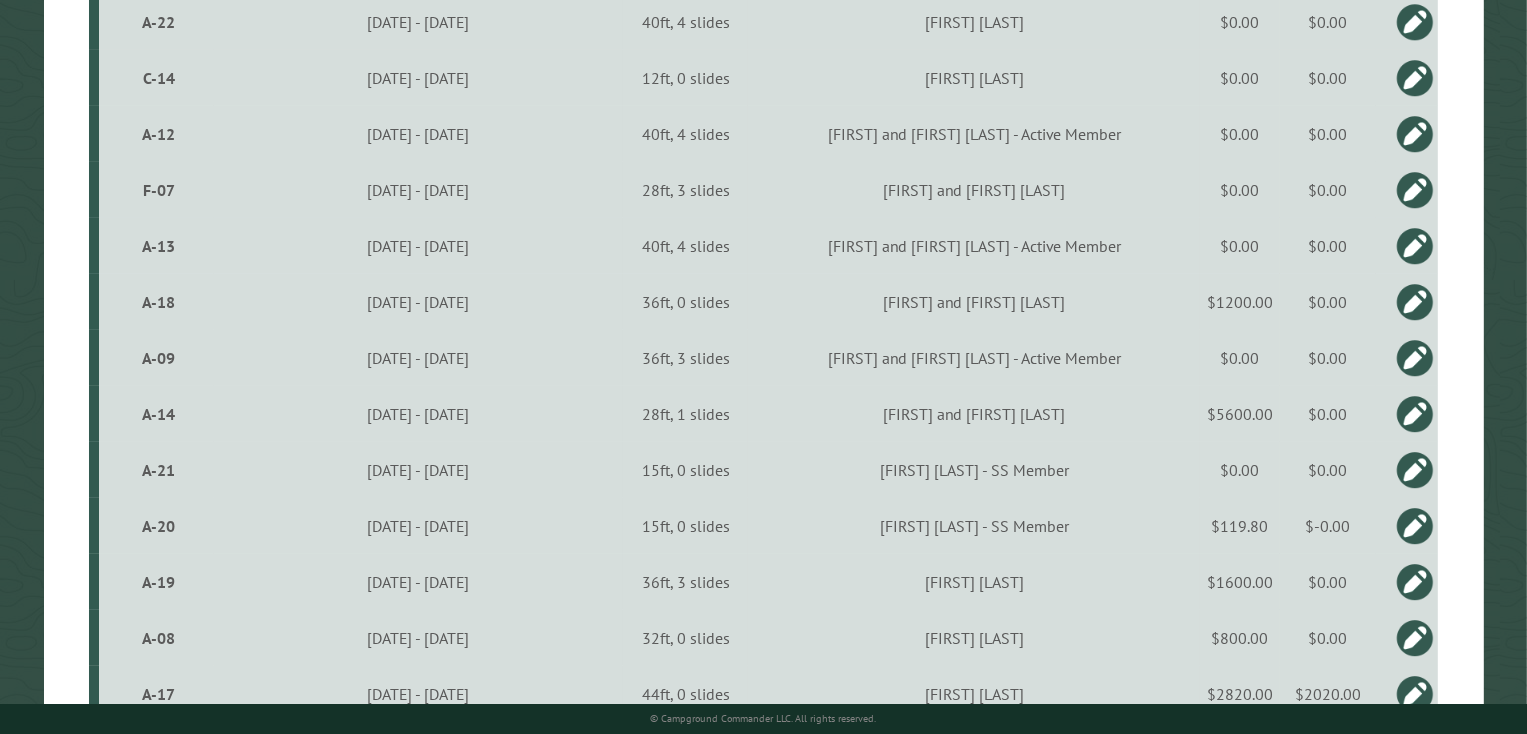 click on "[FIRST] and [FIRST] [LAST]" at bounding box center (974, 302) 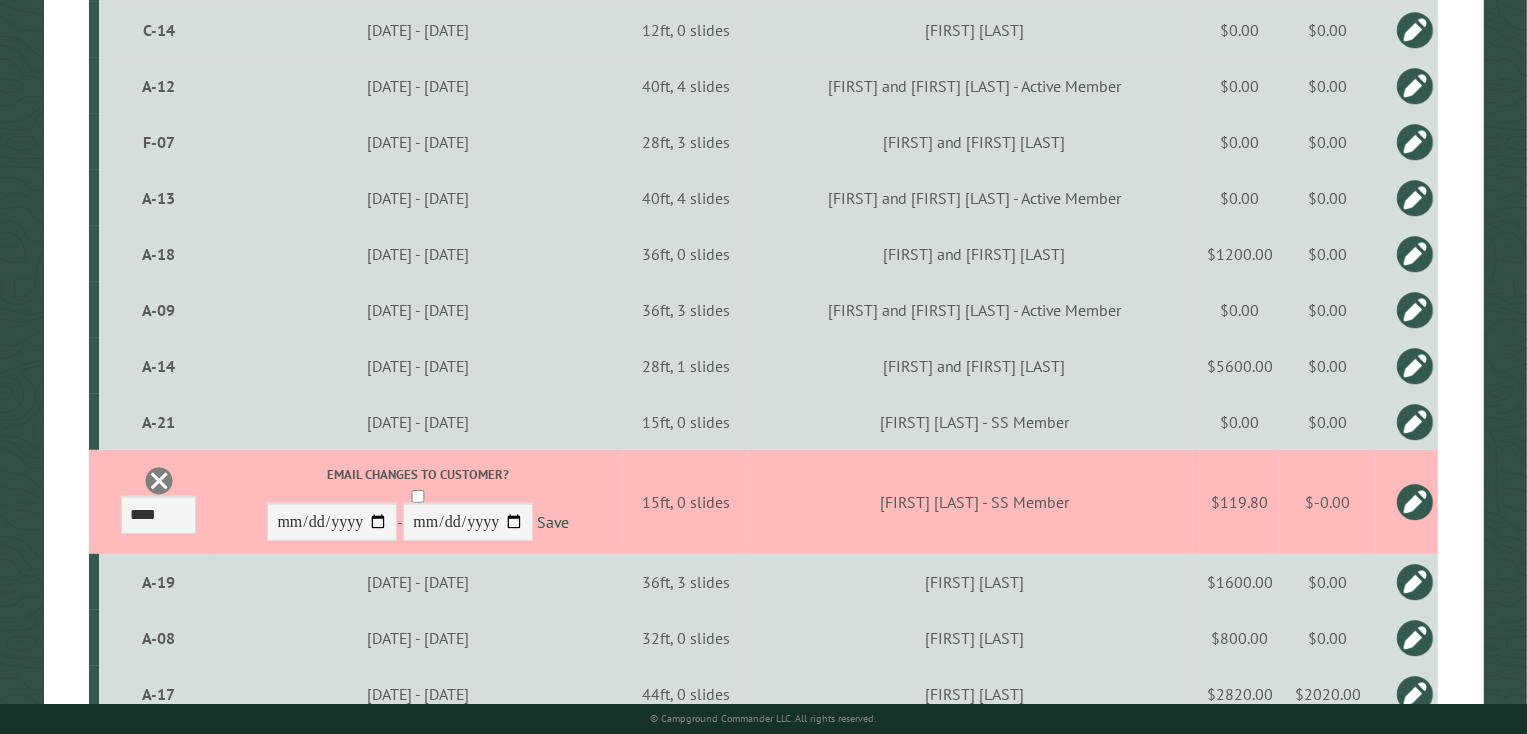 click at bounding box center (1415, 502) 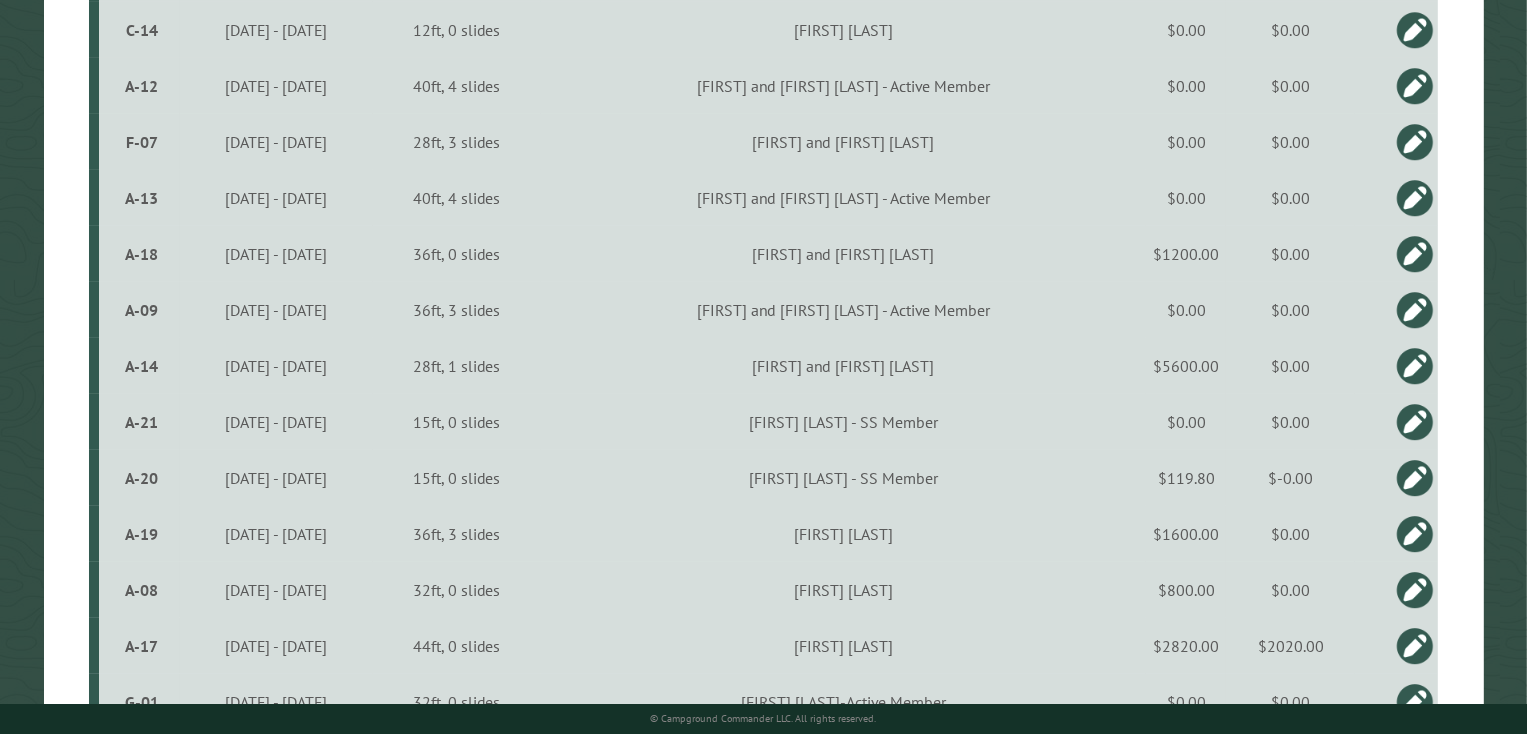 click at bounding box center [1415, 478] 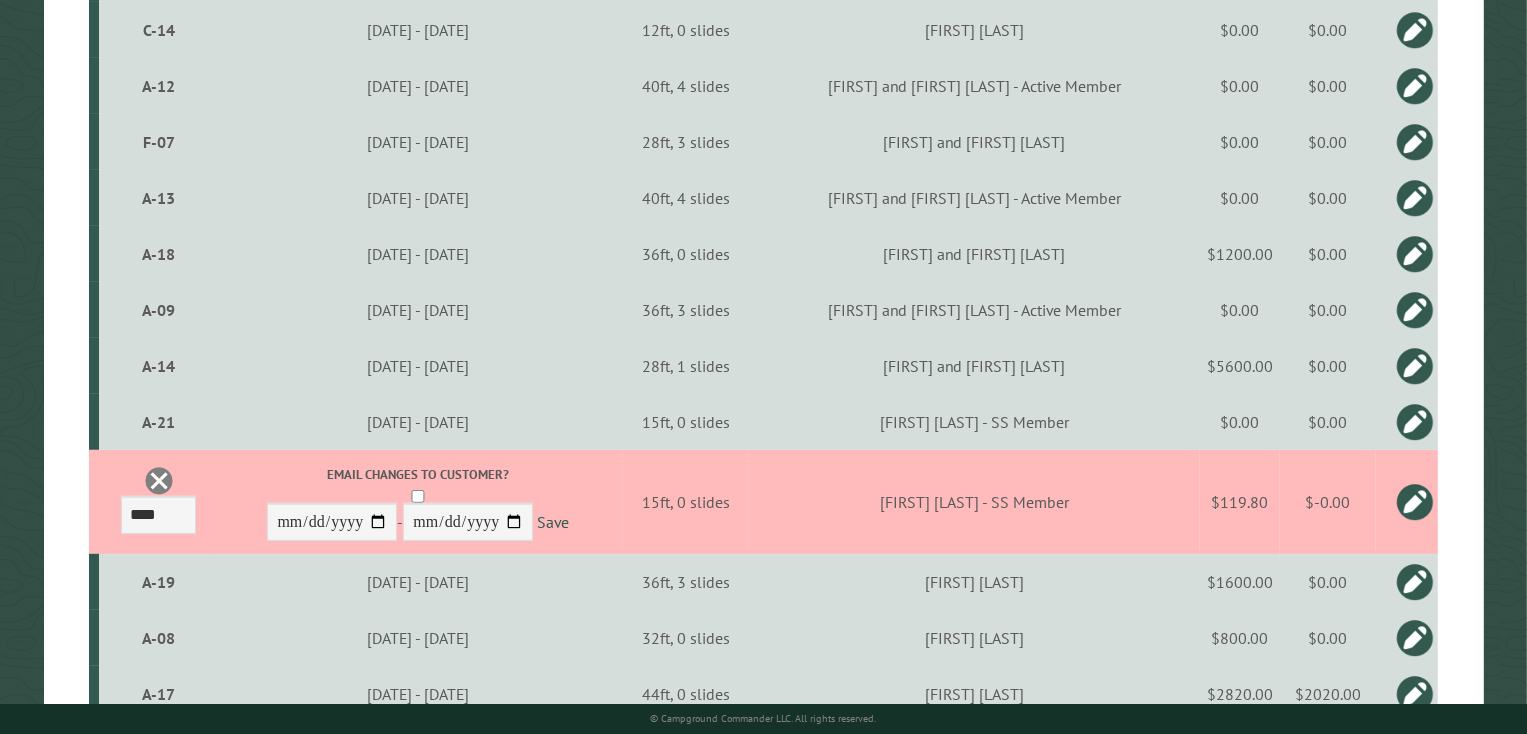 click on "Email changes to customer?" at bounding box center [418, 474] 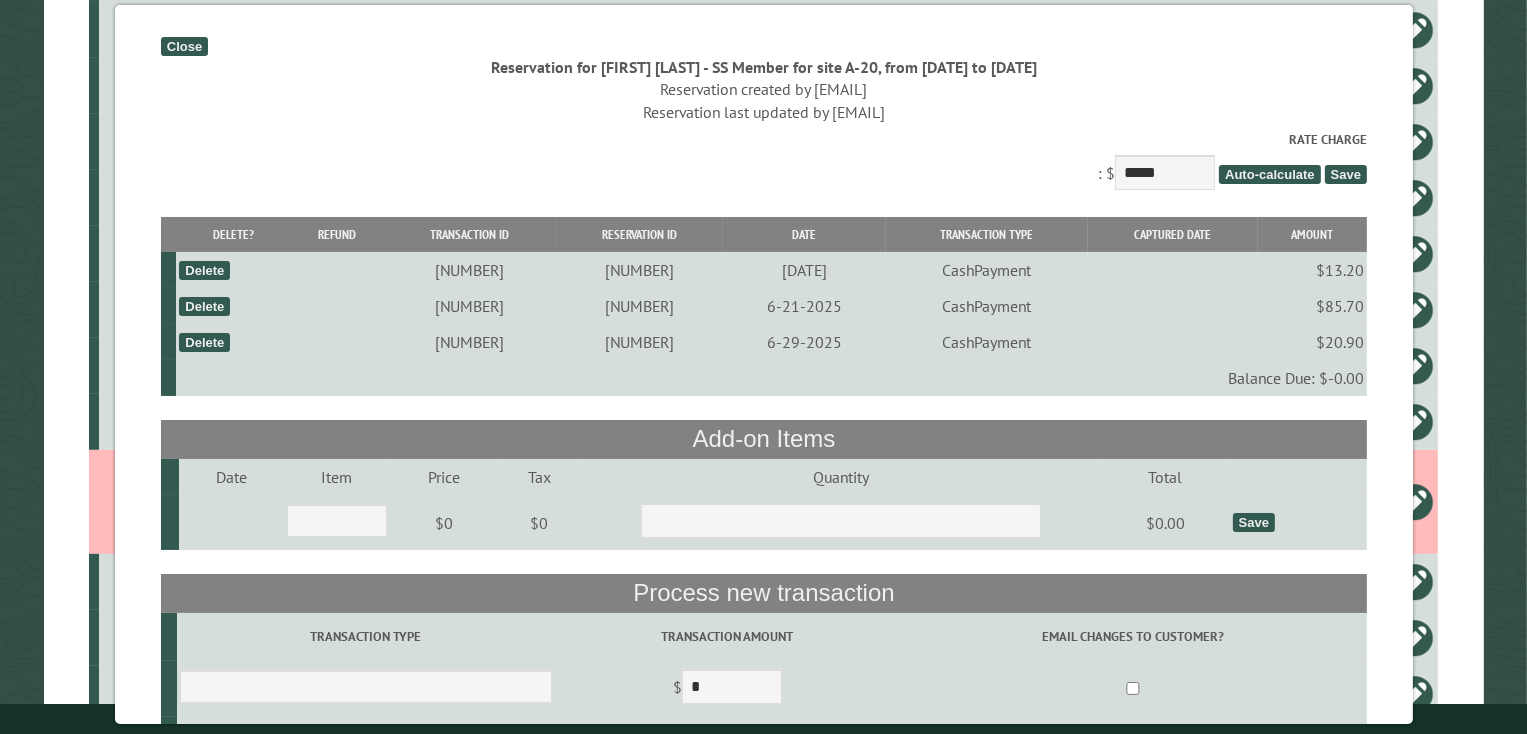 click on "Close" at bounding box center (183, 46) 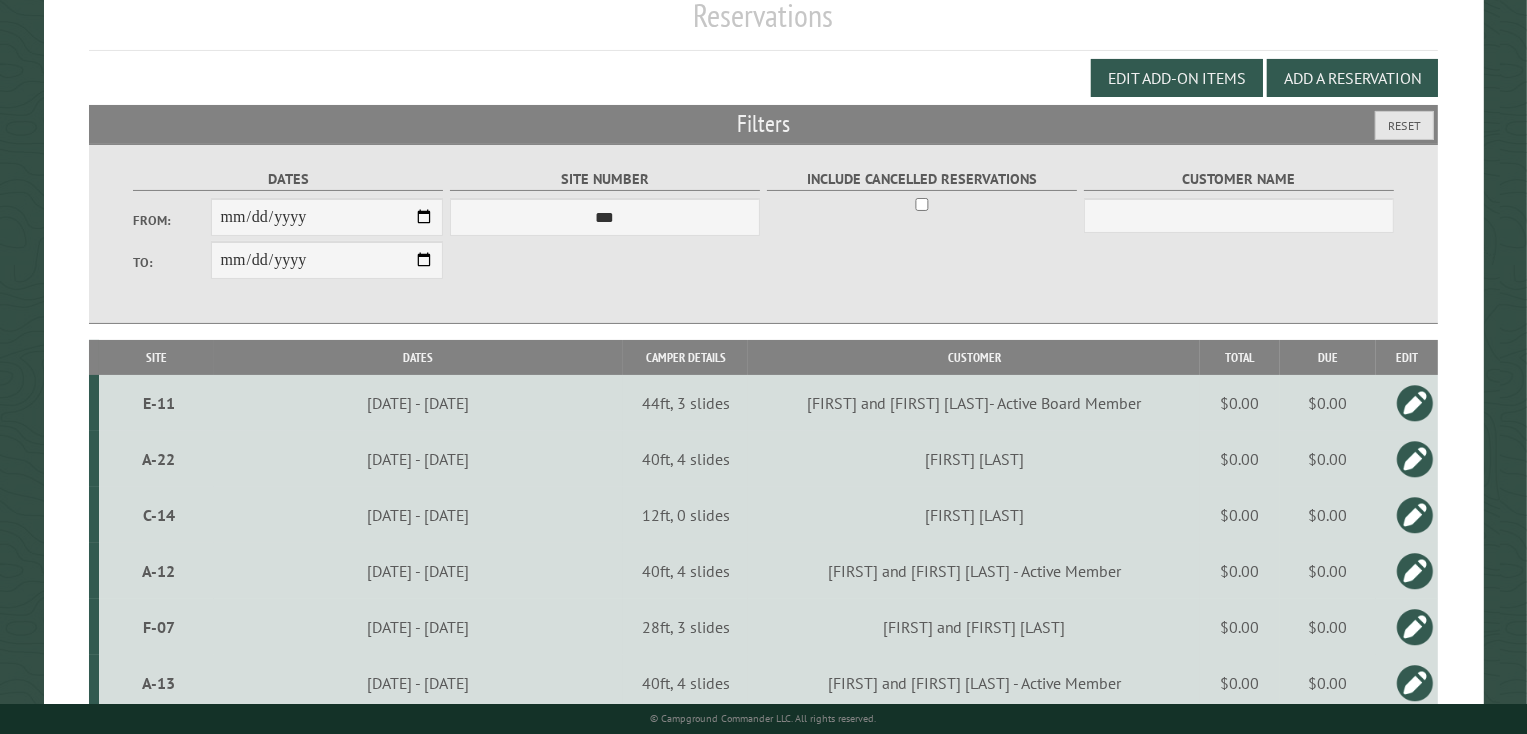 scroll, scrollTop: 0, scrollLeft: 0, axis: both 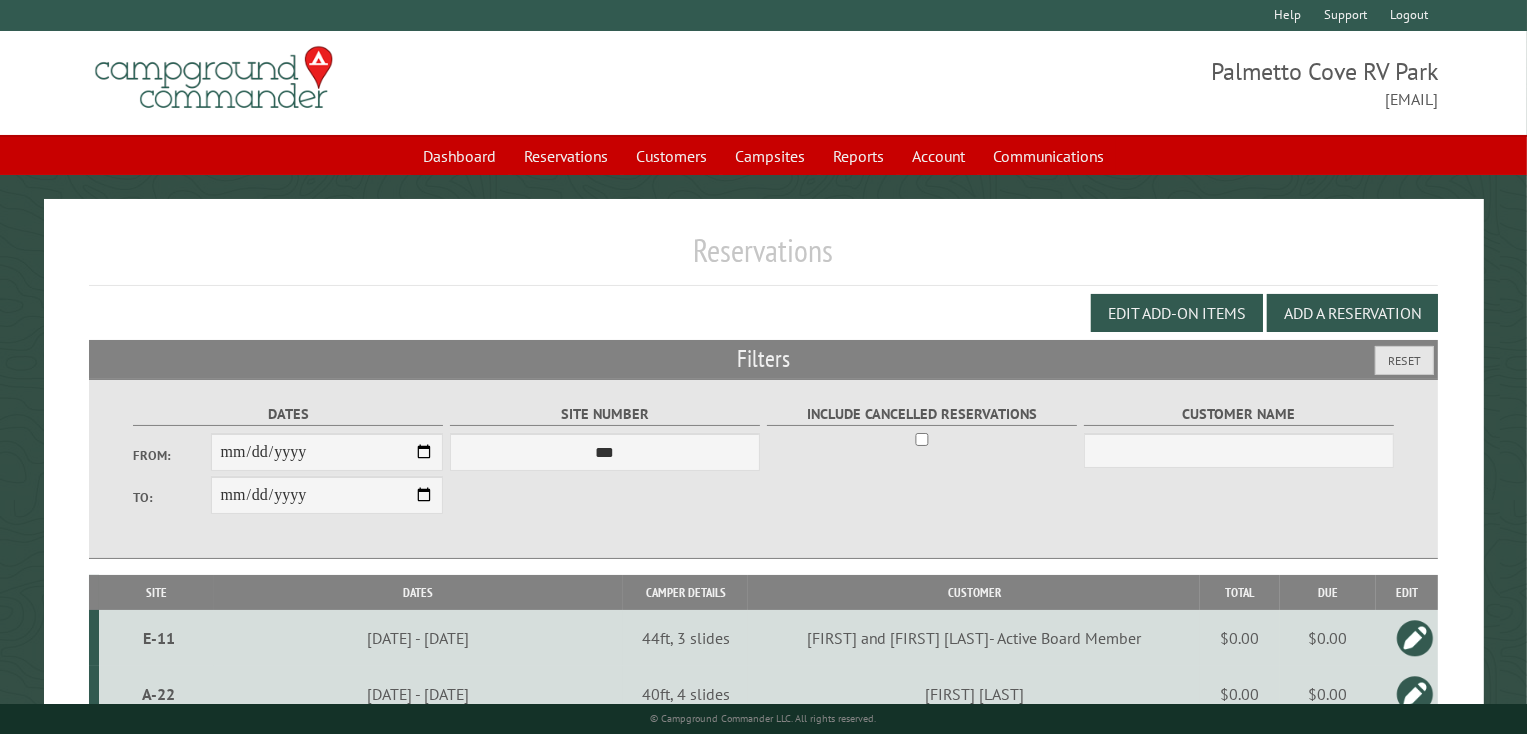 click on "Logout" at bounding box center [1409, 15] 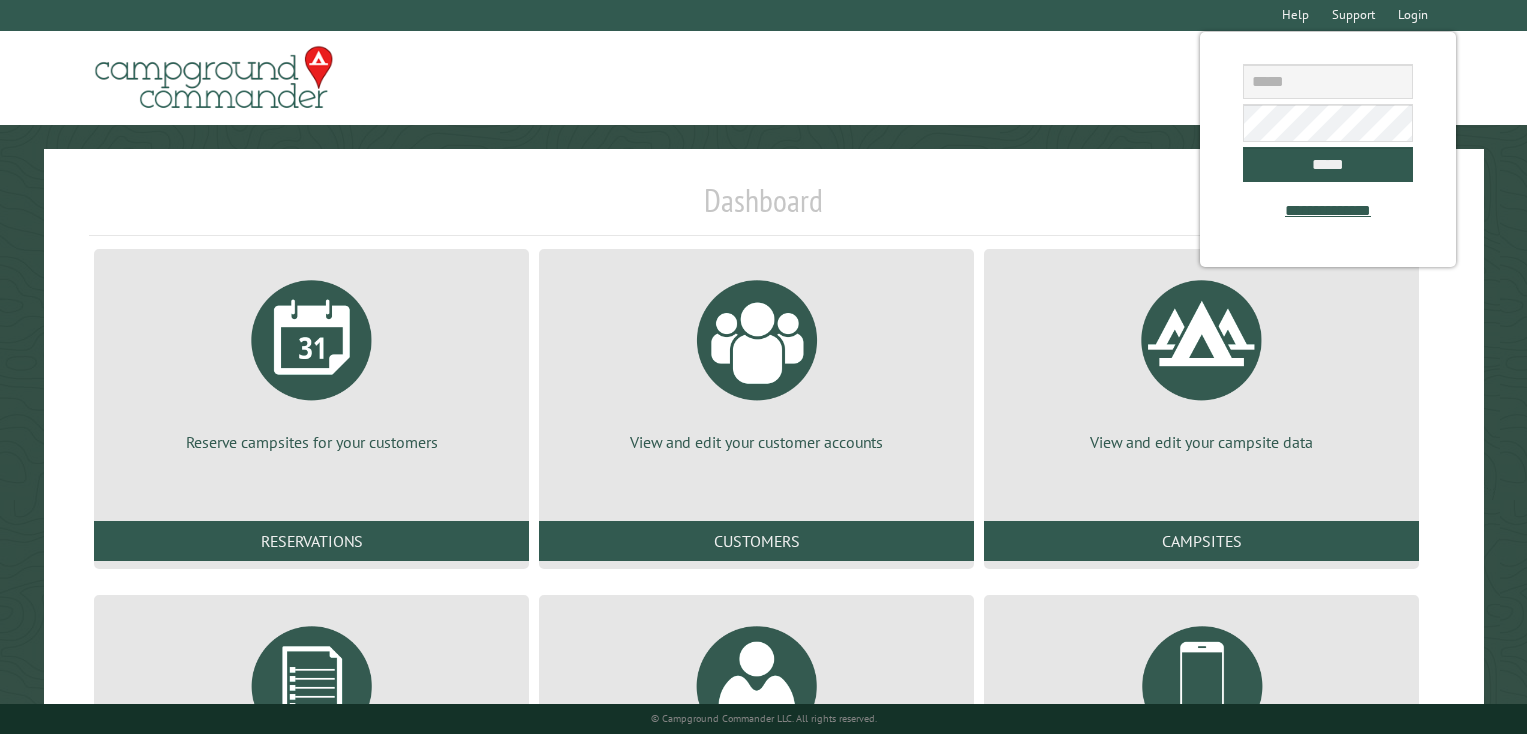 scroll, scrollTop: 0, scrollLeft: 0, axis: both 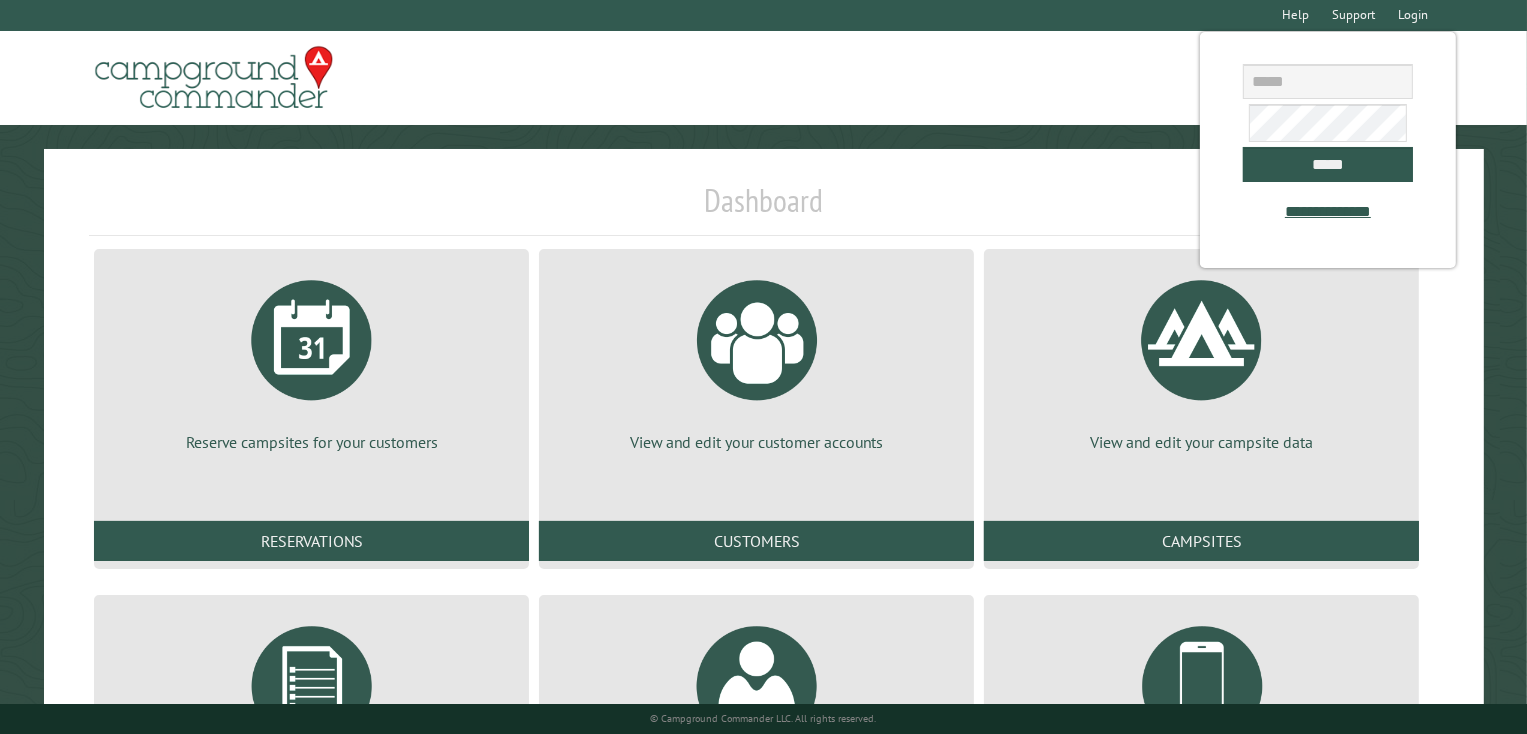 drag, startPoint x: 1369, startPoint y: 329, endPoint x: 436, endPoint y: 205, distance: 941.20404 